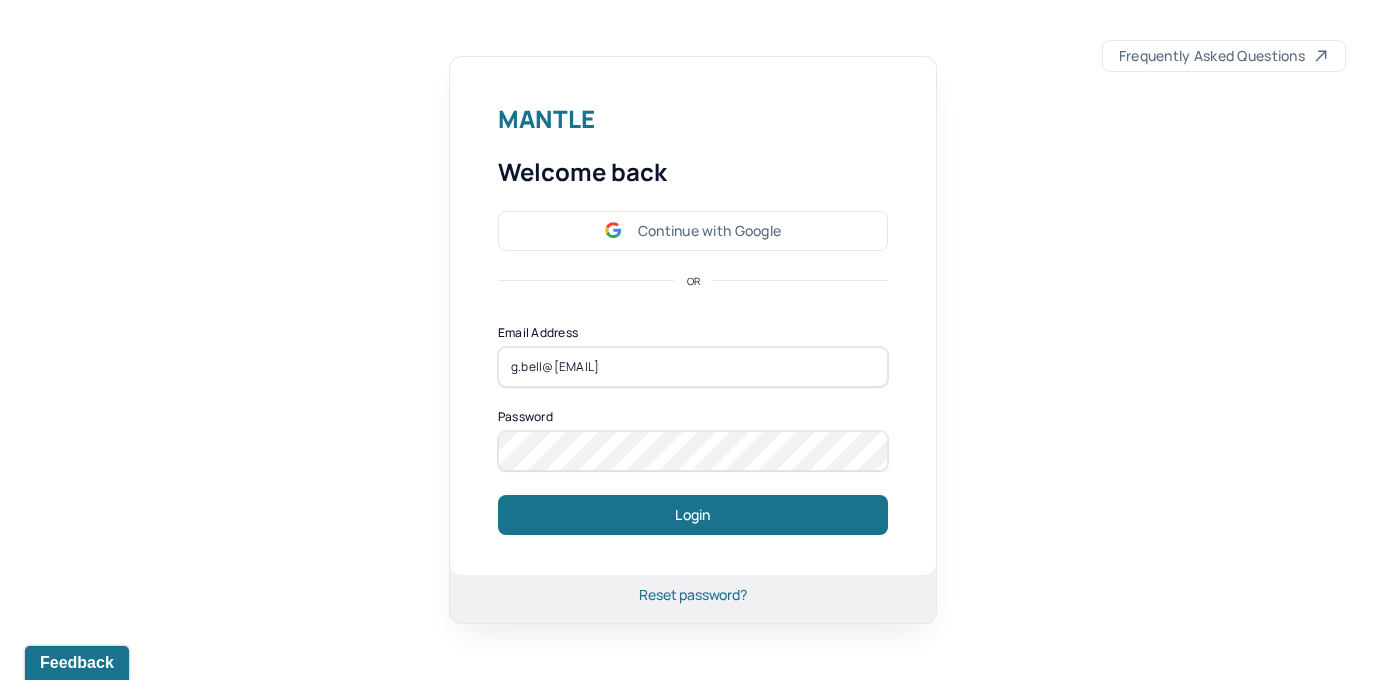 scroll, scrollTop: 0, scrollLeft: 0, axis: both 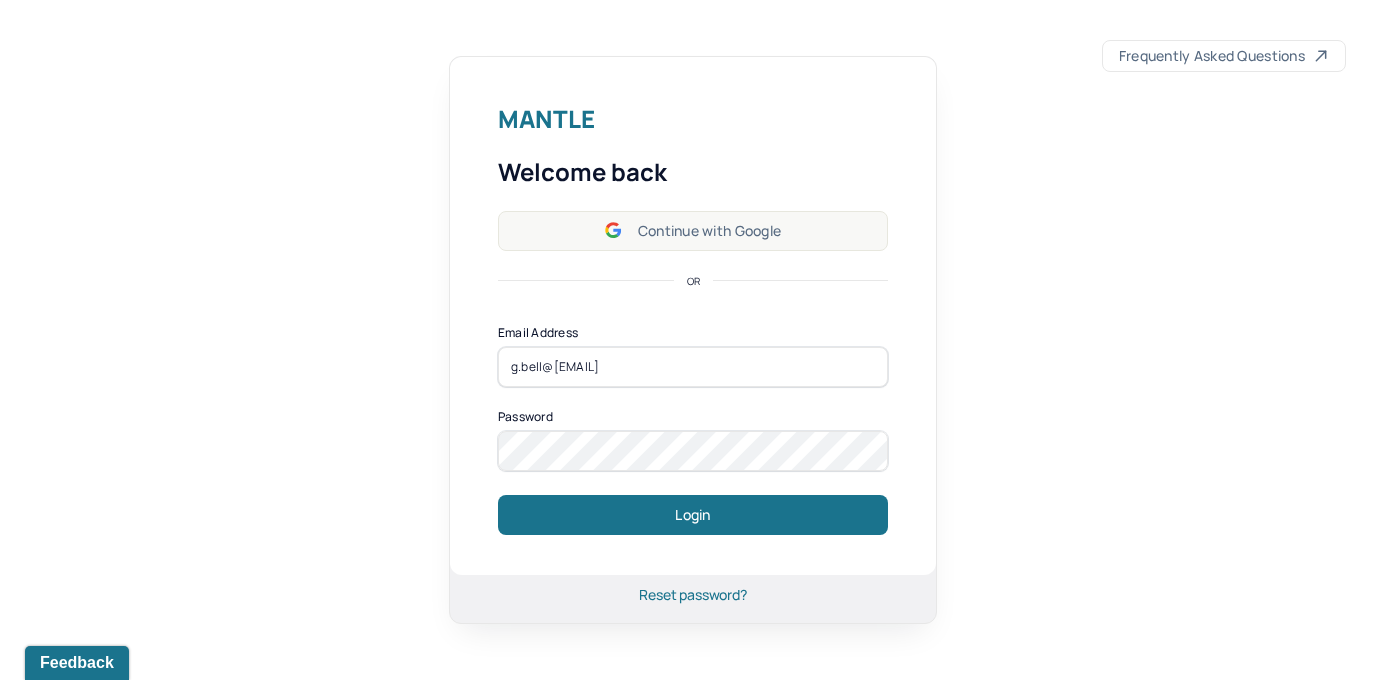 click on "Continue with Google" at bounding box center (693, 231) 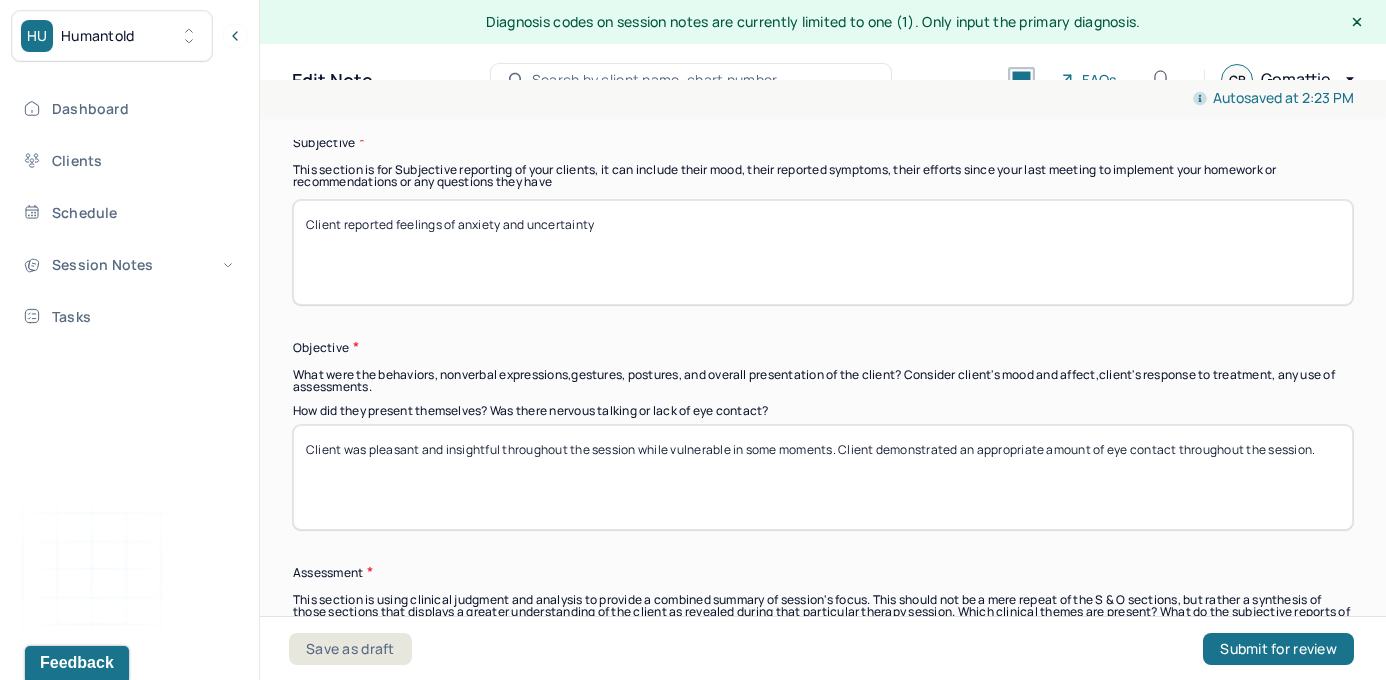 scroll, scrollTop: 1466, scrollLeft: 0, axis: vertical 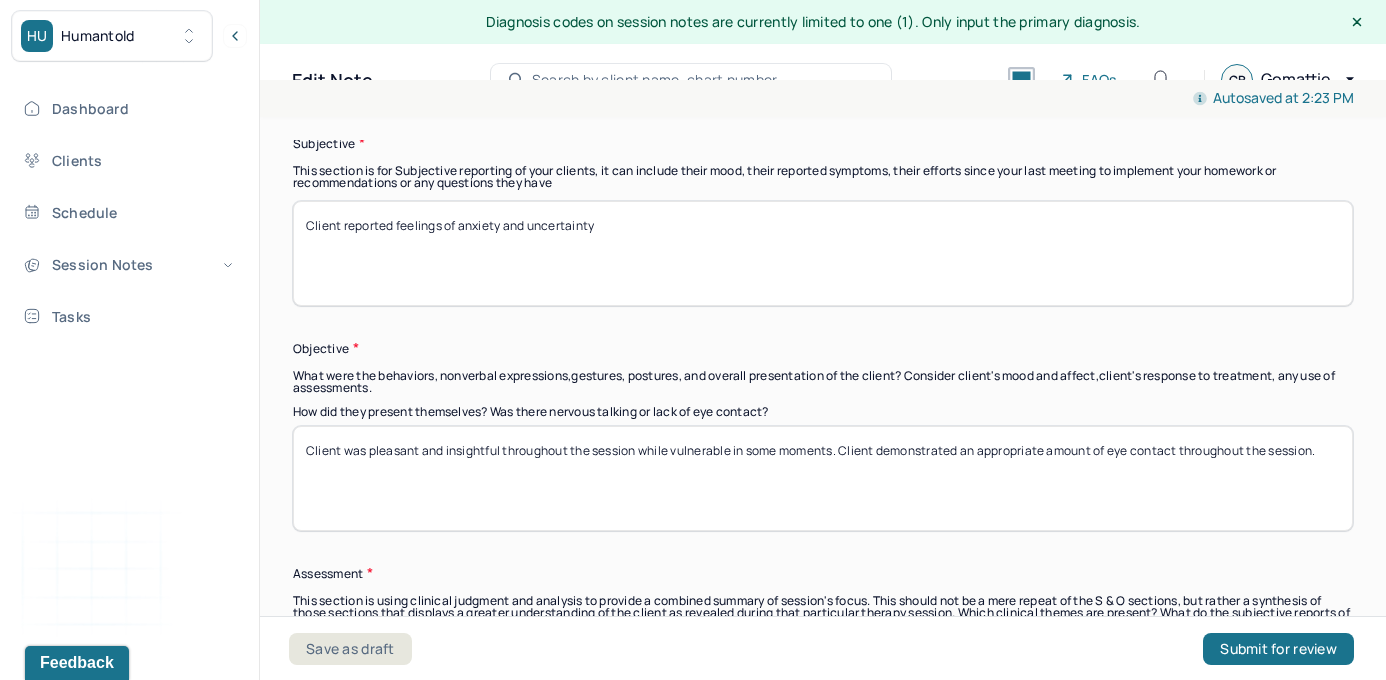 click on "Client reported feelings of anxiety and uncertainty" at bounding box center (823, 253) 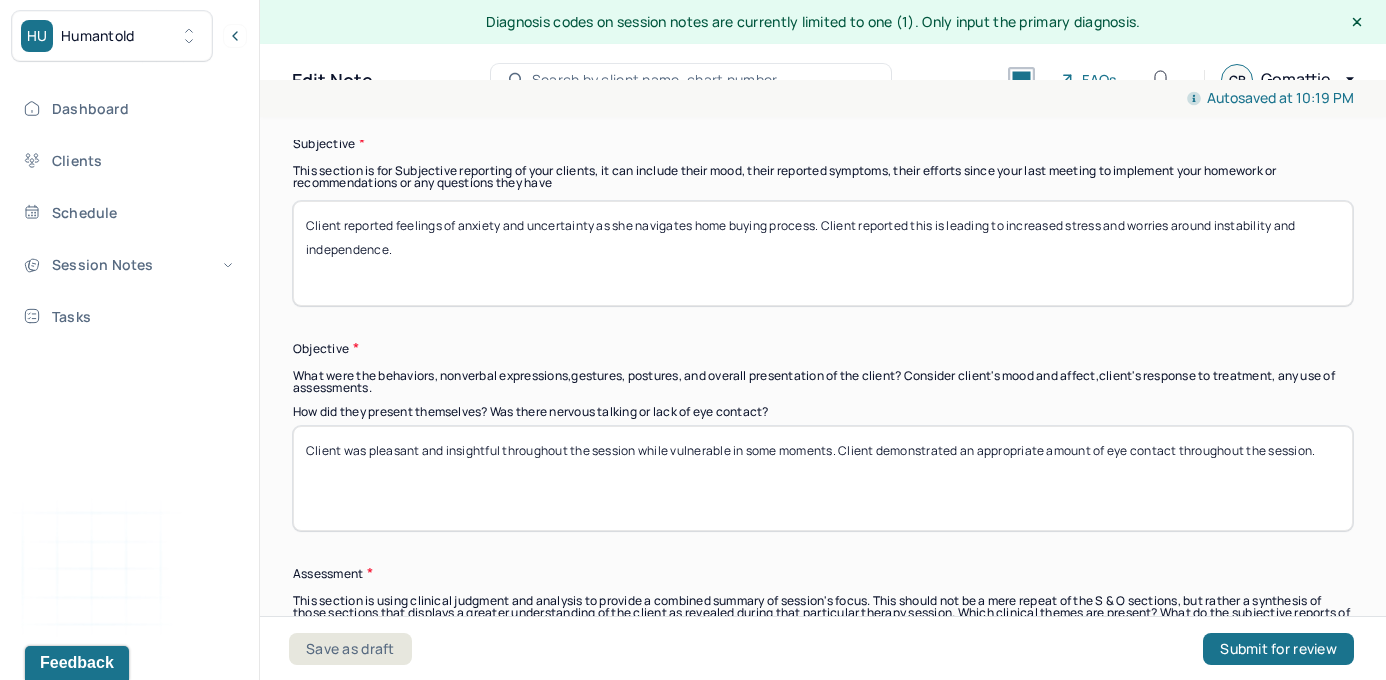click on "Client reported feelings of anxiety and uncertainty as she navigates home buying process. Client reported this is leading to increased stress and worries around instability and independece." at bounding box center [823, 253] 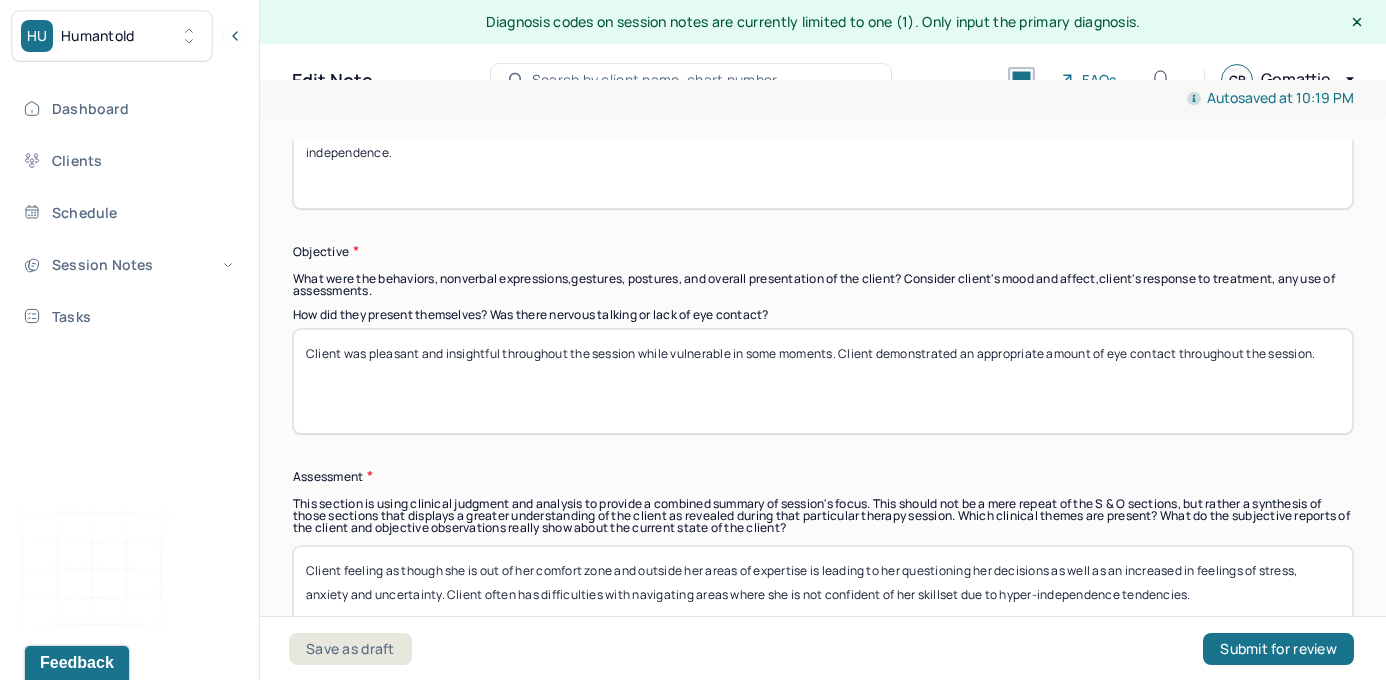 scroll, scrollTop: 1579, scrollLeft: 0, axis: vertical 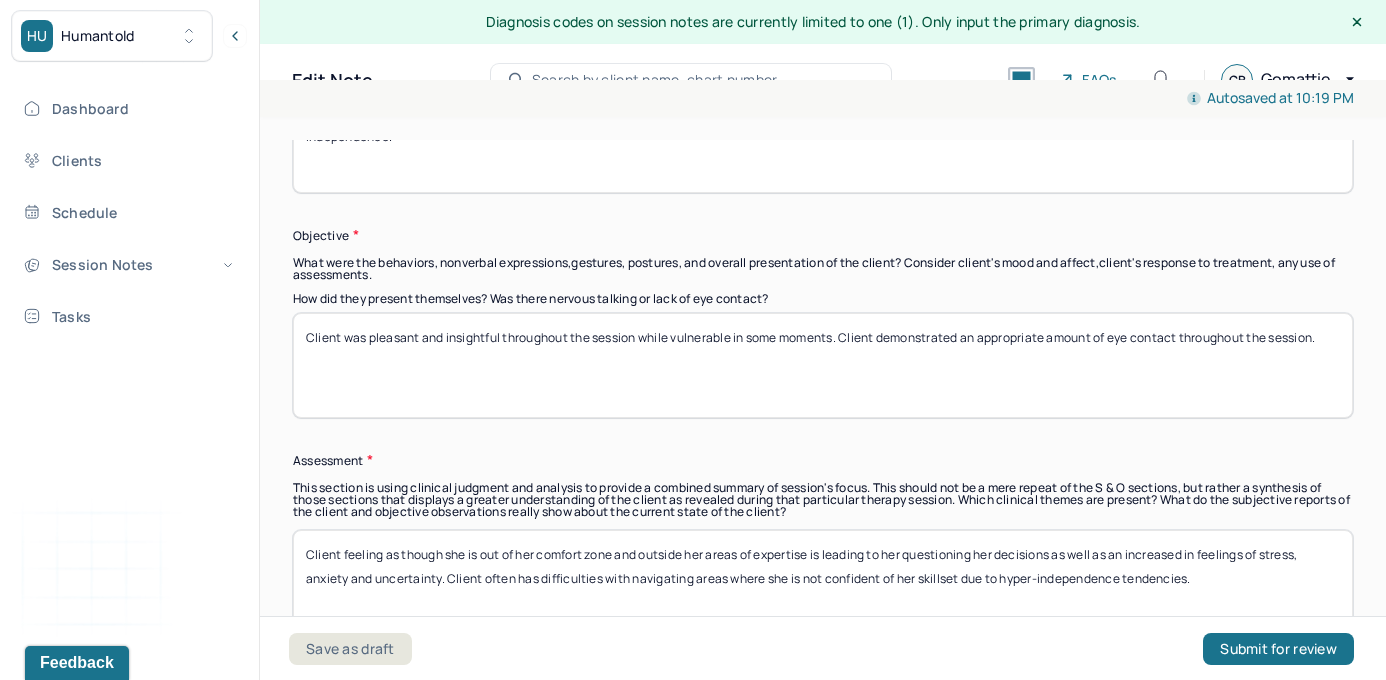 type on "Client reported feelings of anxiety and uncertainty as she navigates home buying process. Client reported this is leading to increased stress and worries around instability and independence." 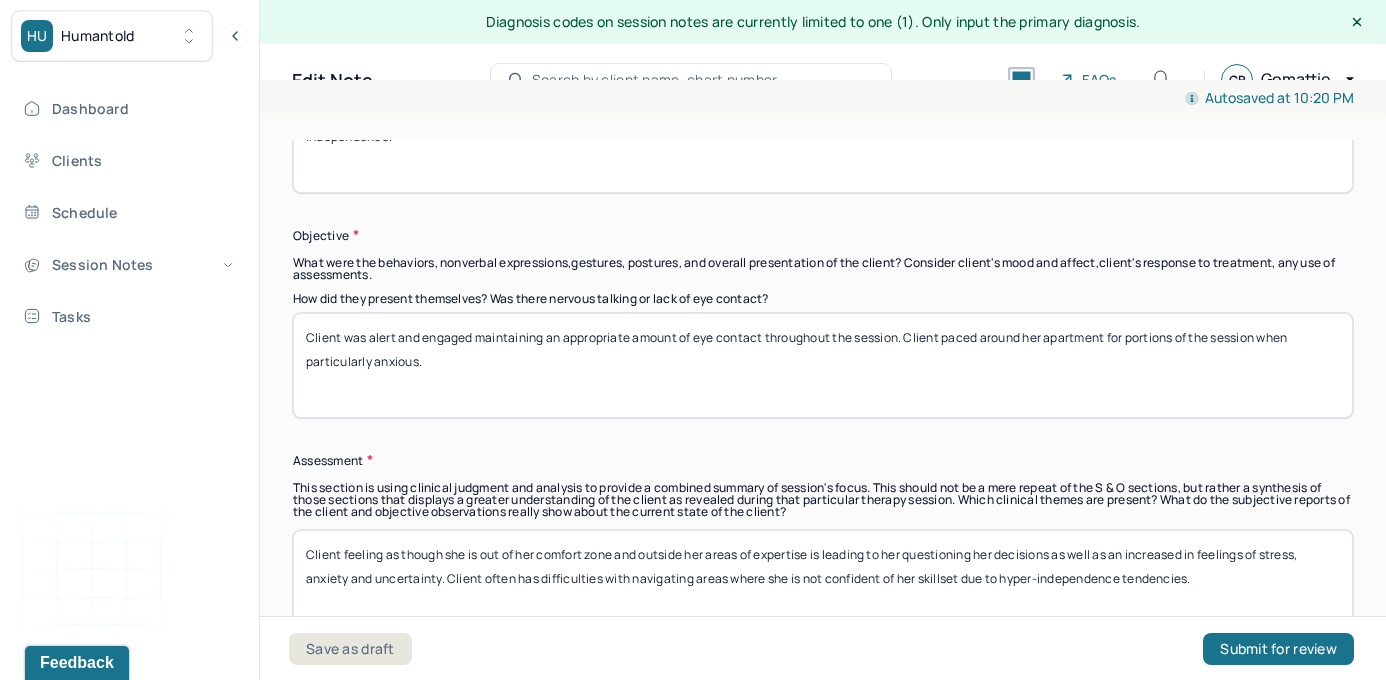 click on "Client was alert and engaged maintaining an appropriate amount of eye contact throughout the session. Client paced around her apartment for portions of the session when particularly anxious." at bounding box center [823, 365] 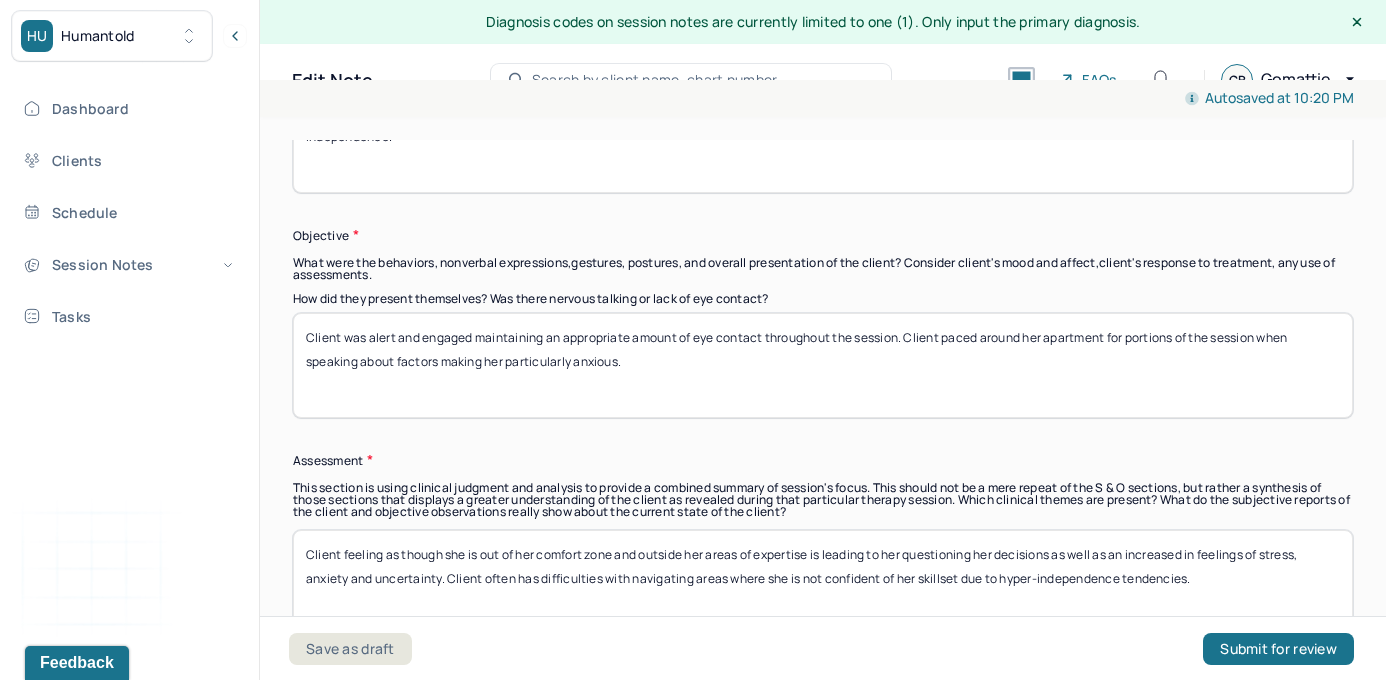 scroll, scrollTop: 36, scrollLeft: 0, axis: vertical 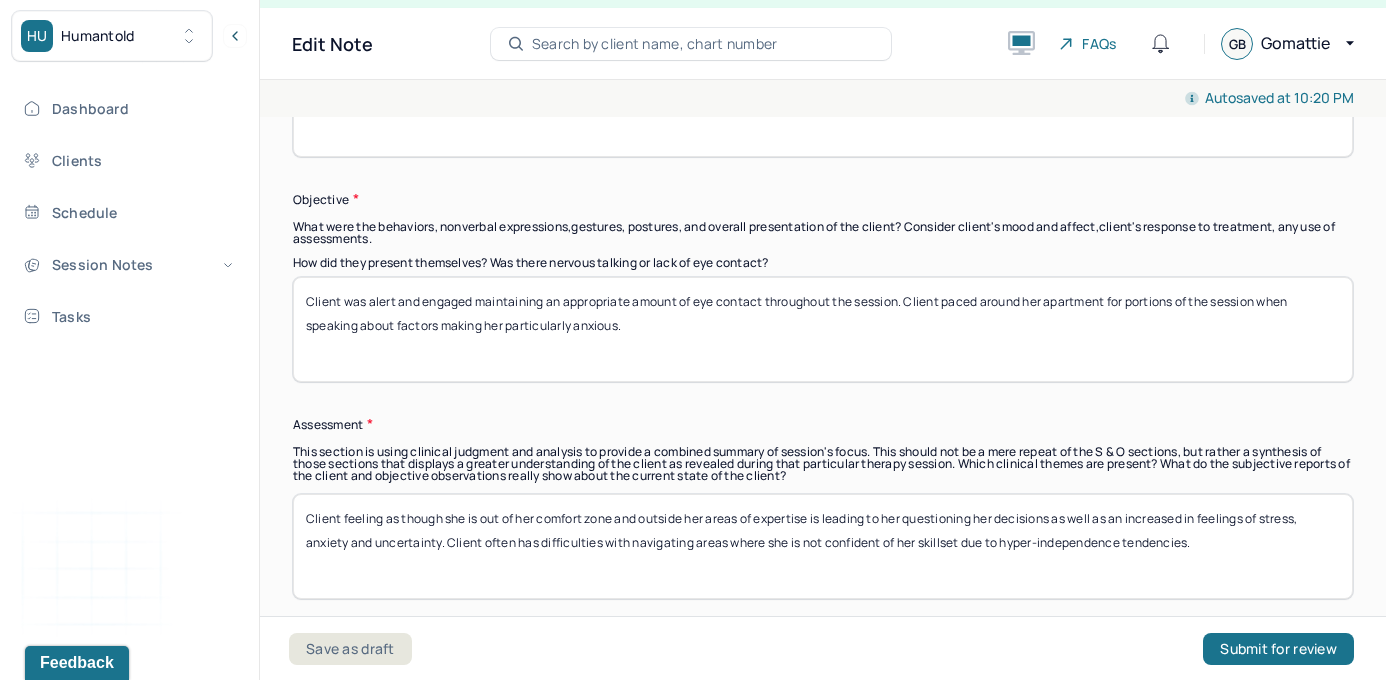 type on "Client was alert and engaged maintaining an appropriate amount of eye contact throughout the session. Client paced around her apartment for portions of the session when speaking about factors making her particularly anxious." 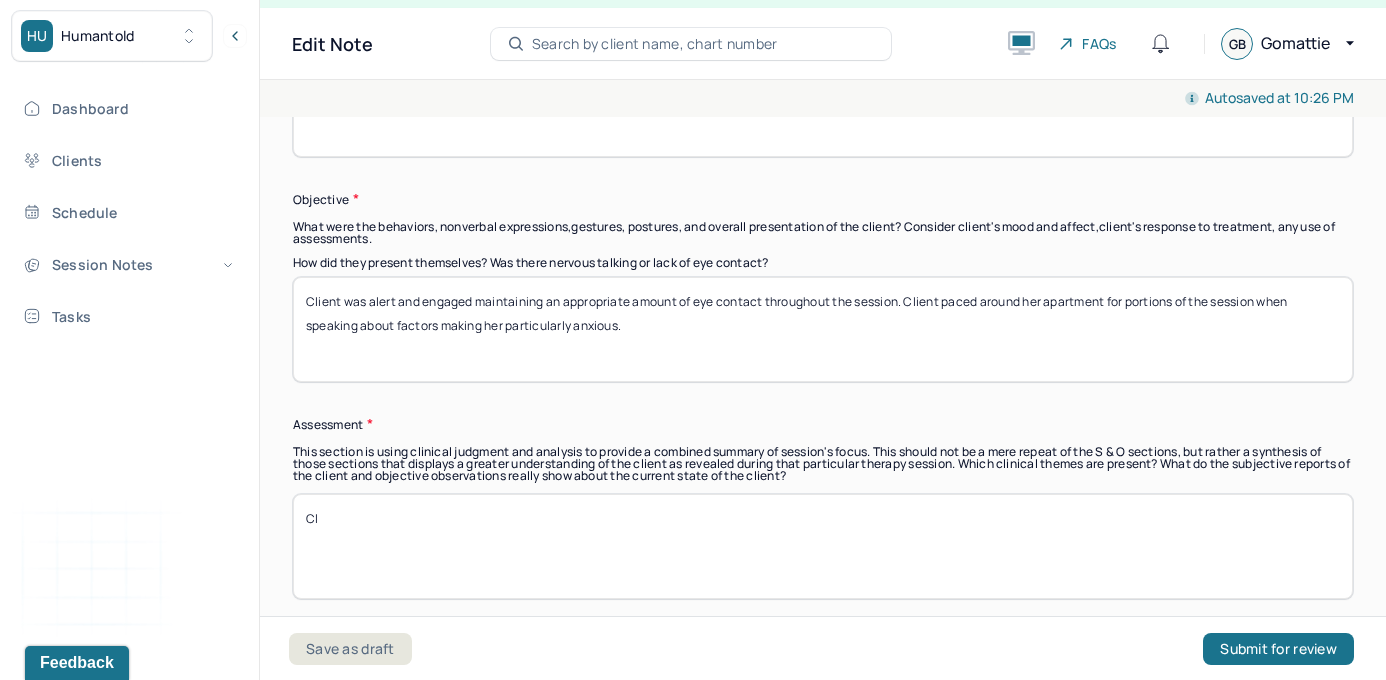 type on "C" 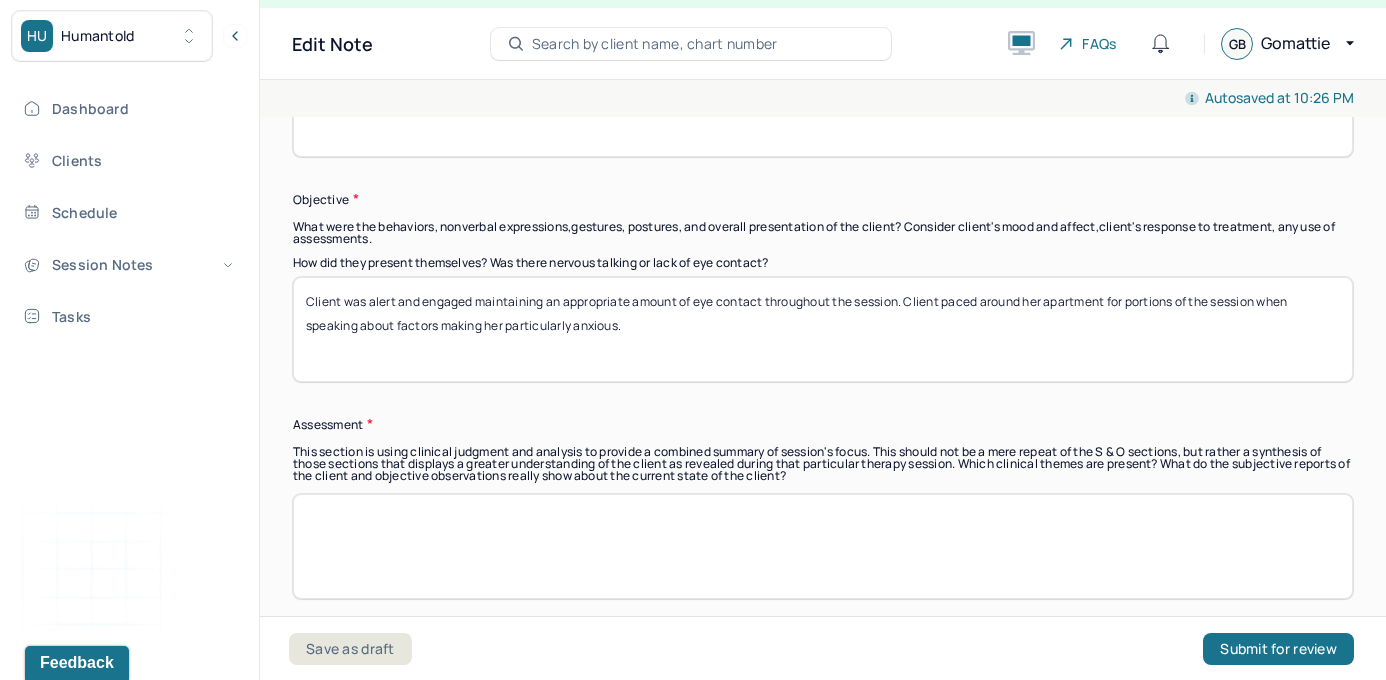 type on "u" 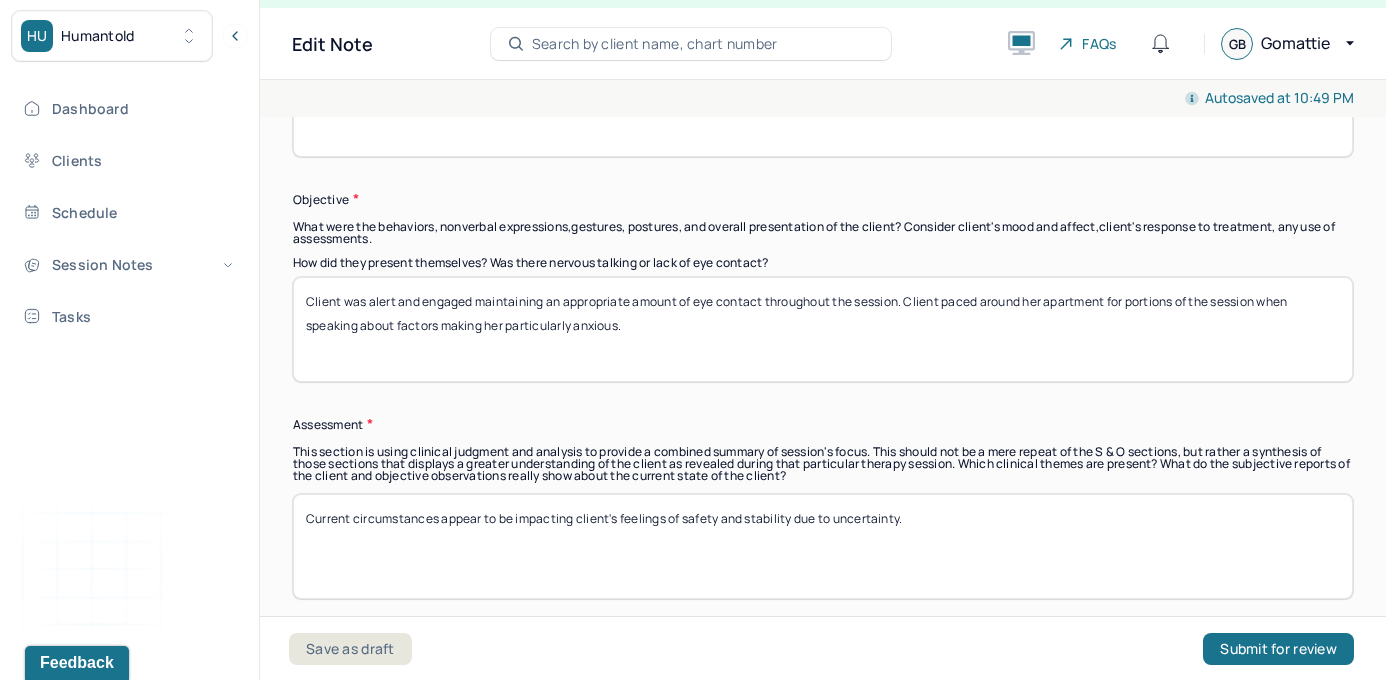 click on "Current circumstances appear to be impacting client's feelings of safety and stability due to uncertainity." at bounding box center [823, 546] 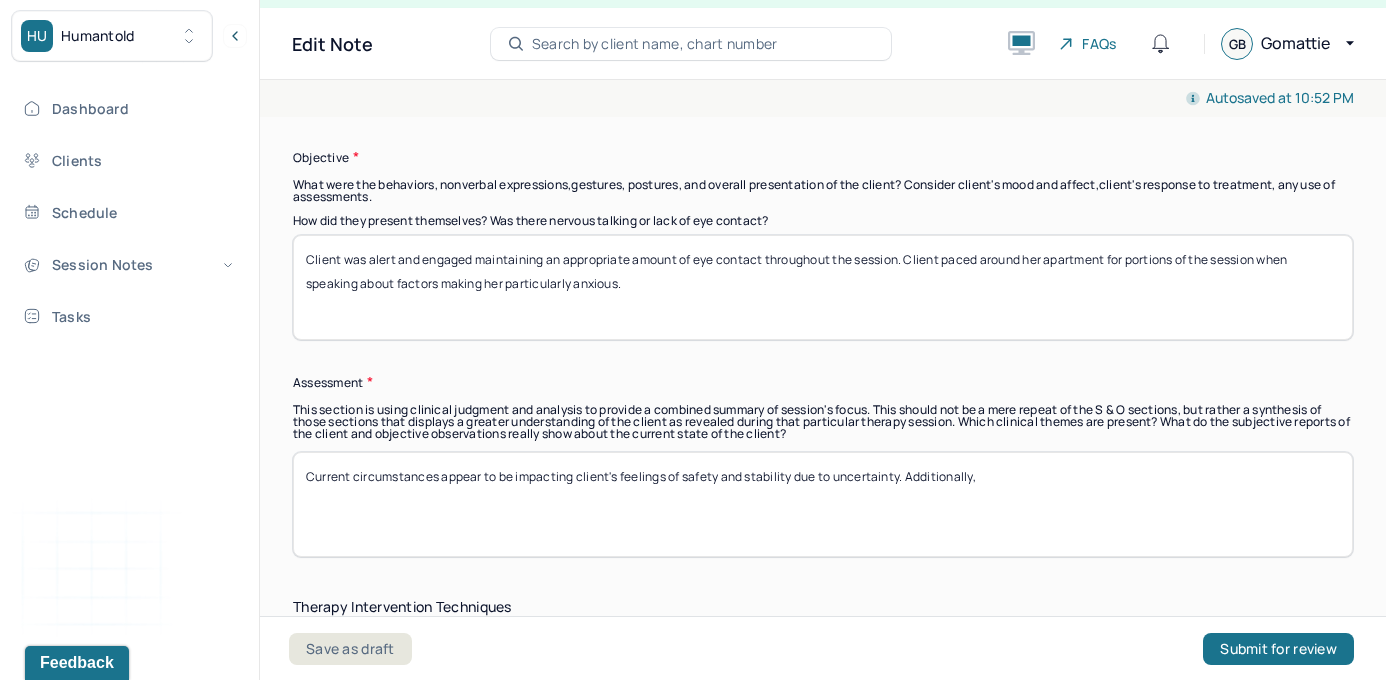 scroll, scrollTop: 1632, scrollLeft: 0, axis: vertical 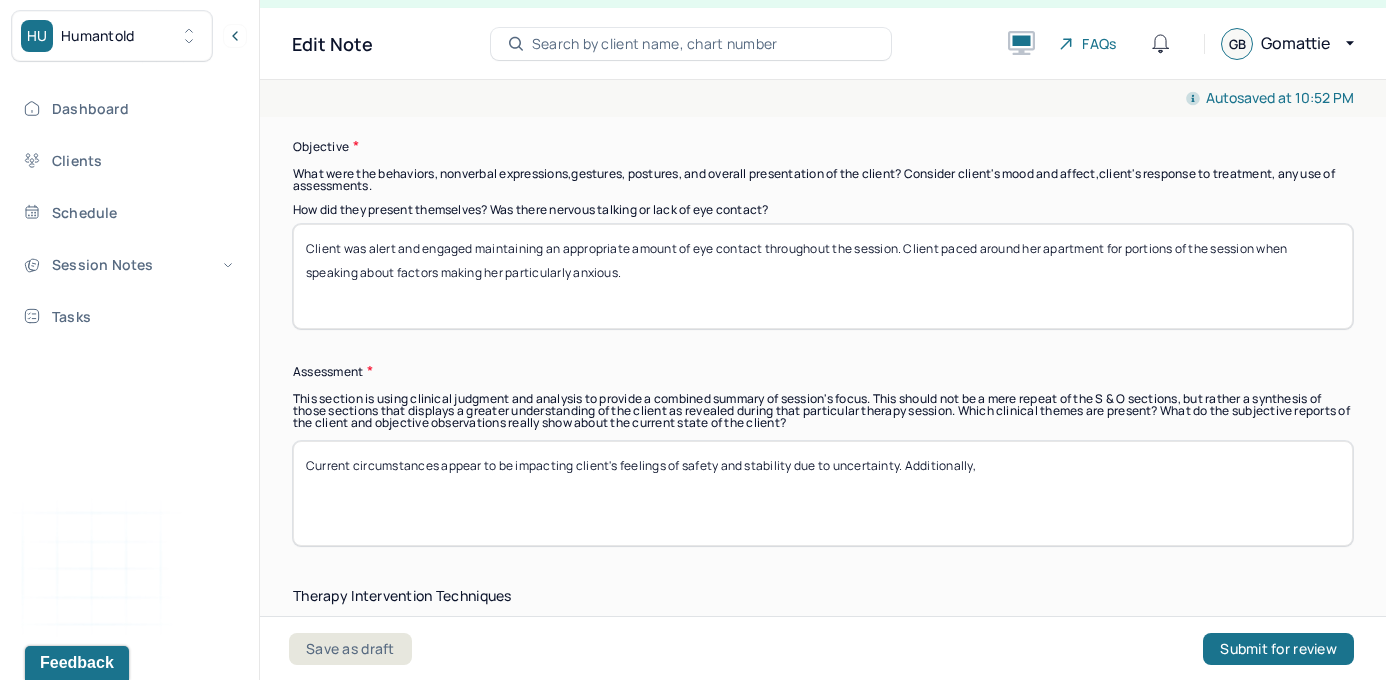 click on "Current circumstances appear to be impacting client's feelings of safety and stability due to uncertainty. Addiitonally," at bounding box center (823, 493) 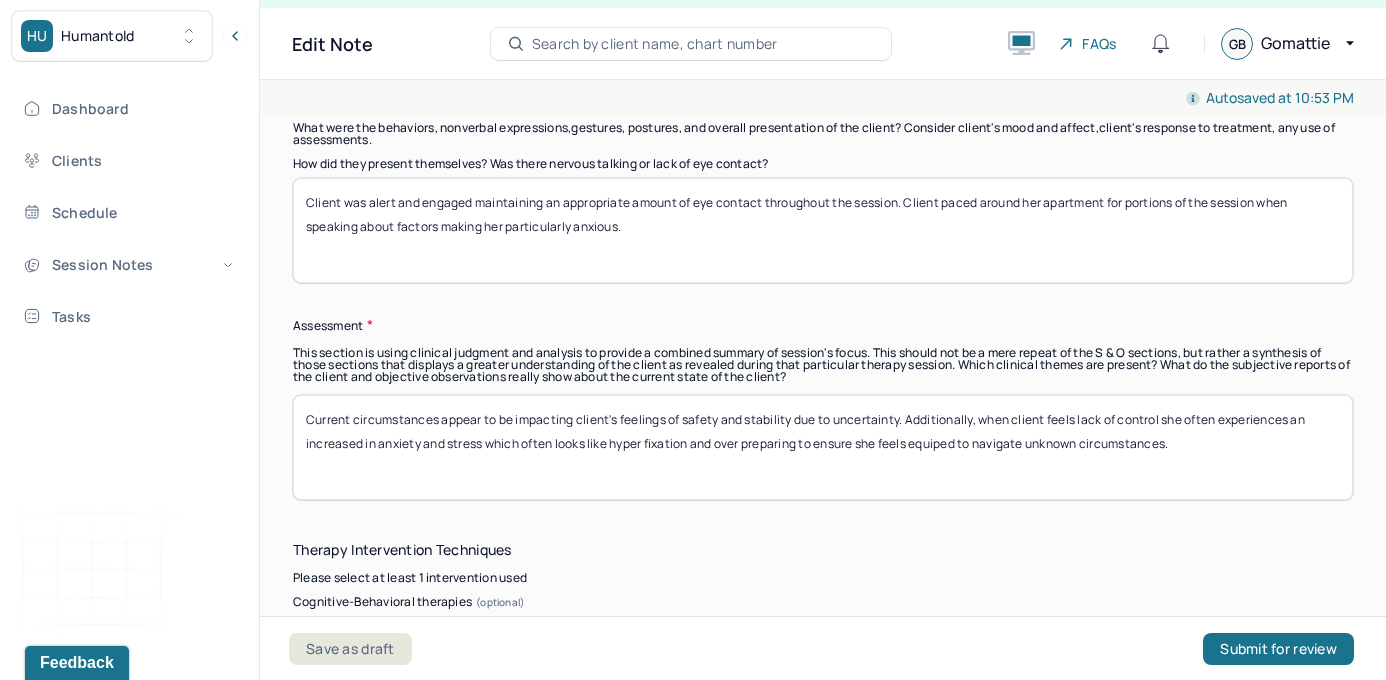 scroll, scrollTop: 1691, scrollLeft: 0, axis: vertical 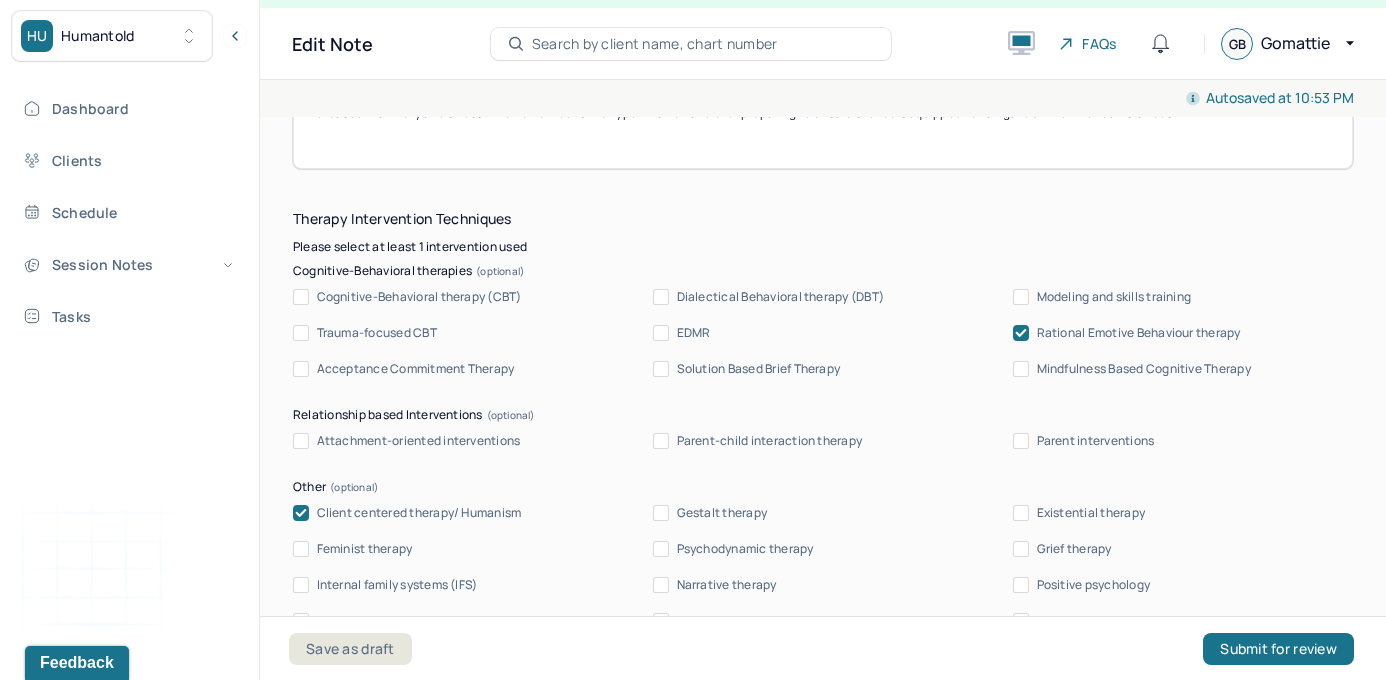 type on "Current circumstances appear to be impacting client's feelings of safety and stability due to uncertainty. Additionally, when client feels lack of control she often experiences an increased in anxiety and stress which often looks like hyper fixation and over preparing to ensure she feels equipped to navigate unknown circumstances." 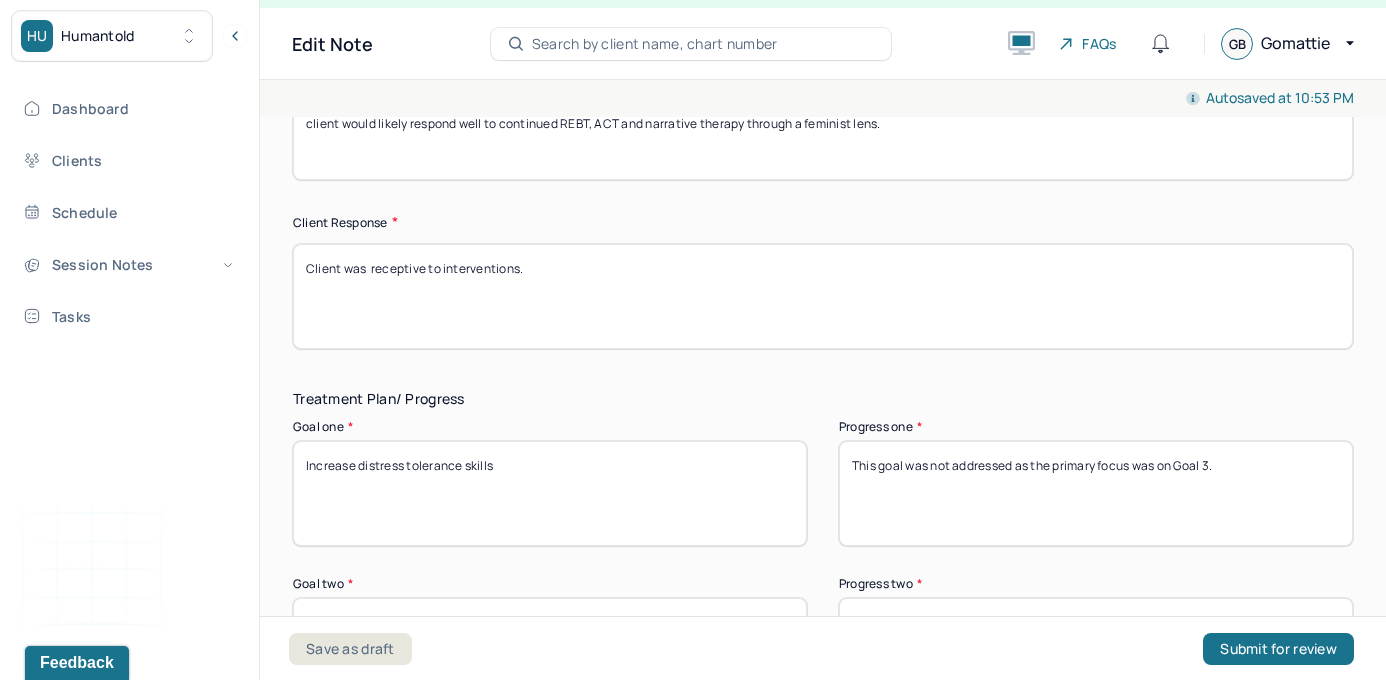 scroll, scrollTop: 3095, scrollLeft: 0, axis: vertical 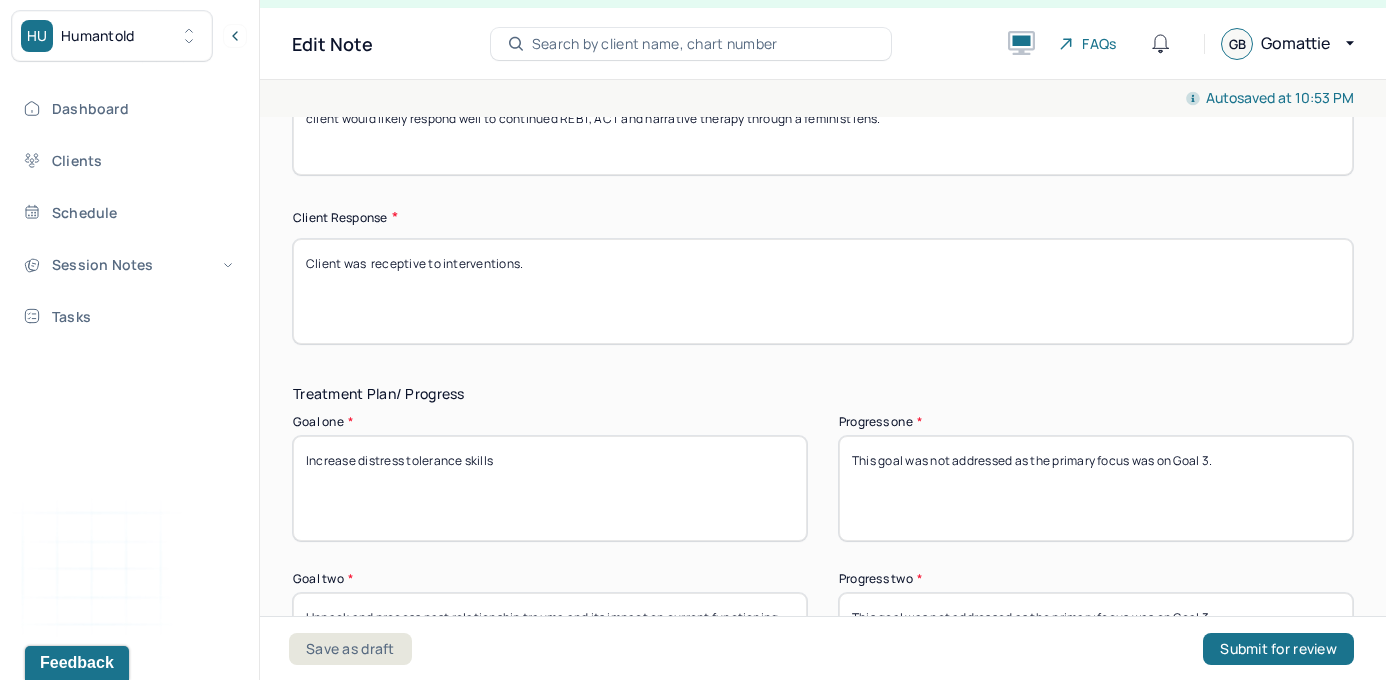 drag, startPoint x: 377, startPoint y: 259, endPoint x: 838, endPoint y: 230, distance: 461.91125 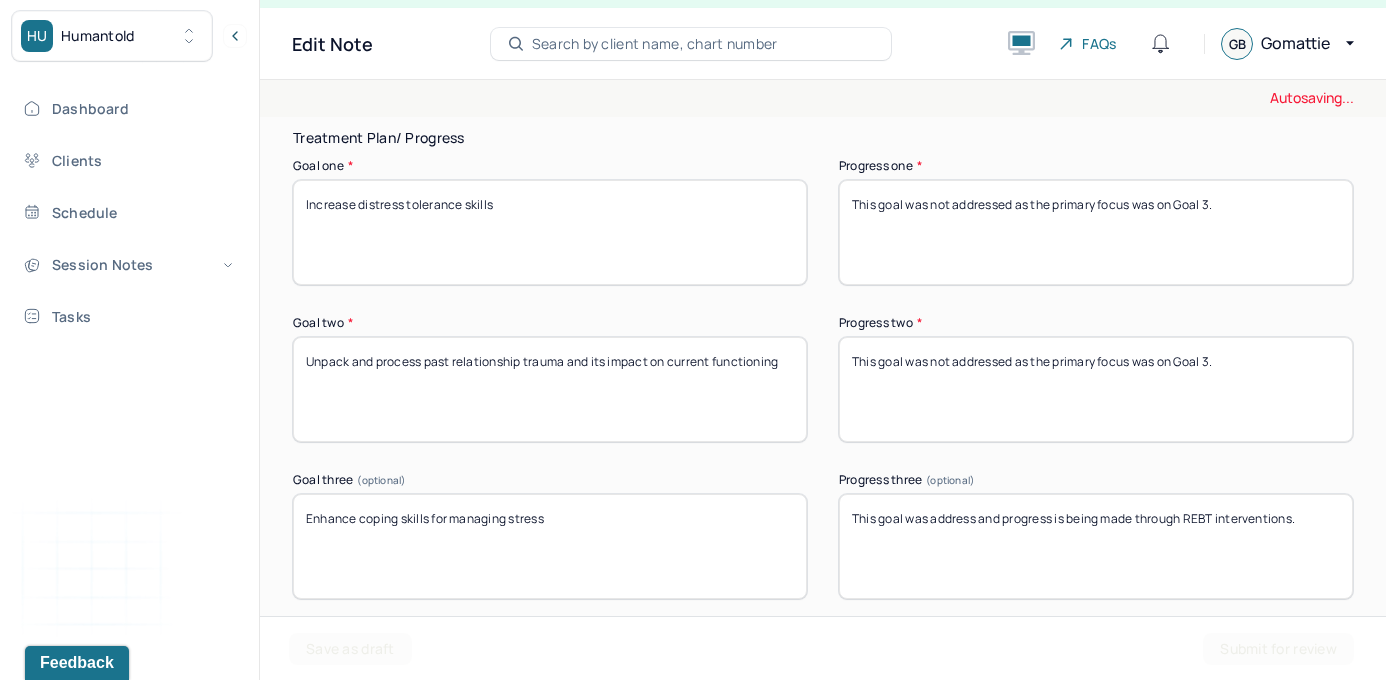 scroll, scrollTop: 3359, scrollLeft: 0, axis: vertical 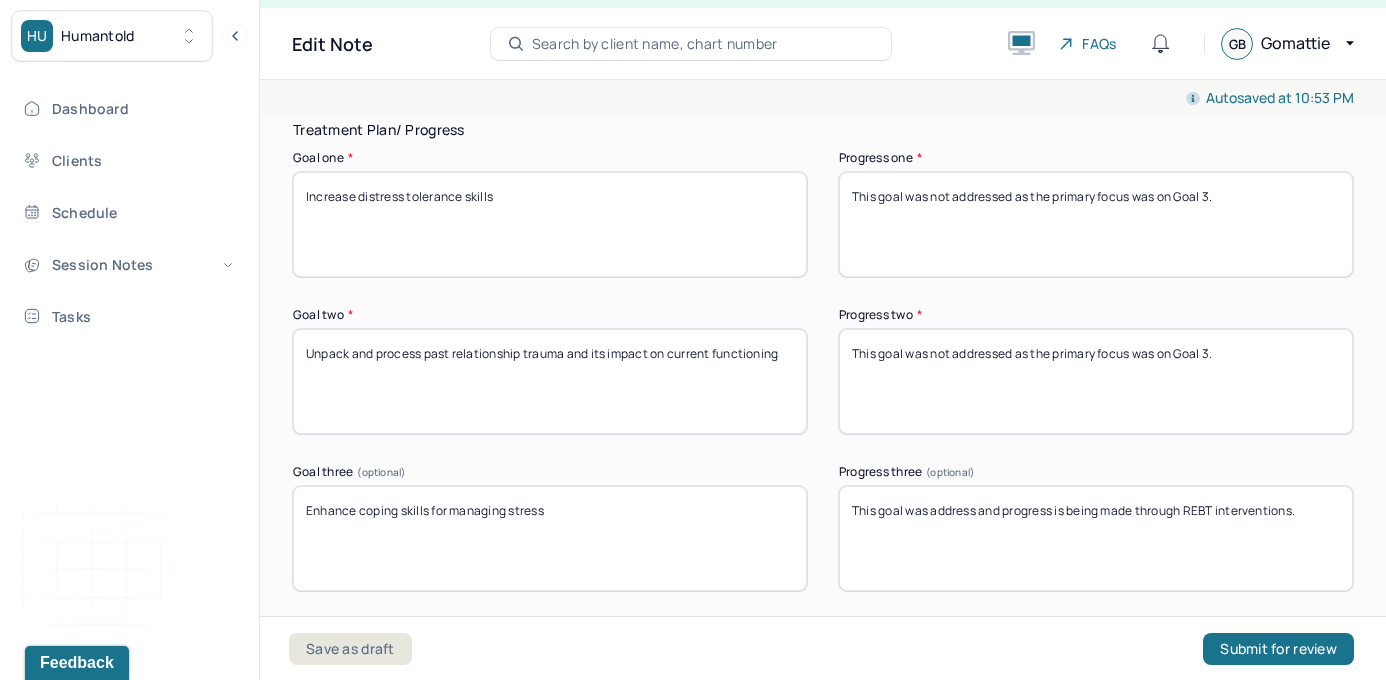 type on "Client was engaged throughout the session." 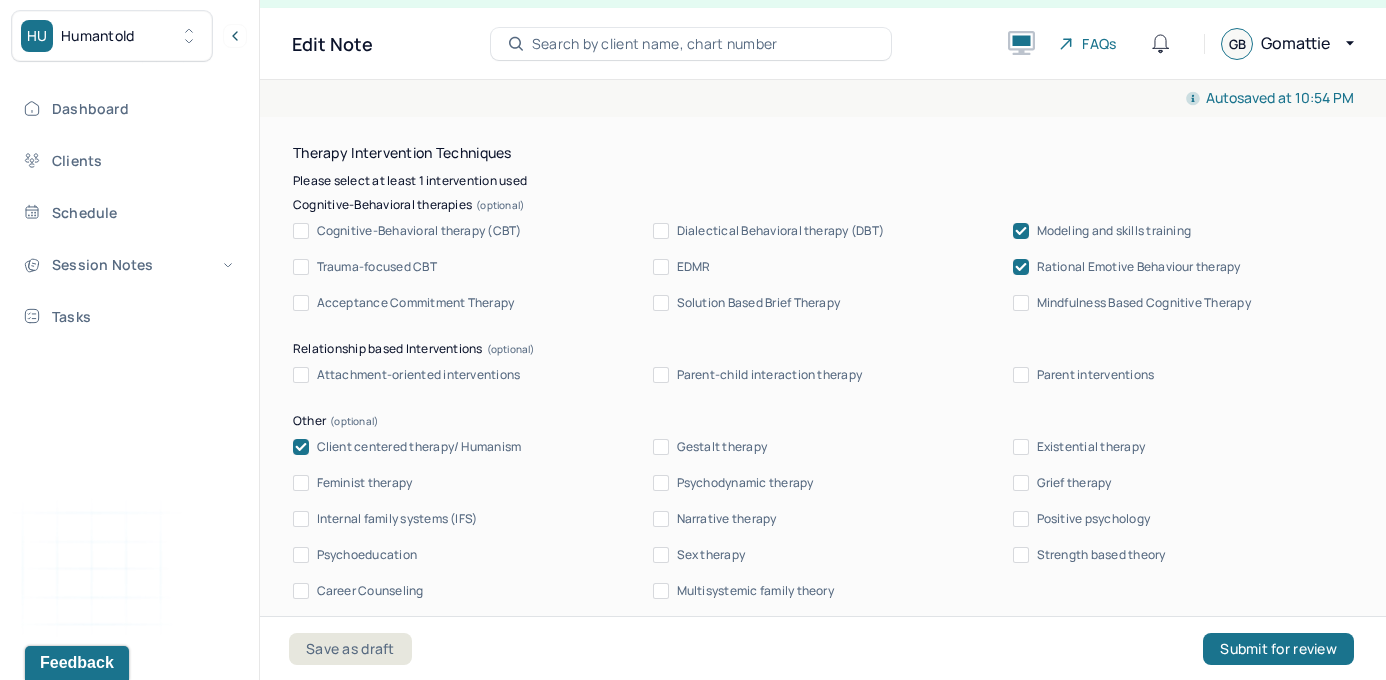 scroll, scrollTop: 2045, scrollLeft: 0, axis: vertical 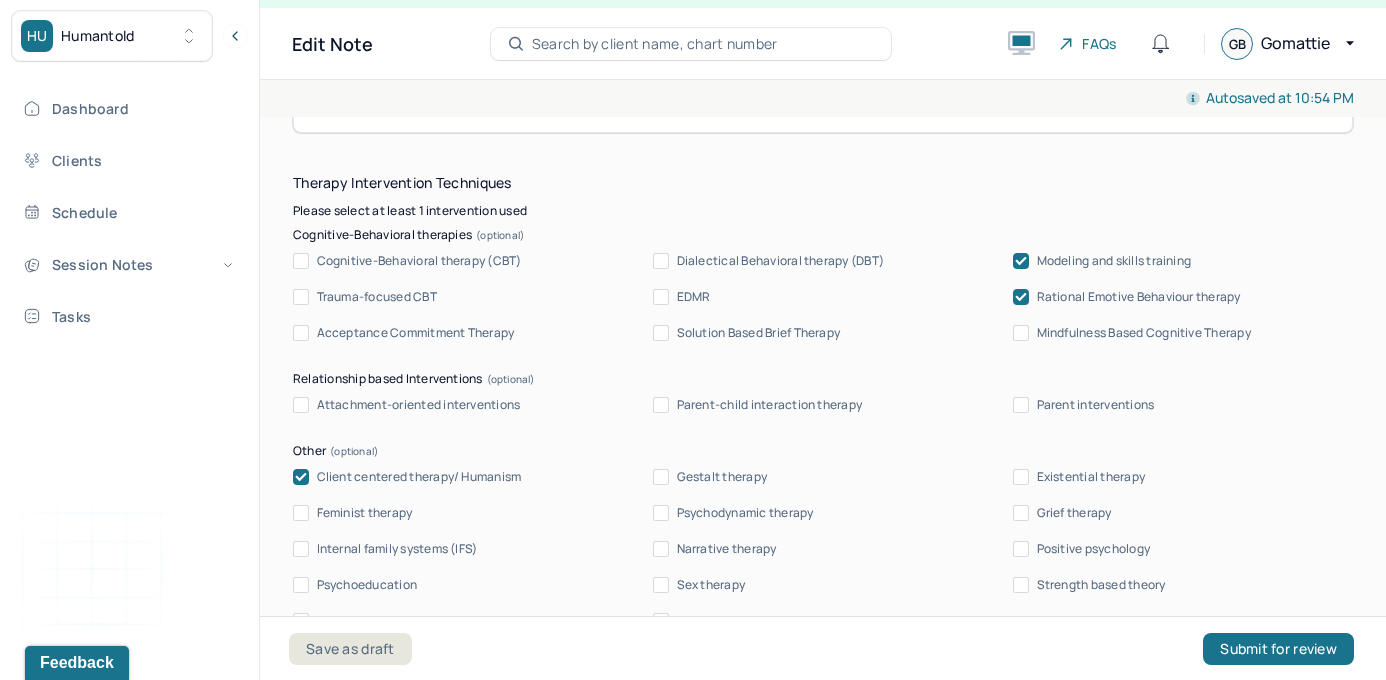 type on "This goal was addressed and progress is being made. Client and therapist explored recent events, impact on functioning while also identifying coping skills through CBT interventions." 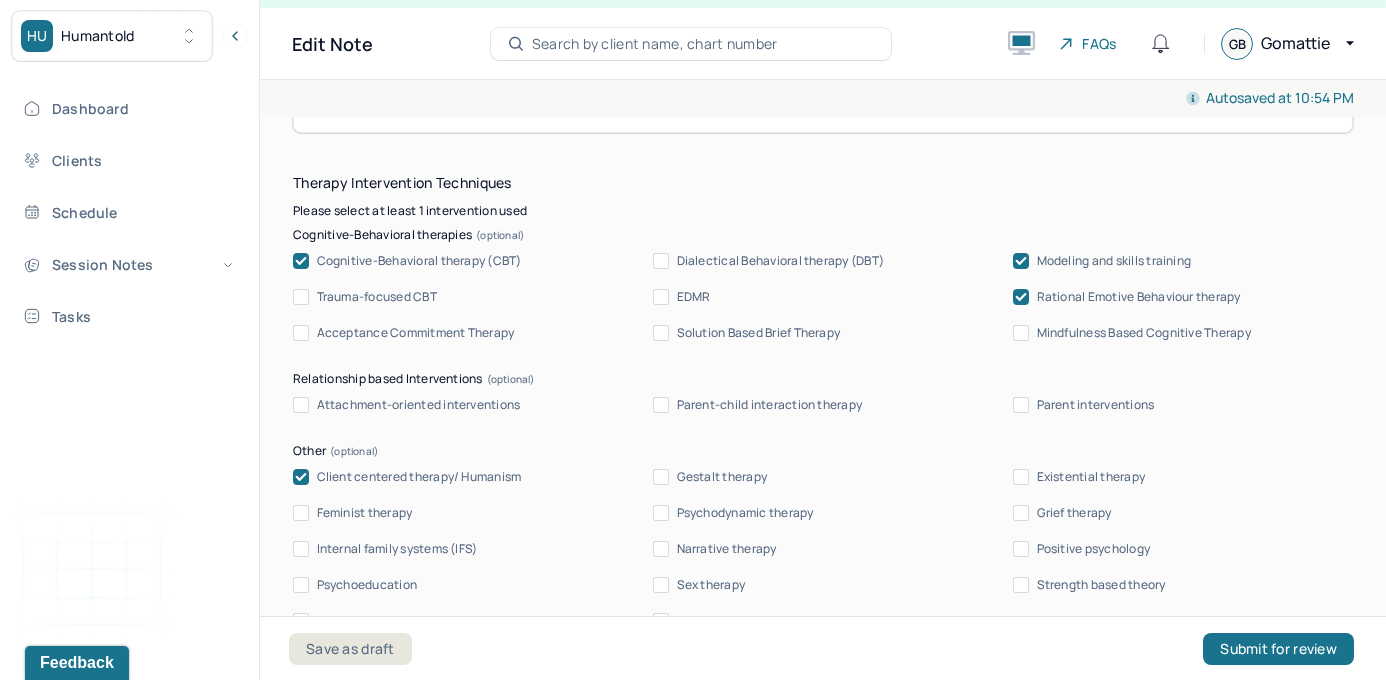 click 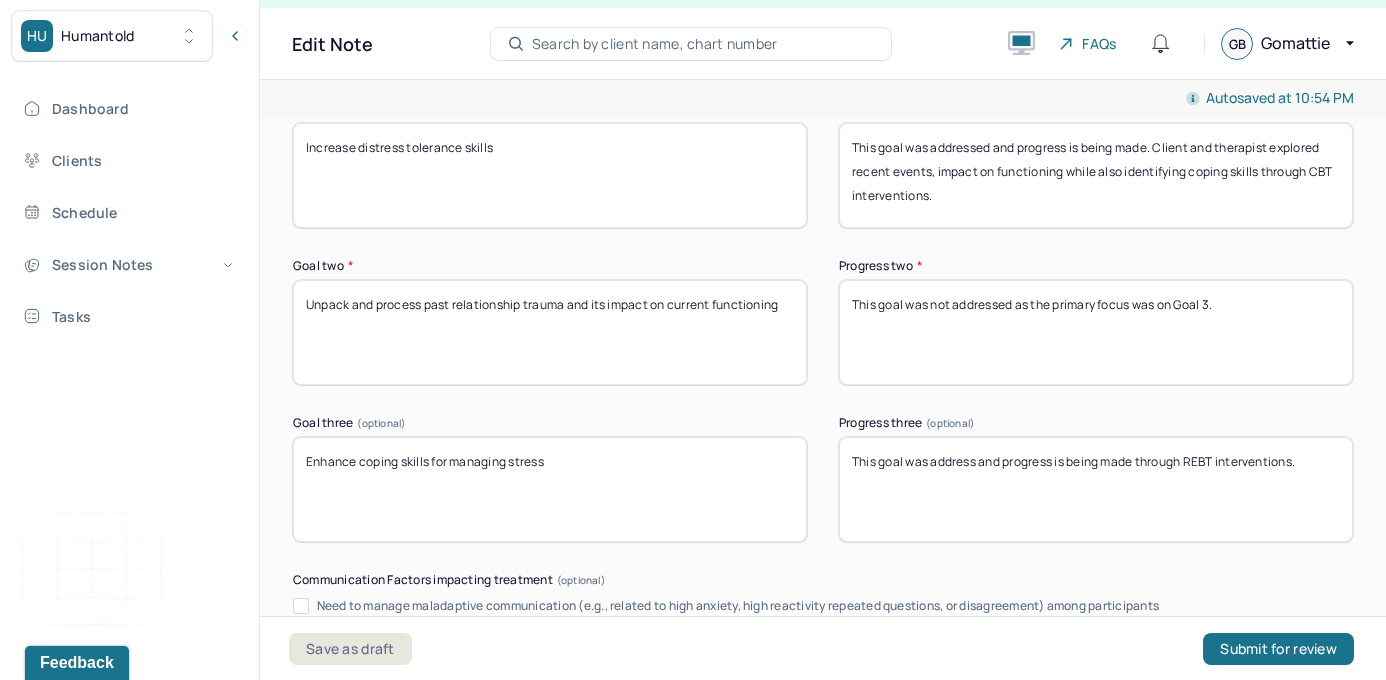 scroll, scrollTop: 3403, scrollLeft: 0, axis: vertical 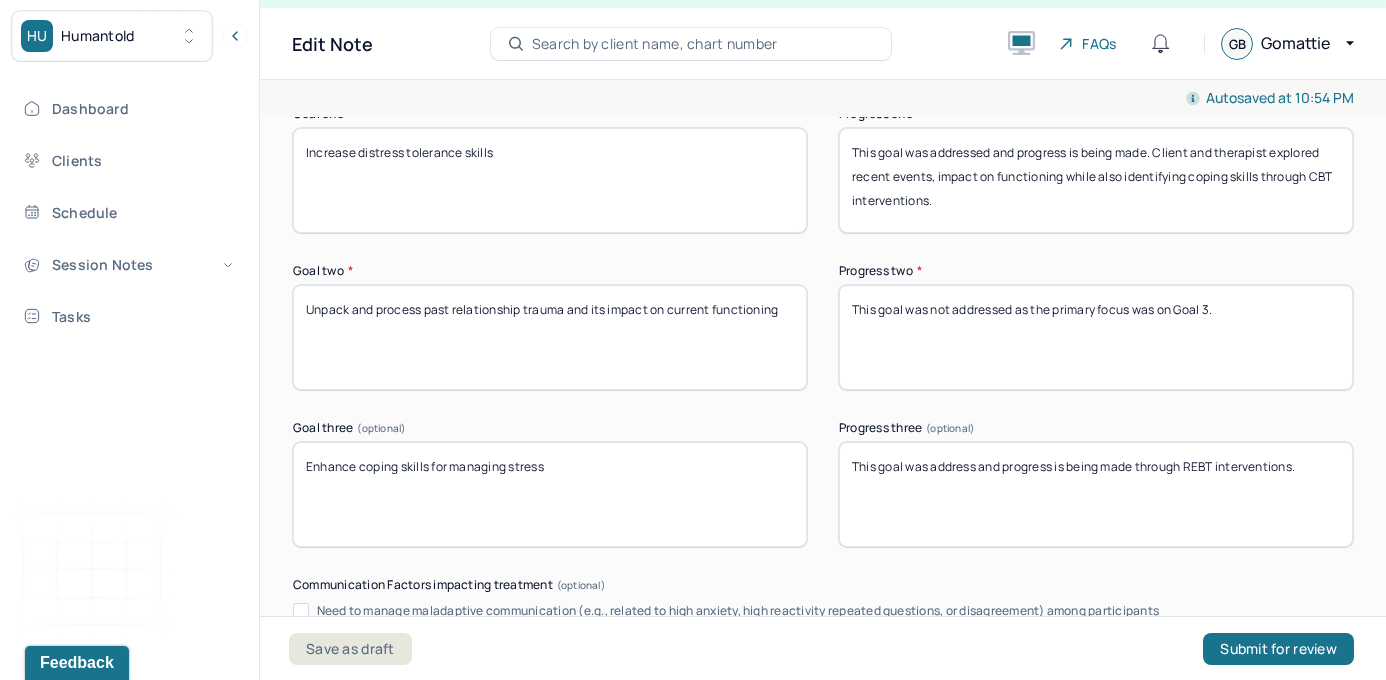 click on "This goal was not addressed as the primary focus was on Goal 3." at bounding box center [1096, 337] 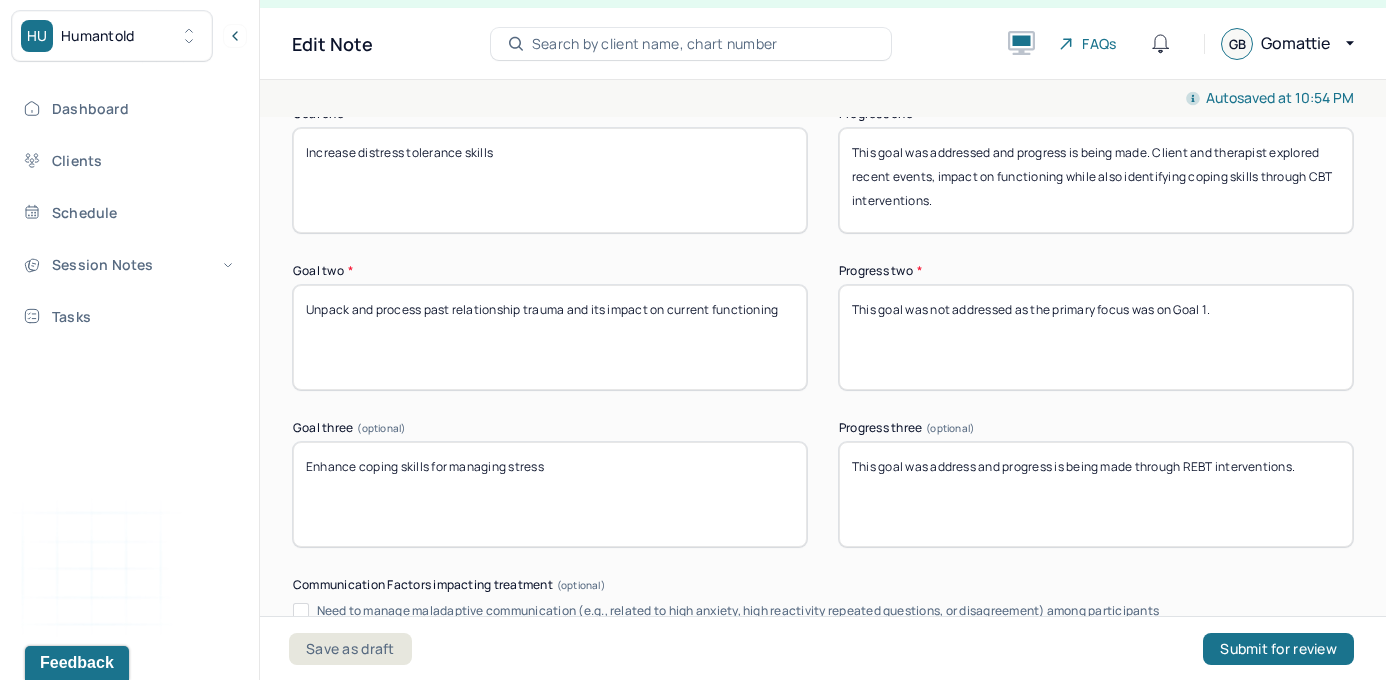 drag, startPoint x: 1263, startPoint y: 304, endPoint x: 832, endPoint y: 289, distance: 431.26096 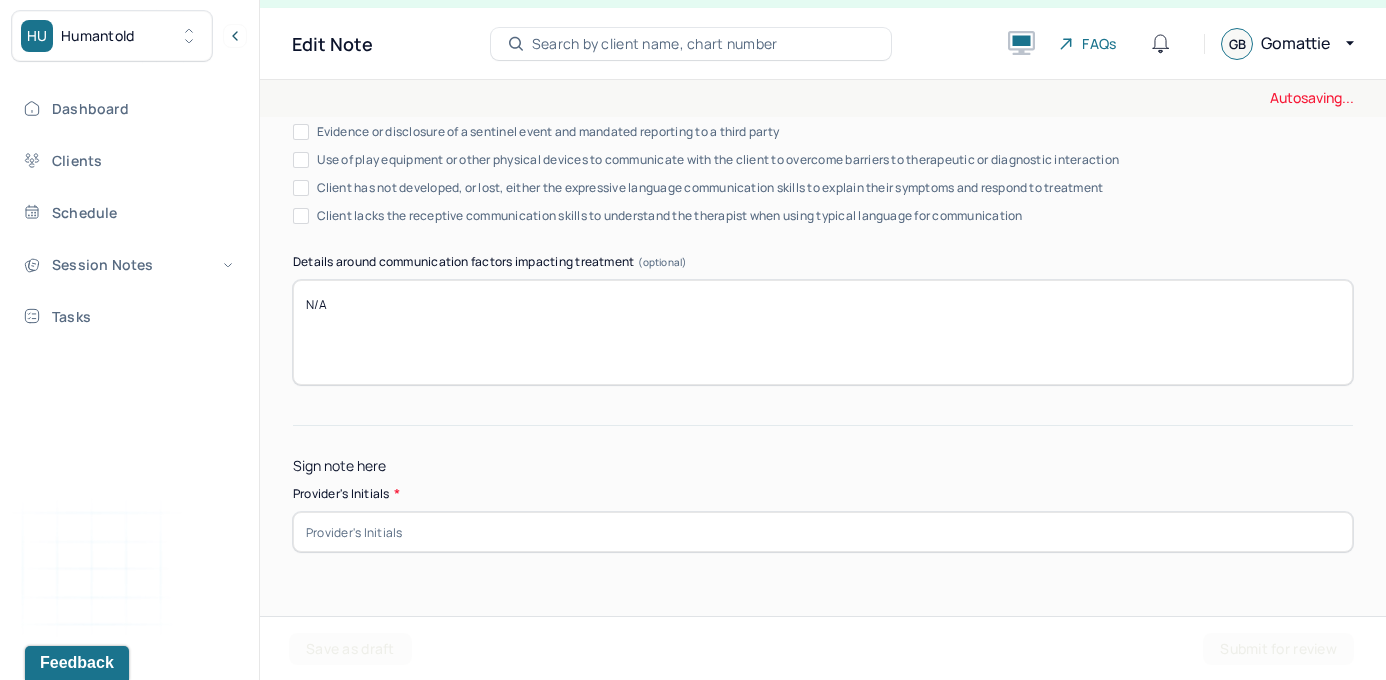 scroll, scrollTop: 3970, scrollLeft: 0, axis: vertical 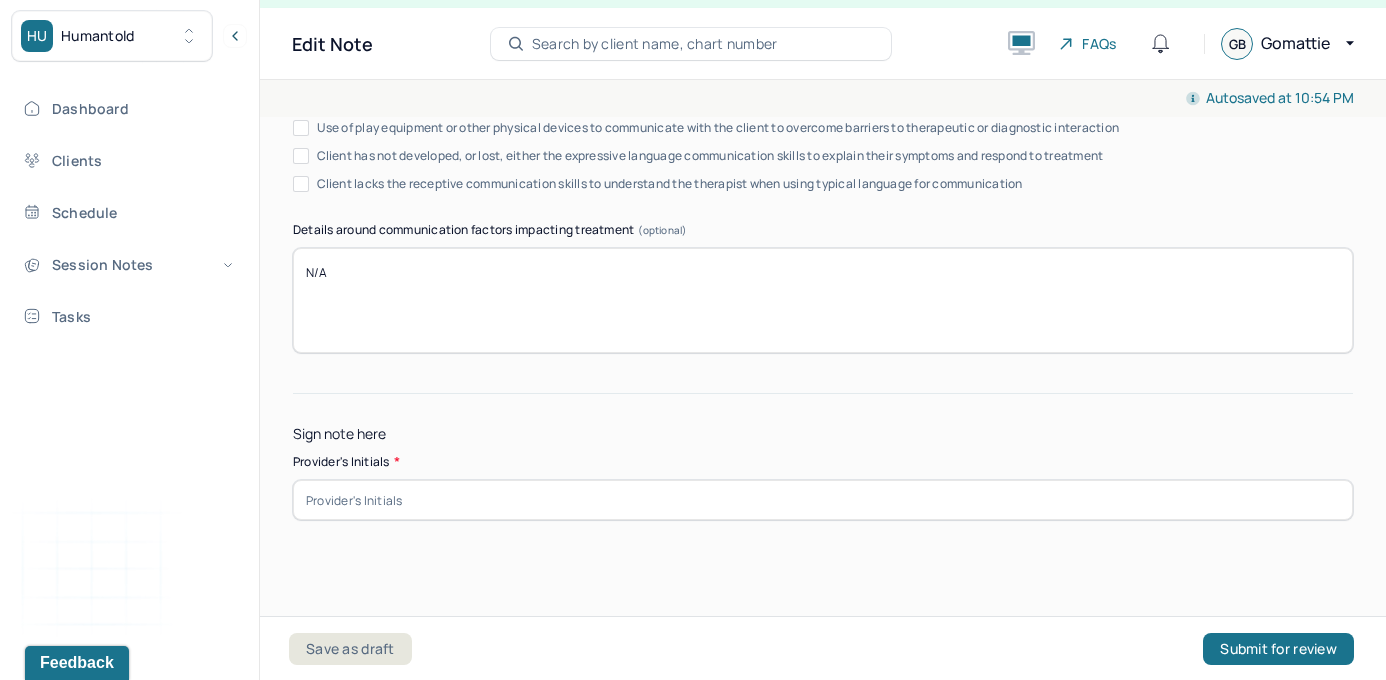 type on "This goal was not addressed as the primary focus was on Goal 1." 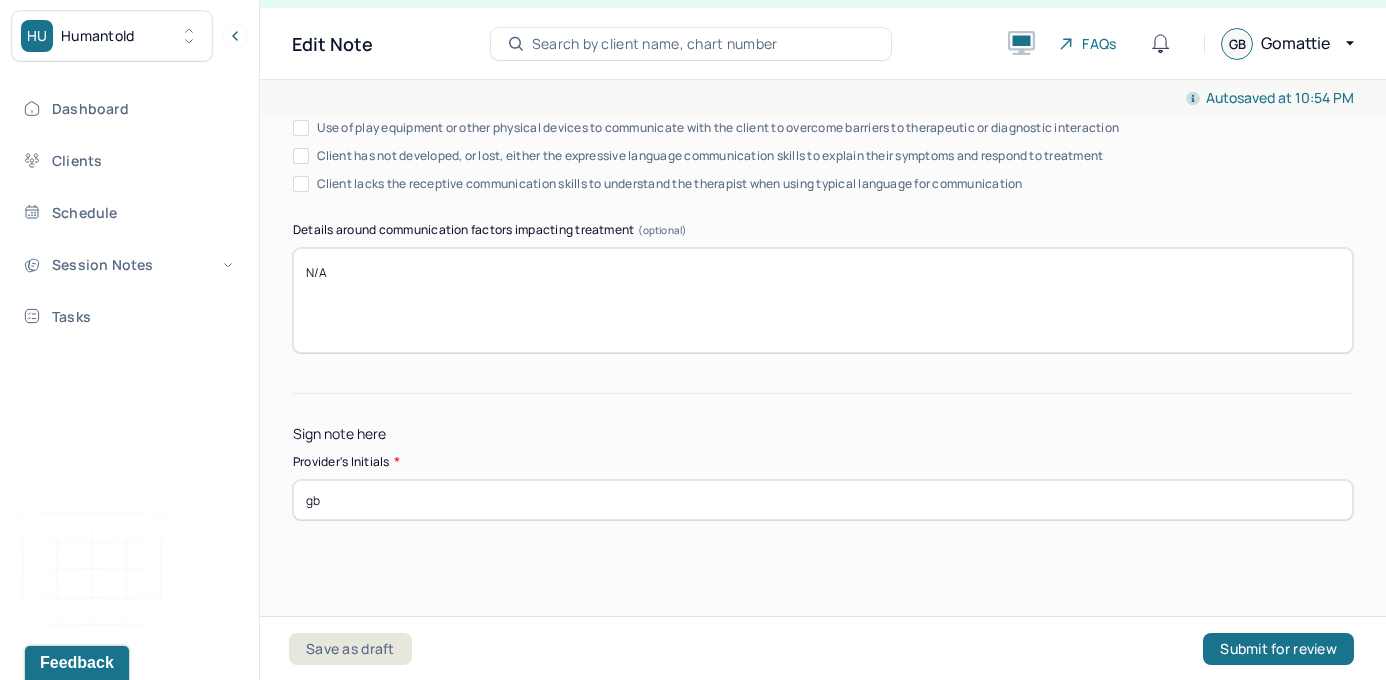 type on "gb" 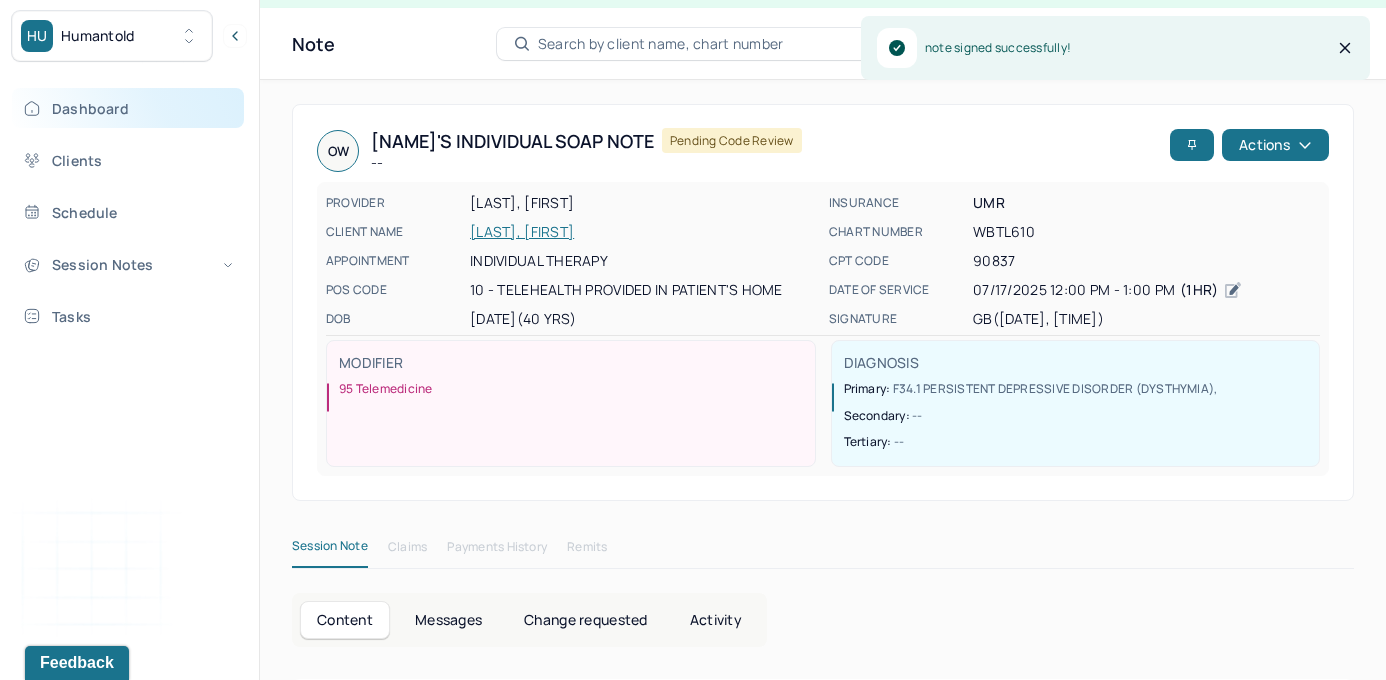 click on "Dashboard" at bounding box center (128, 108) 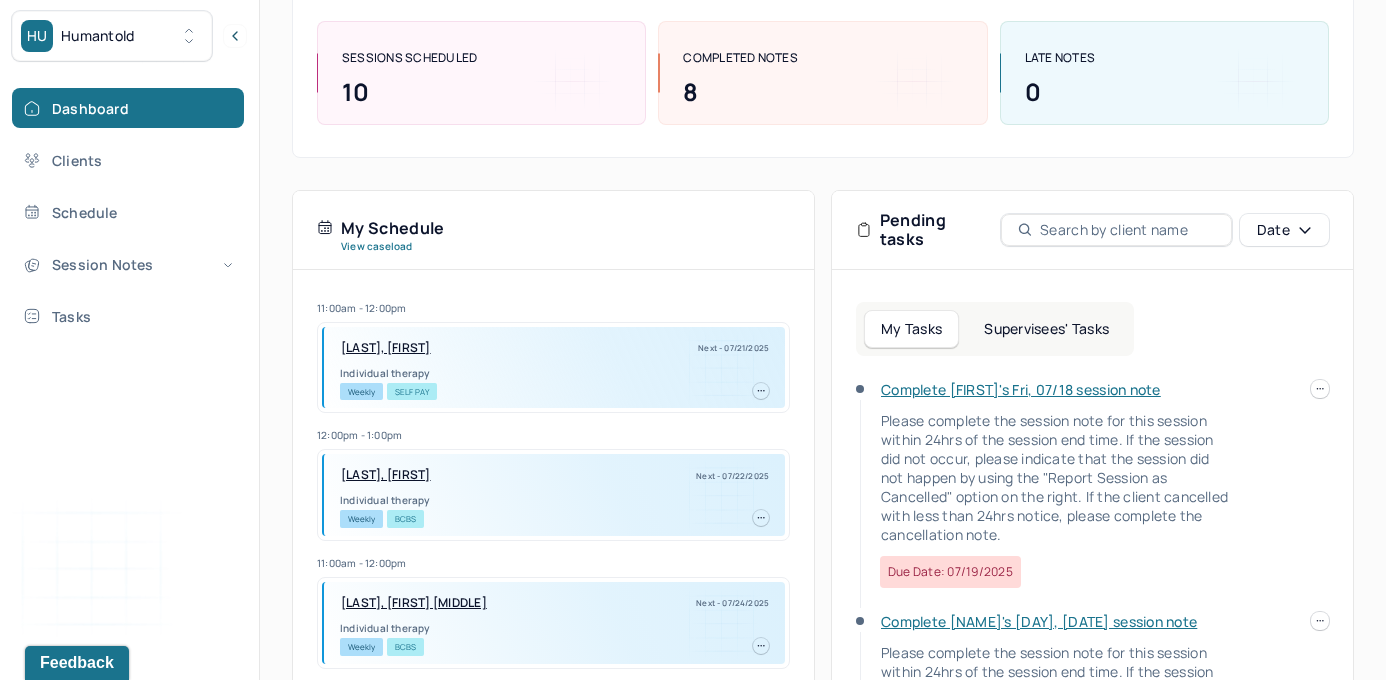 scroll, scrollTop: 297, scrollLeft: 0, axis: vertical 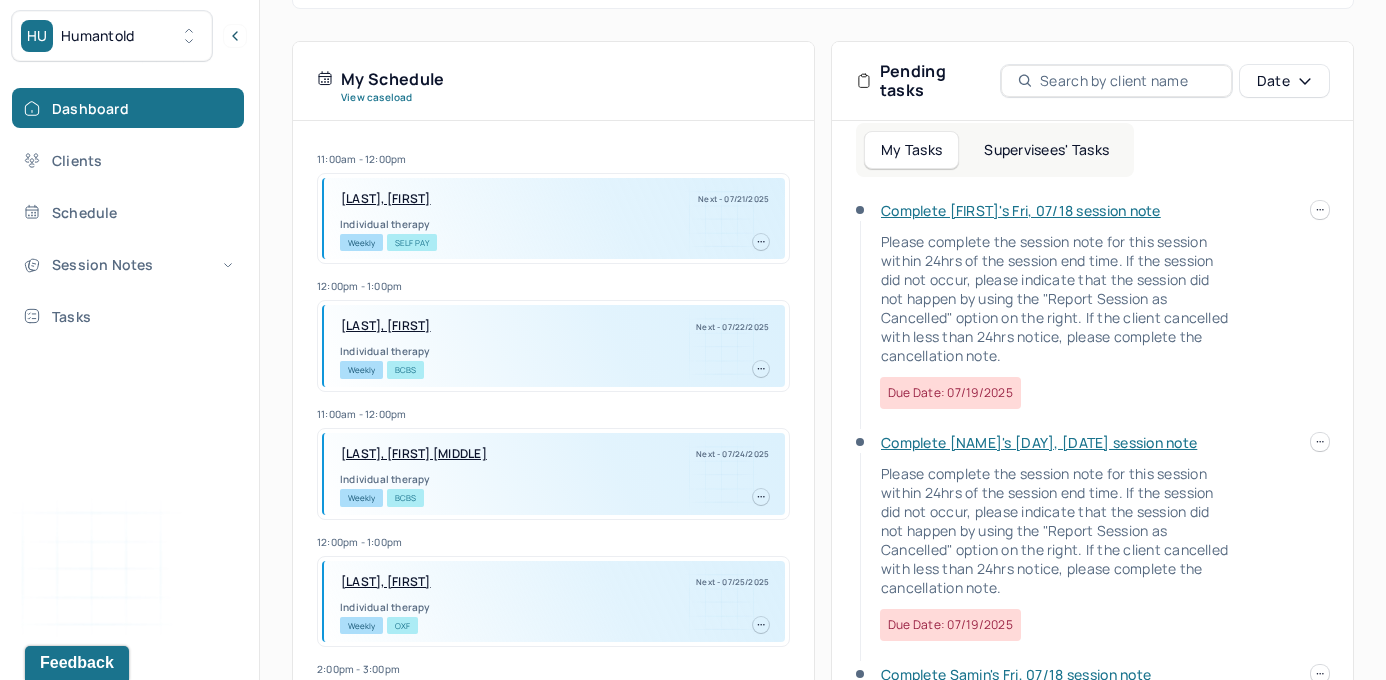 click on "Complete [FIRST]'s Fri, 07/18 session note" at bounding box center (1021, 210) 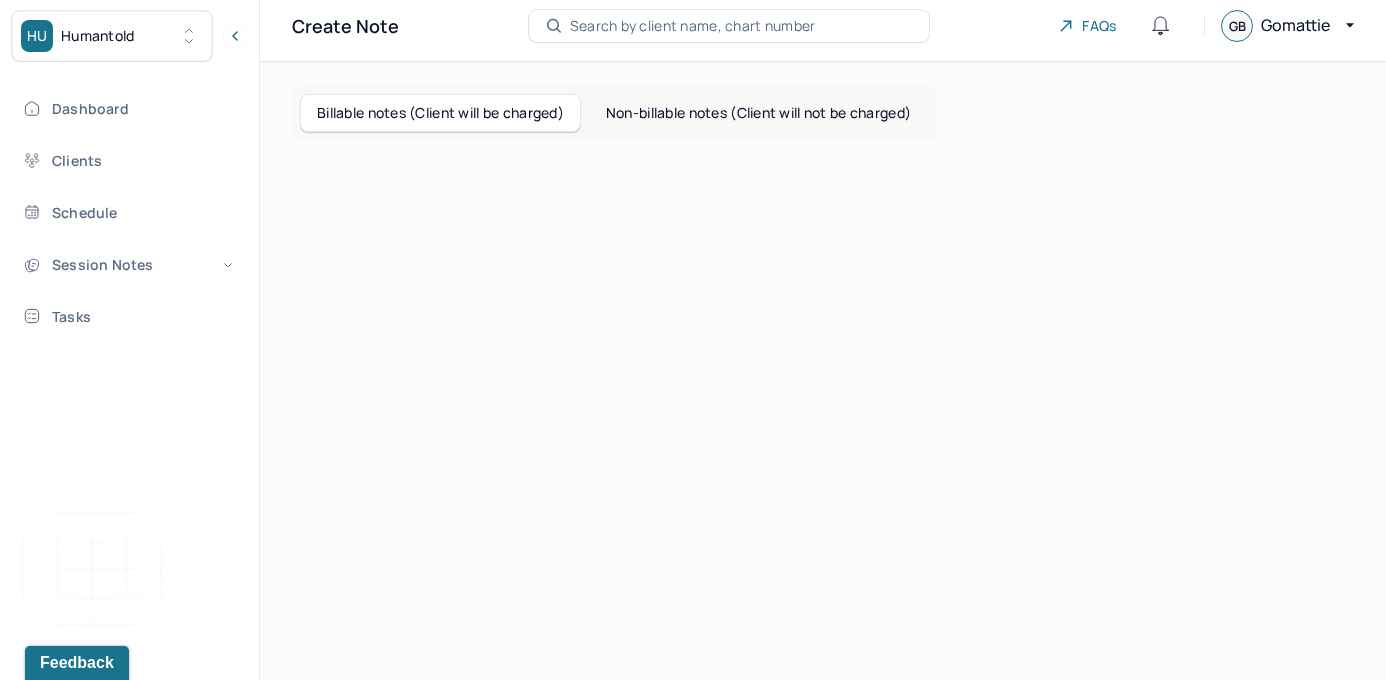 scroll, scrollTop: 91, scrollLeft: 0, axis: vertical 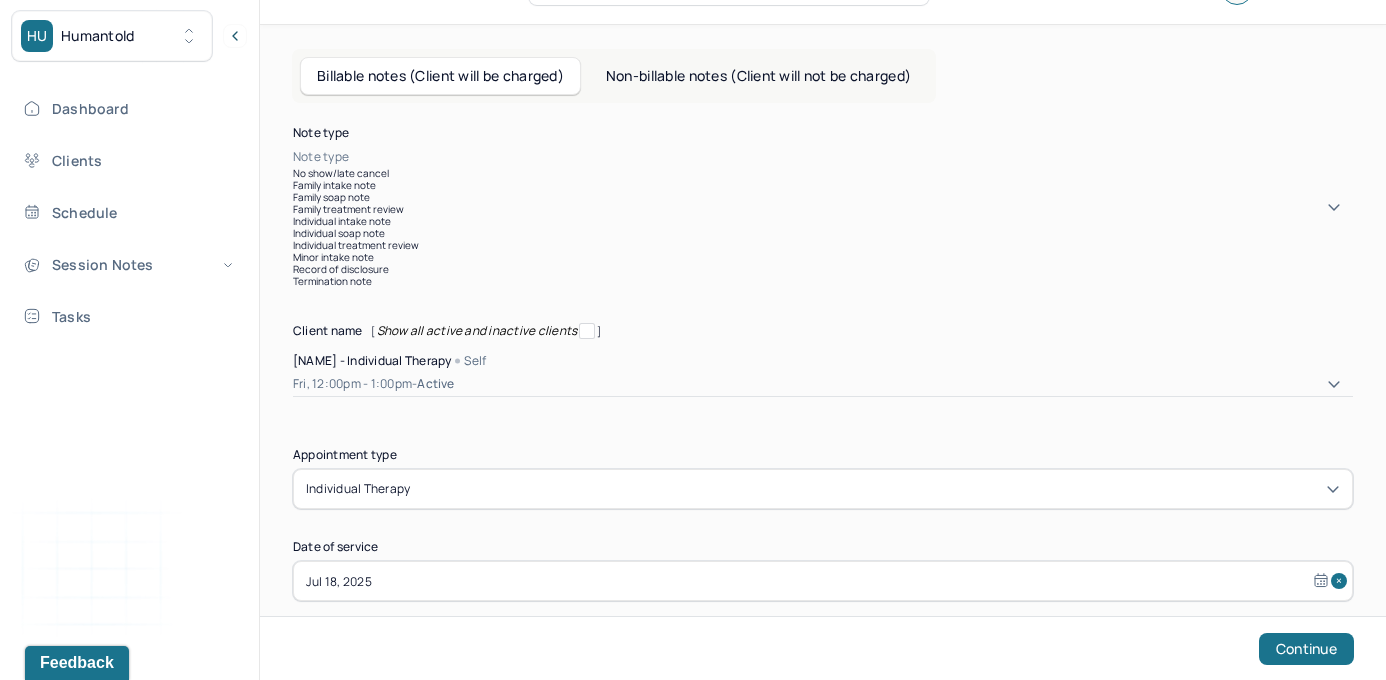 click at bounding box center [853, 157] 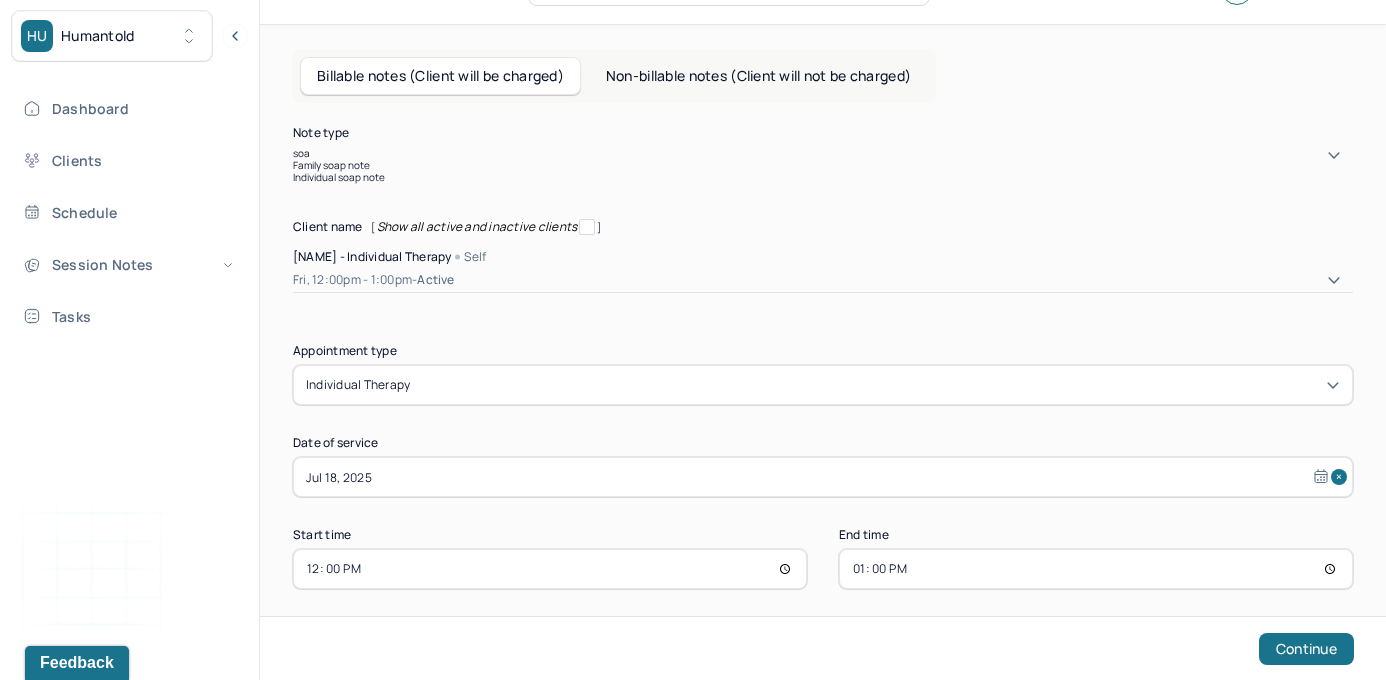 type on "soap" 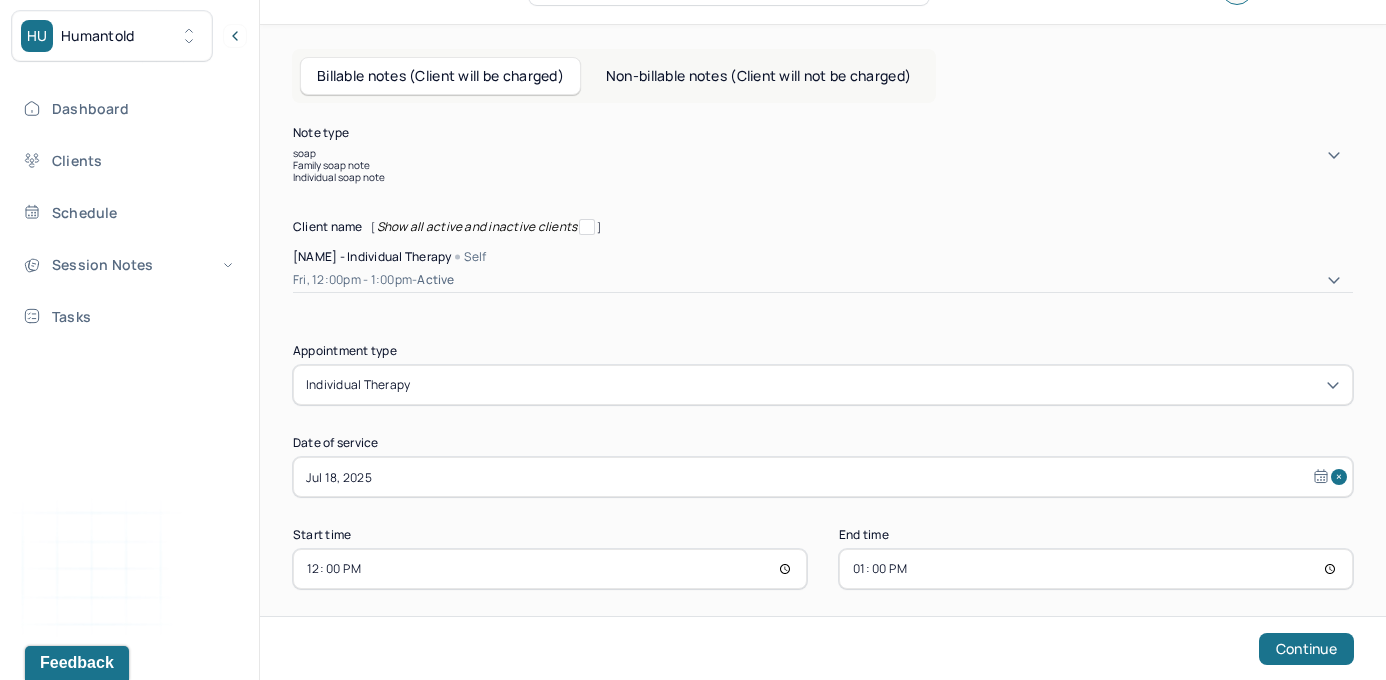 click on "Individual soap note" at bounding box center (823, 177) 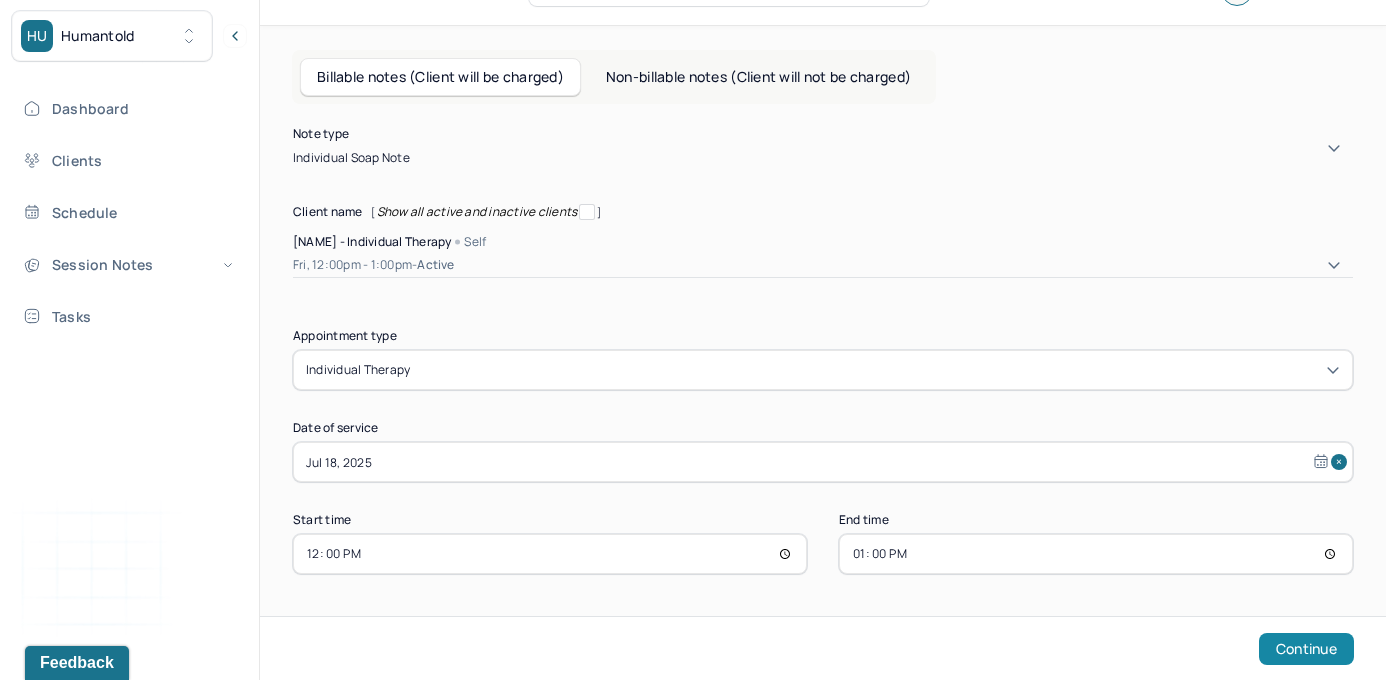 click on "Continue" at bounding box center [1306, 649] 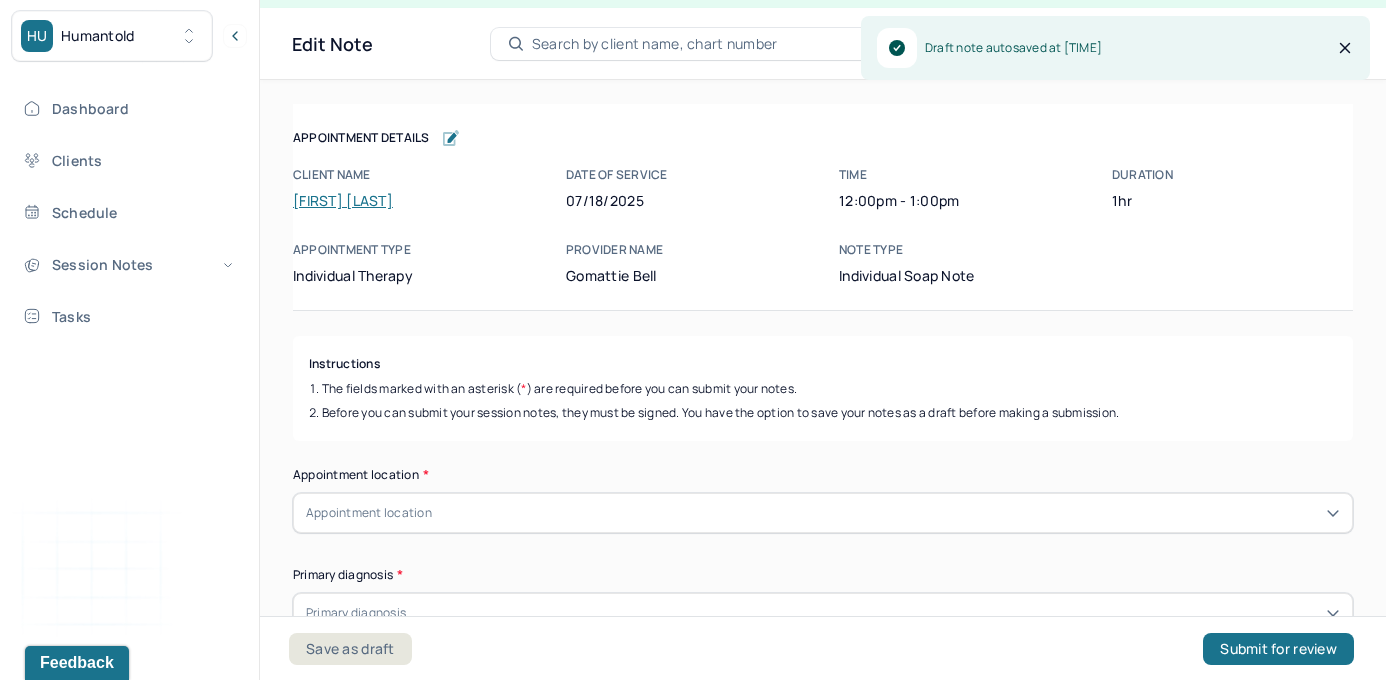 scroll, scrollTop: 36, scrollLeft: 0, axis: vertical 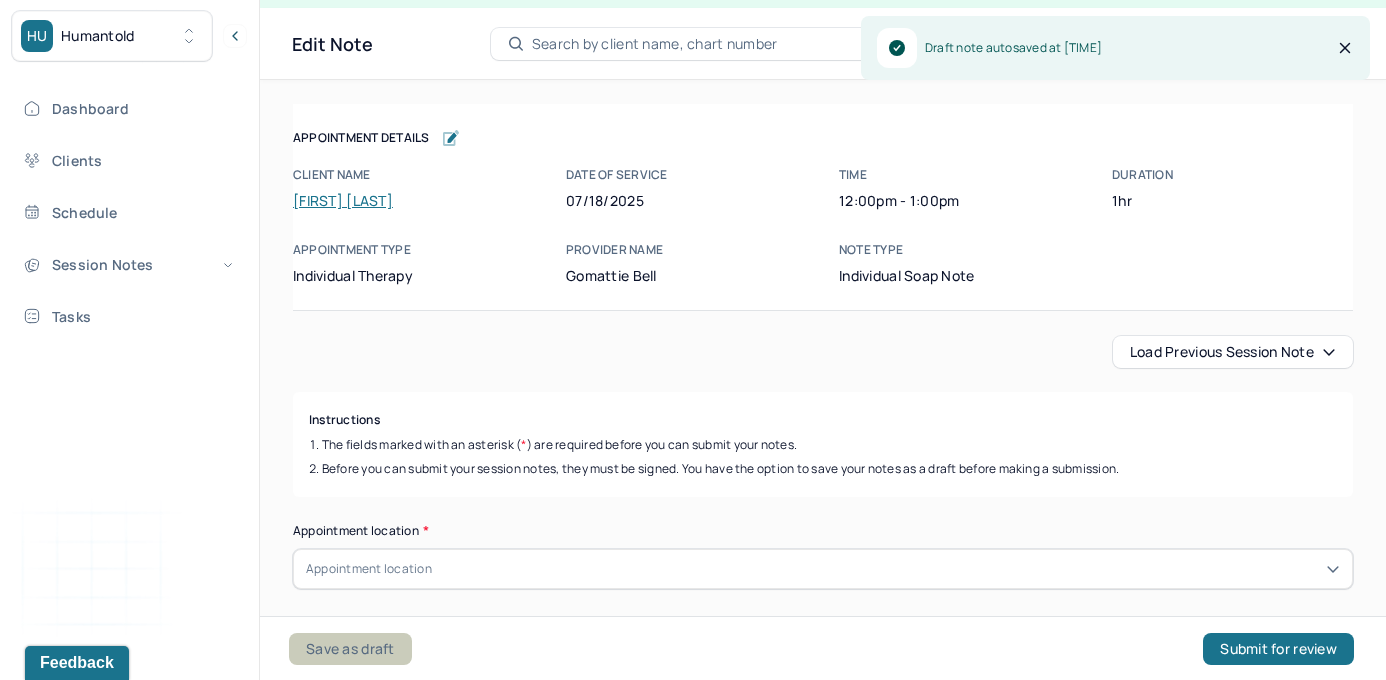 click on "Save as draft" at bounding box center (350, 649) 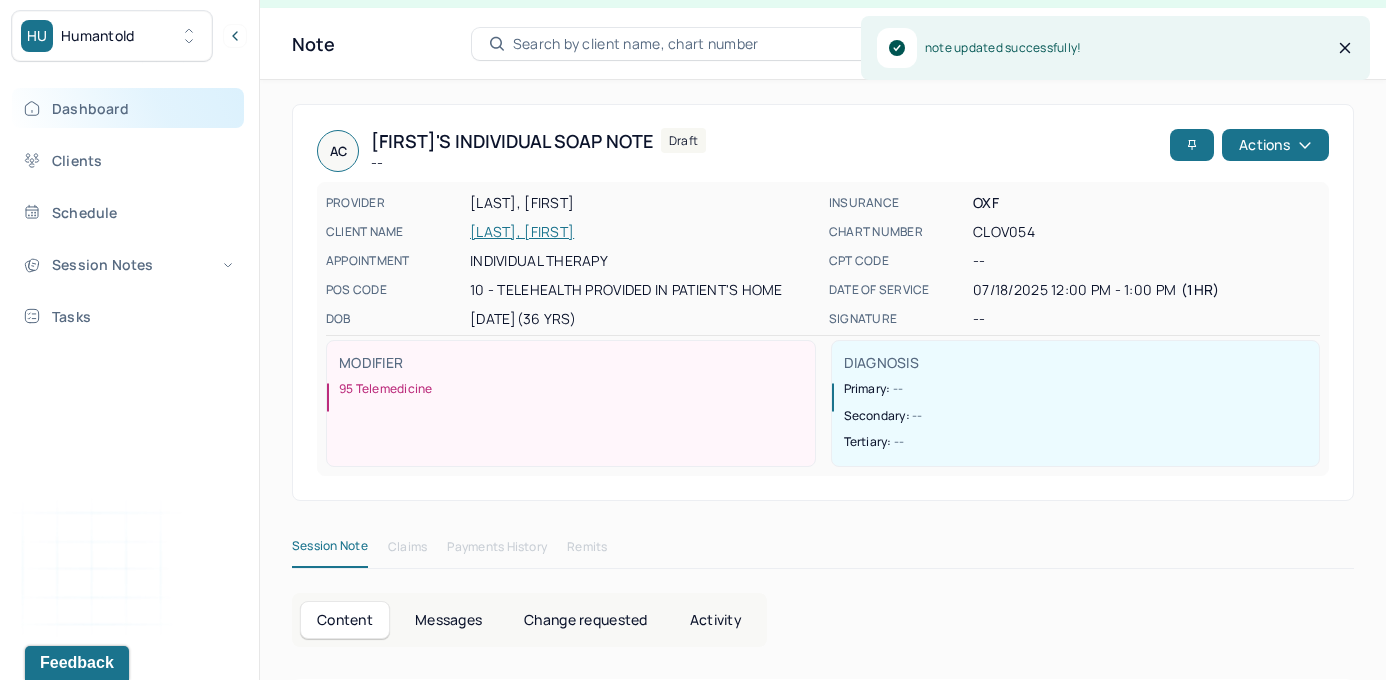 click on "Dashboard" at bounding box center [128, 108] 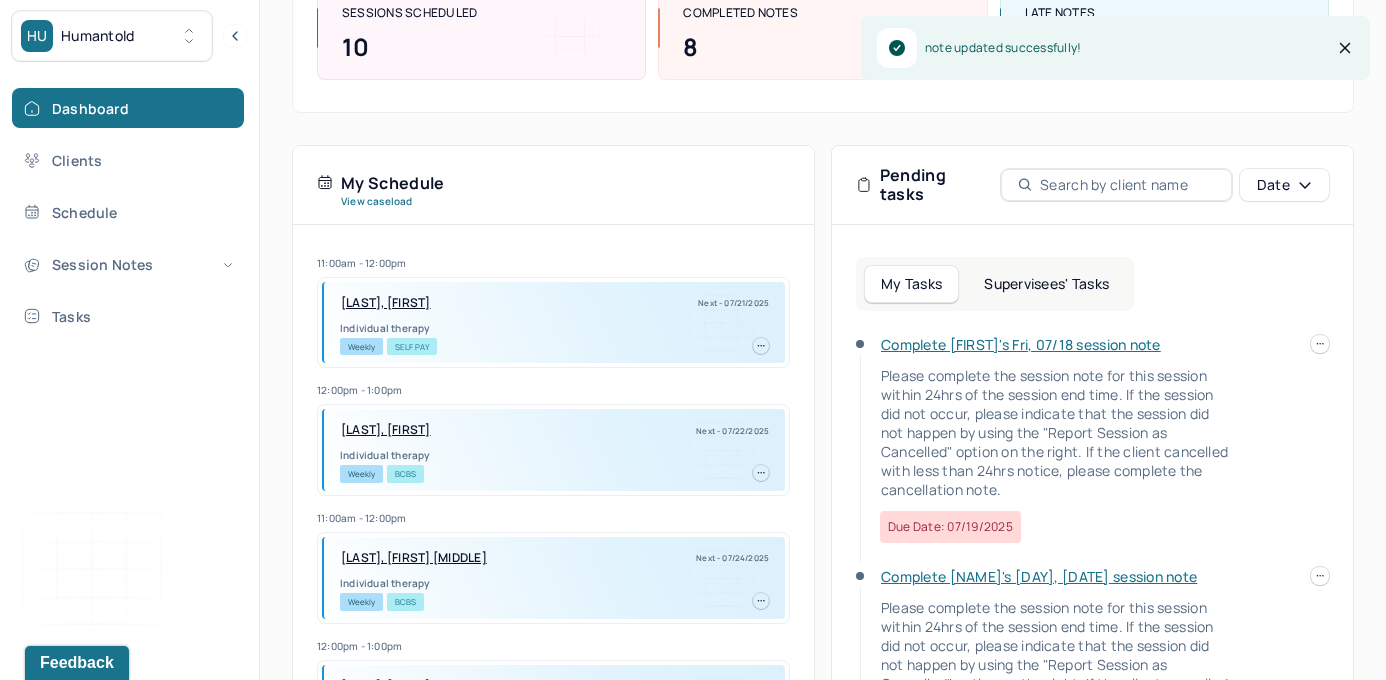 scroll, scrollTop: 336, scrollLeft: 0, axis: vertical 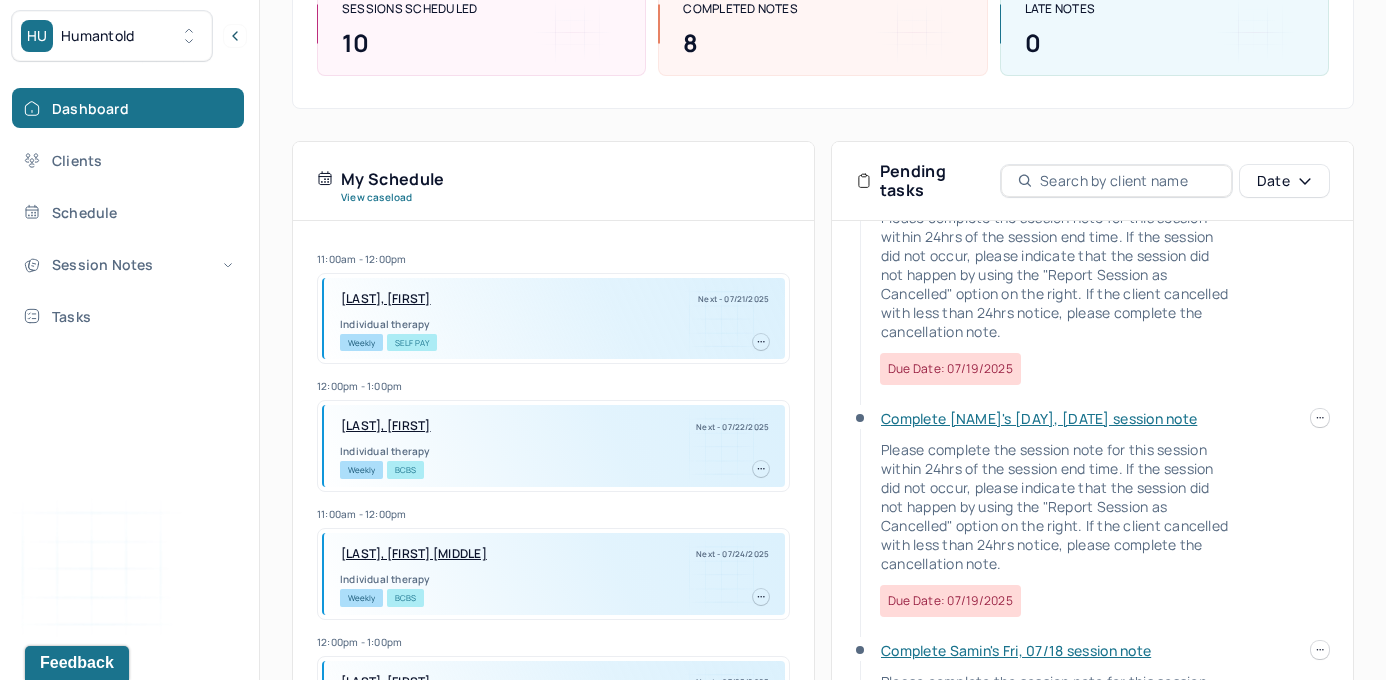 click on "Complete [NAME]'s [DAY], [DATE] session note" at bounding box center [1039, 418] 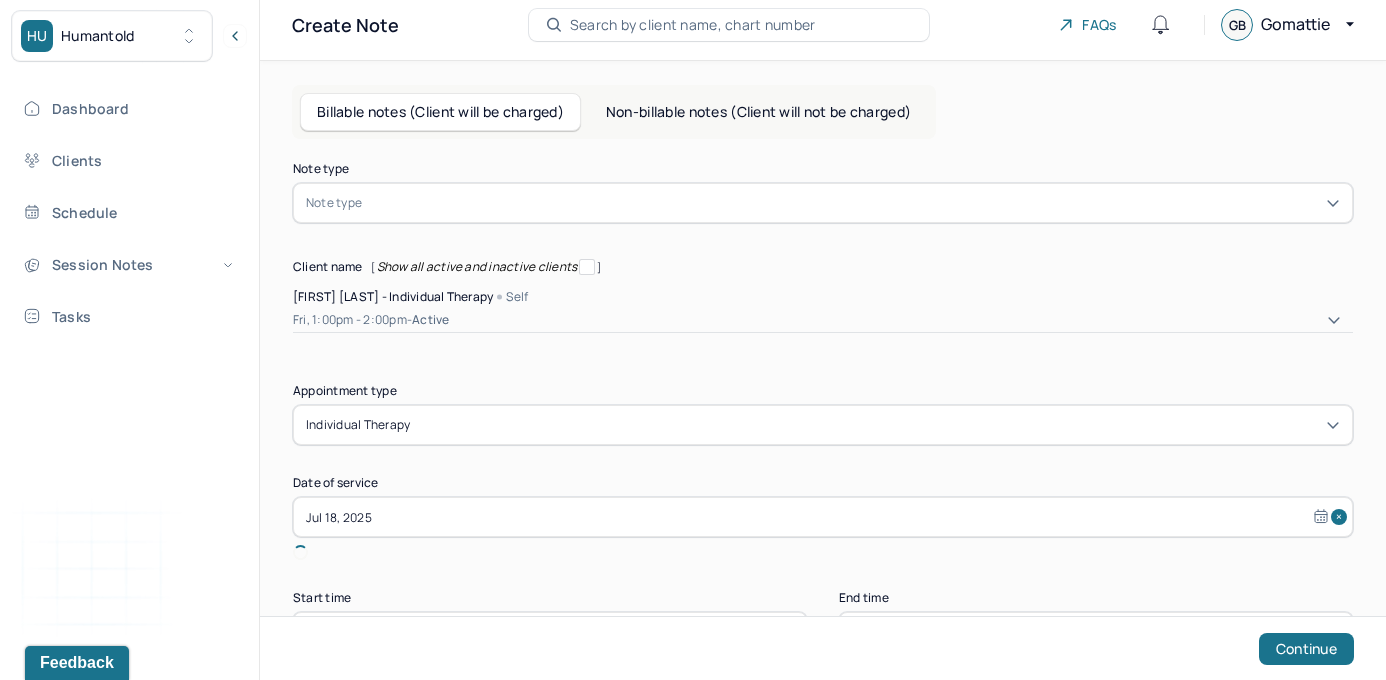 scroll, scrollTop: 91, scrollLeft: 0, axis: vertical 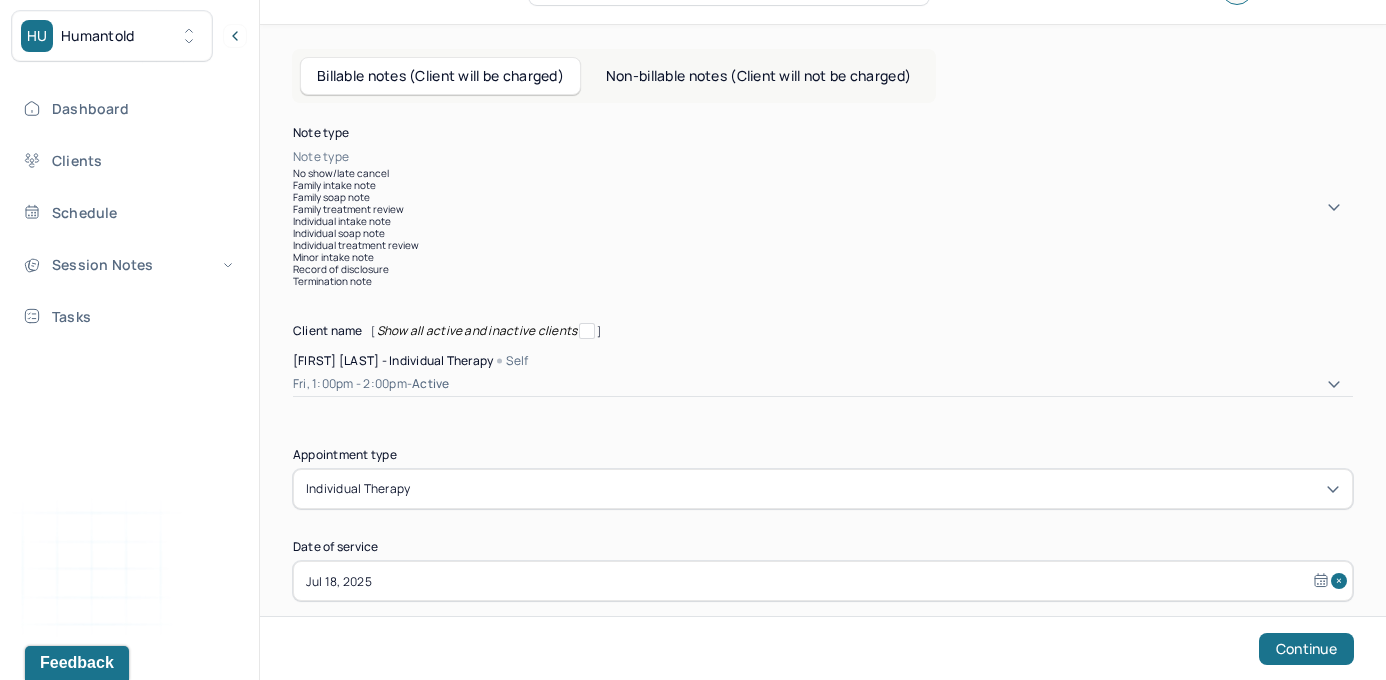 click at bounding box center [853, 157] 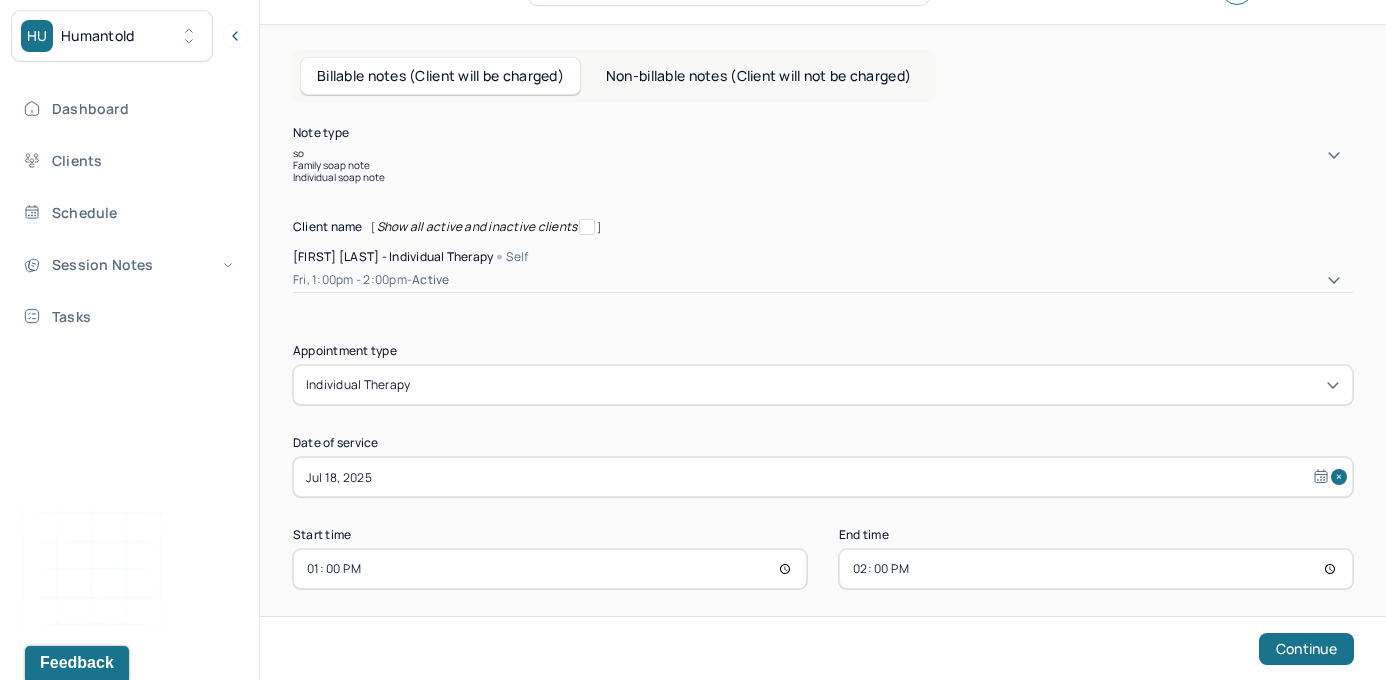 type on "soa" 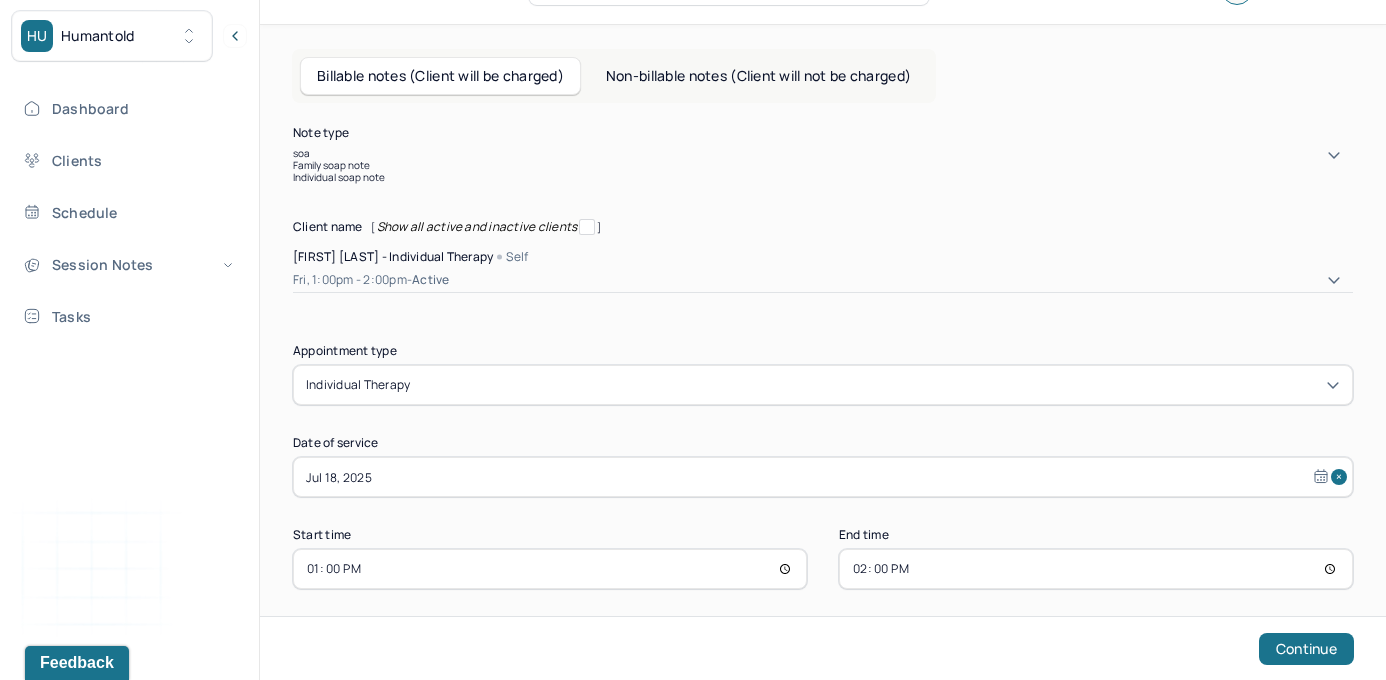 click on "Individual soap note" at bounding box center (823, 177) 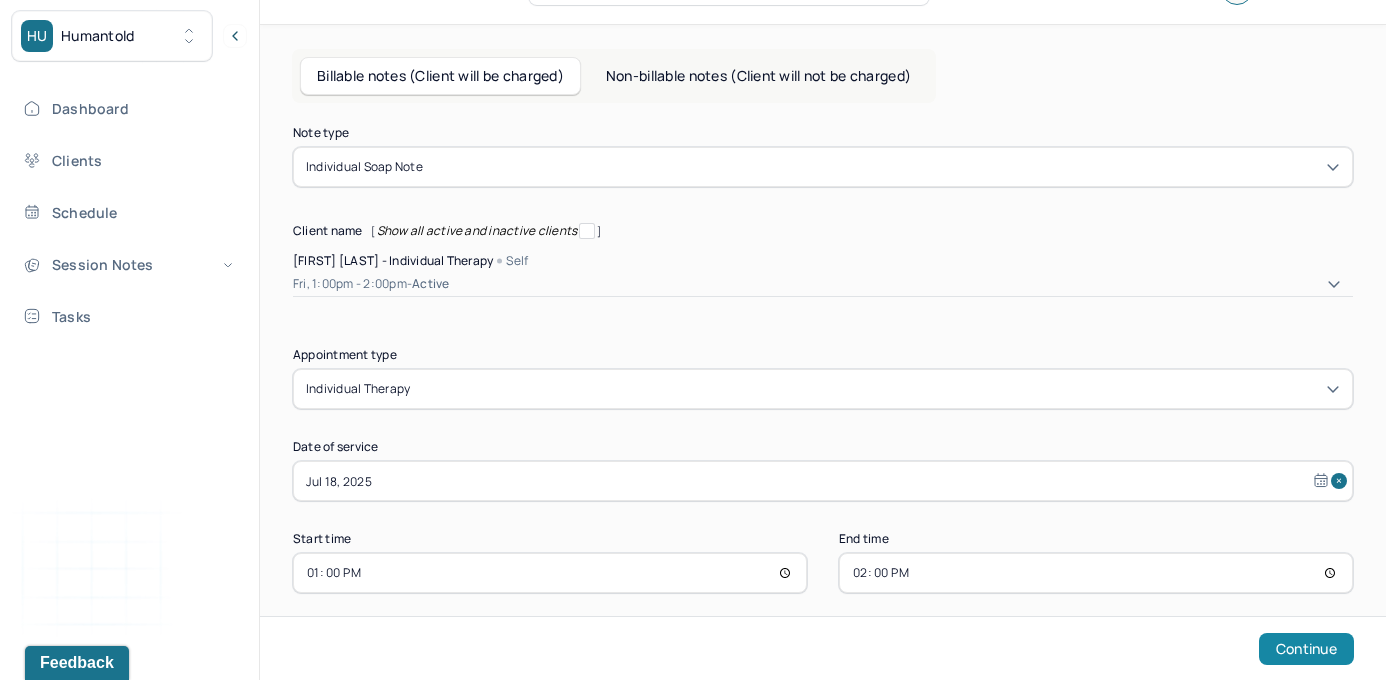 click on "Continue" at bounding box center (1306, 649) 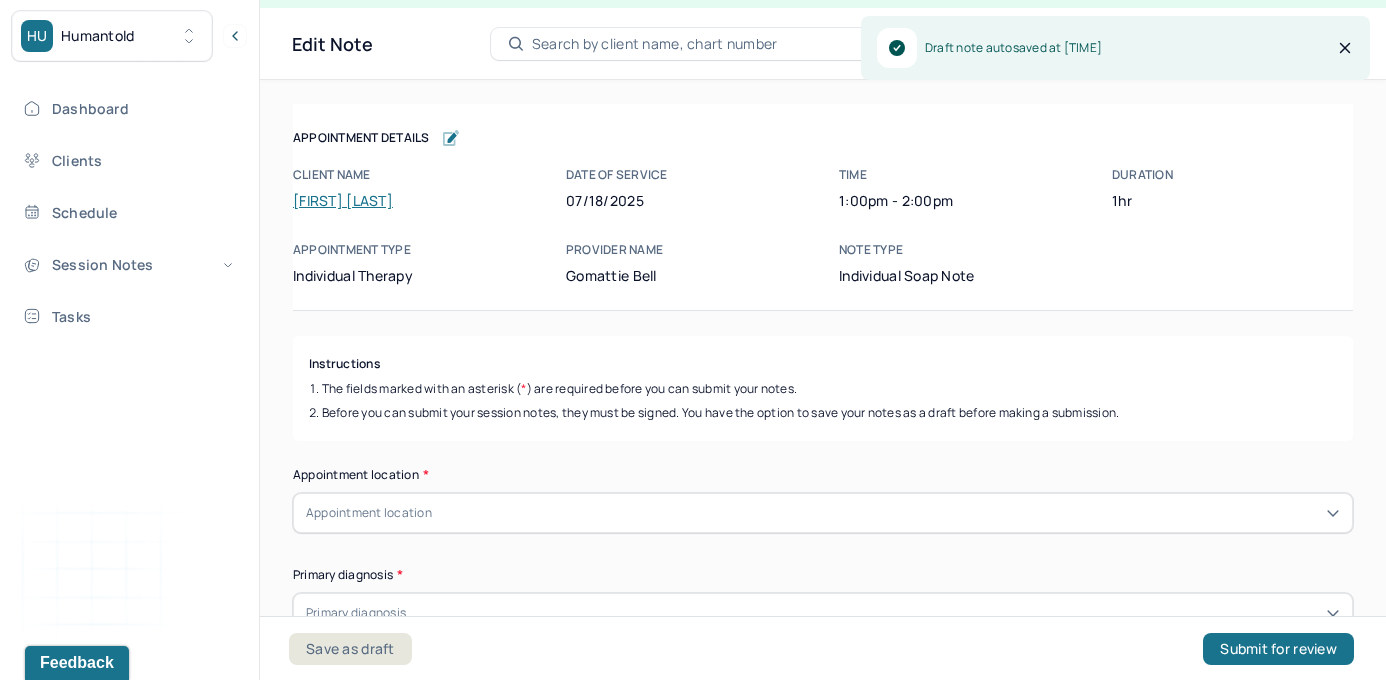 scroll, scrollTop: 36, scrollLeft: 0, axis: vertical 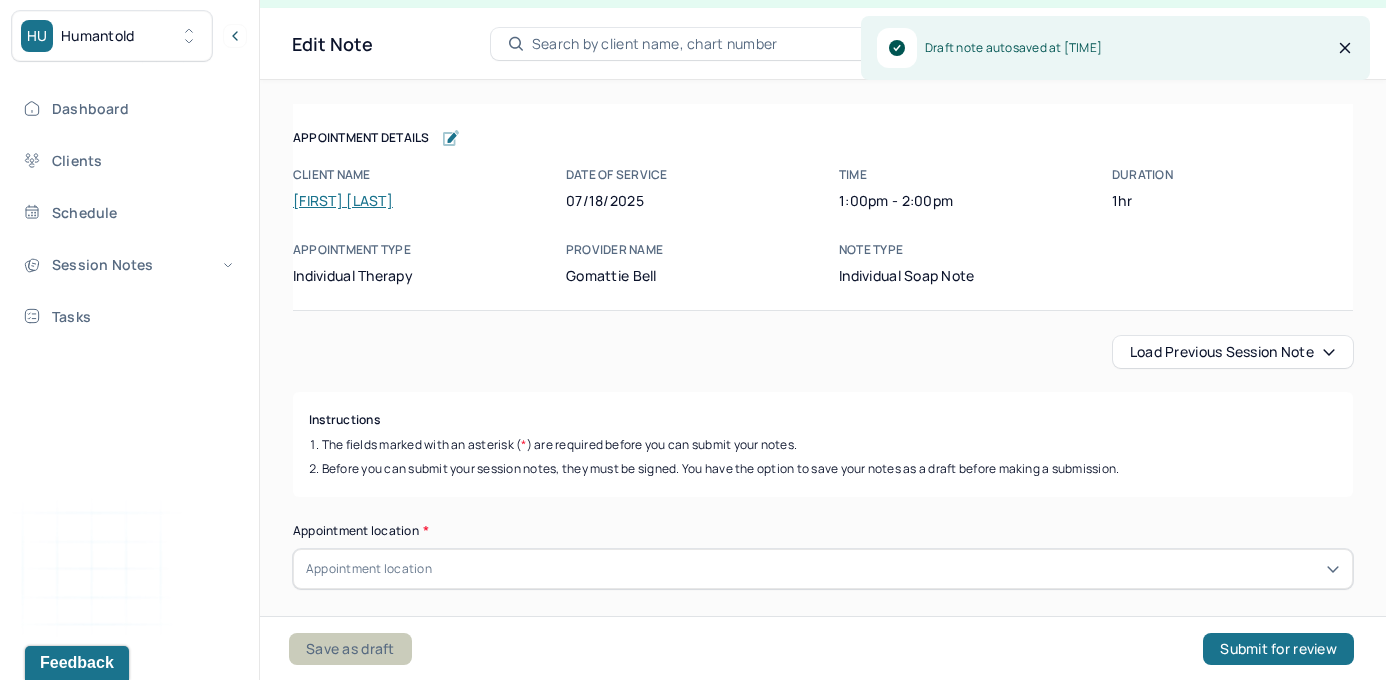 click on "Save as draft" at bounding box center (350, 649) 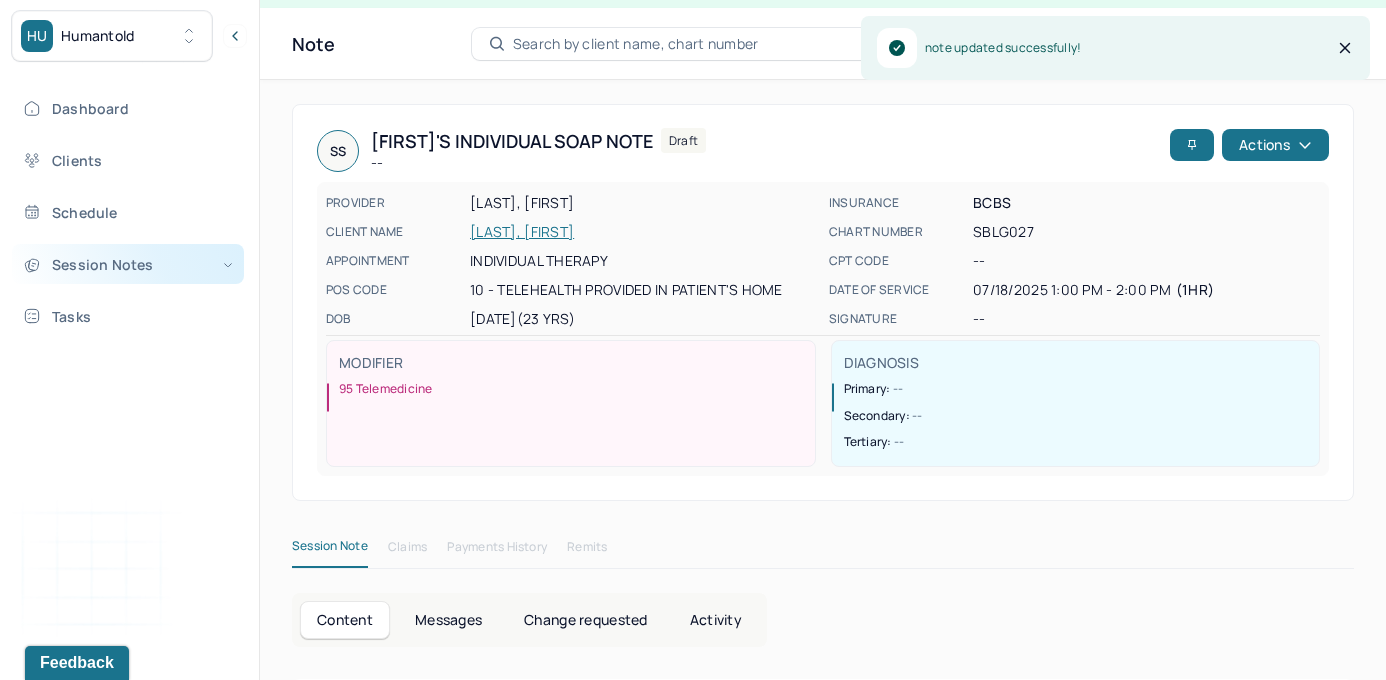 click on "Session Notes" at bounding box center (128, 264) 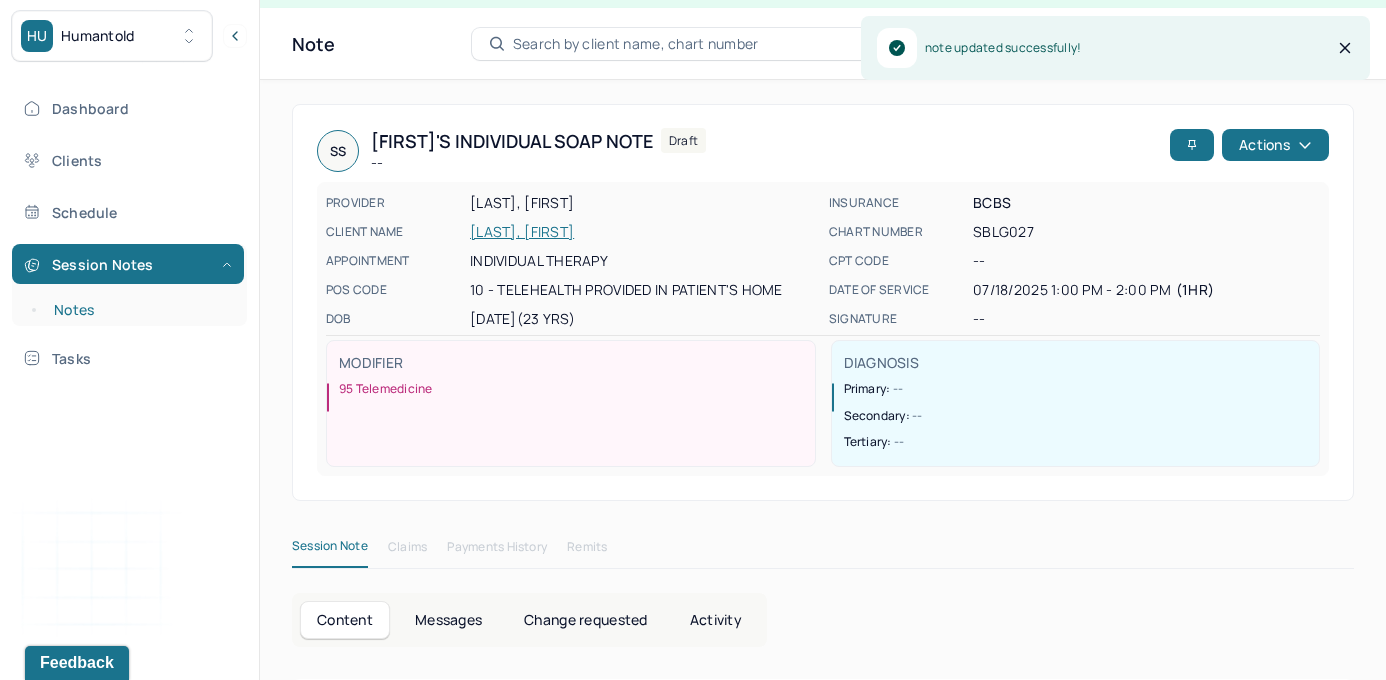 click on "Notes" at bounding box center (139, 310) 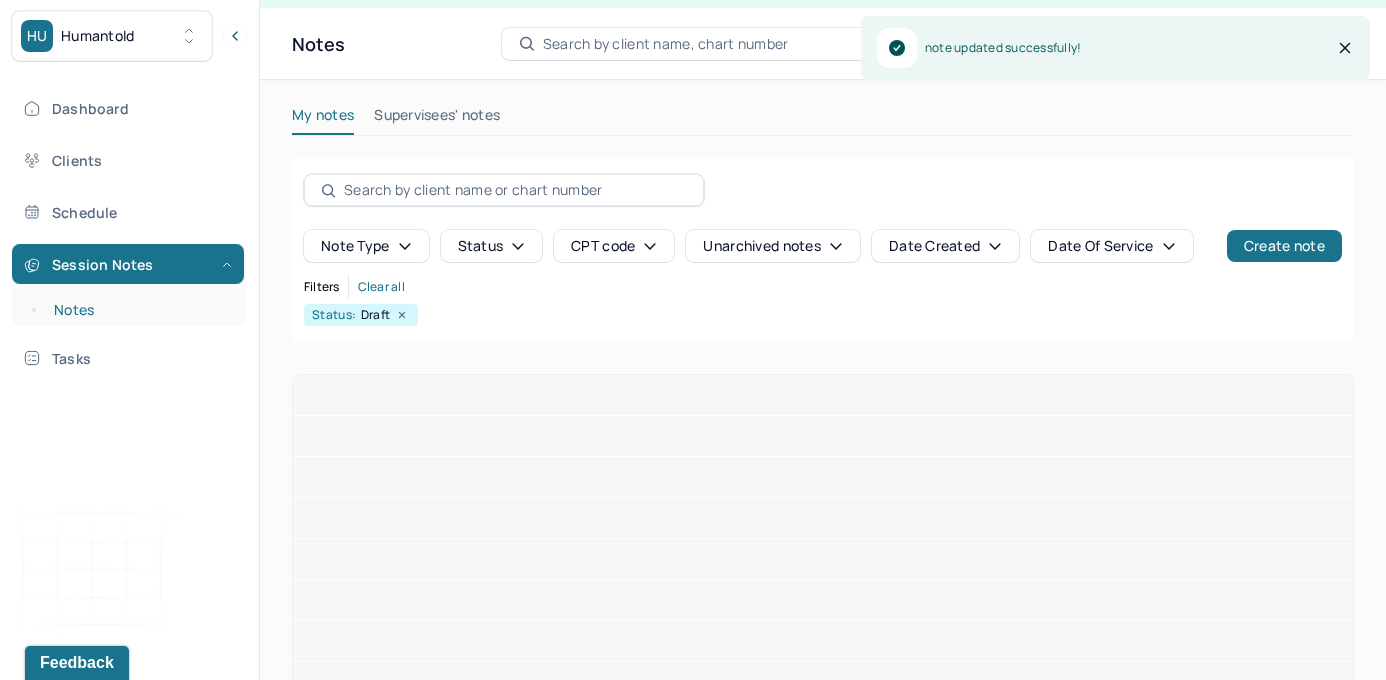 scroll, scrollTop: 0, scrollLeft: 0, axis: both 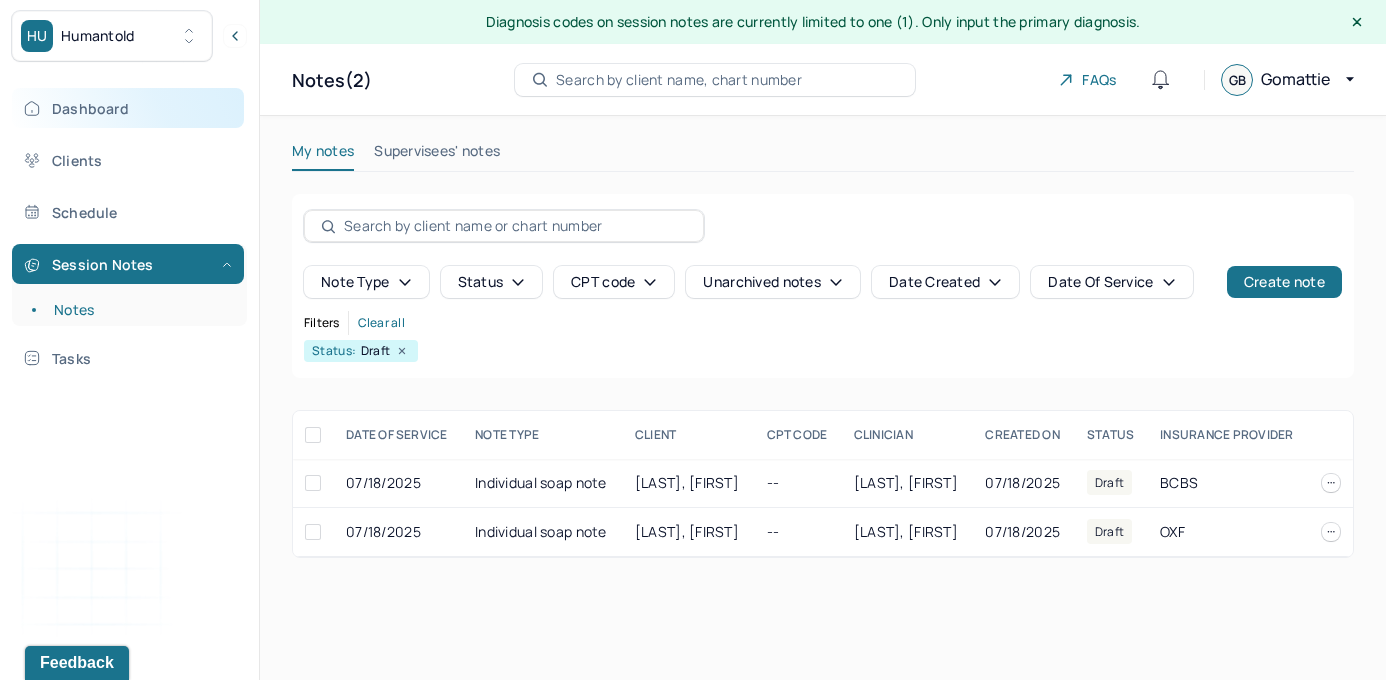 click on "Dashboard" at bounding box center (128, 108) 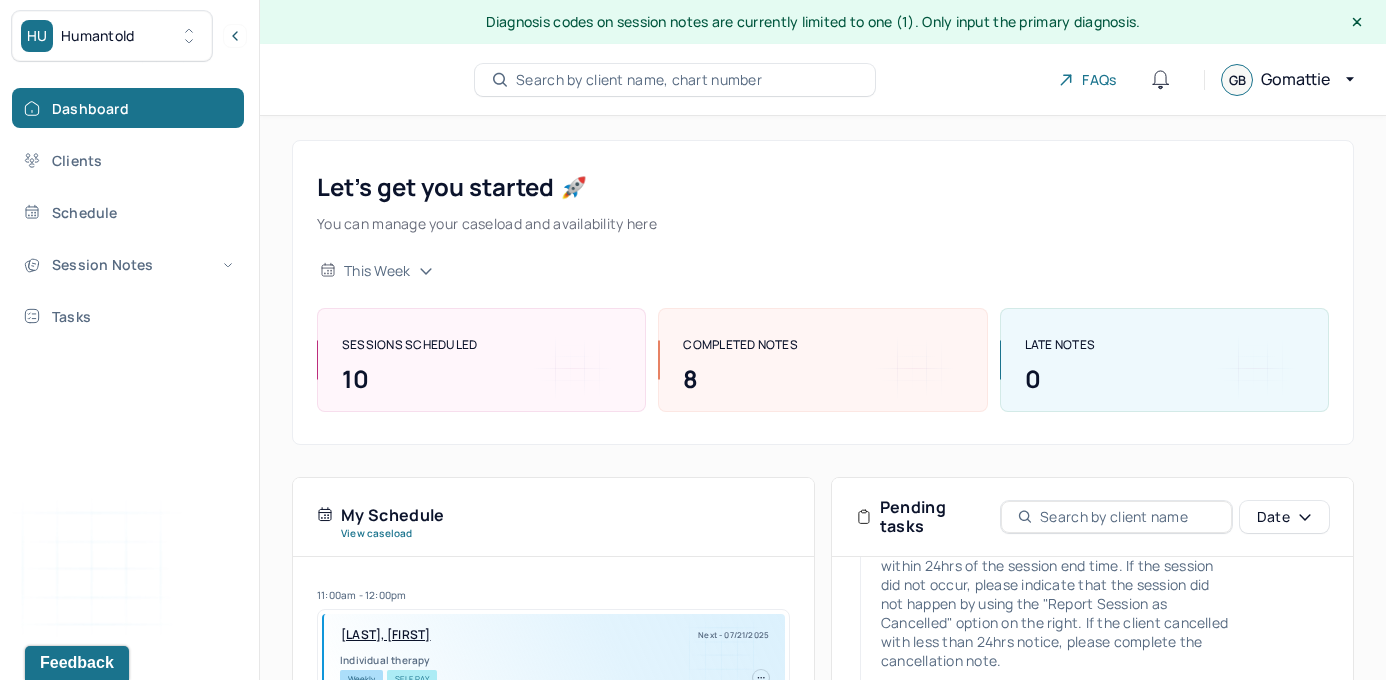 scroll, scrollTop: 179, scrollLeft: 0, axis: vertical 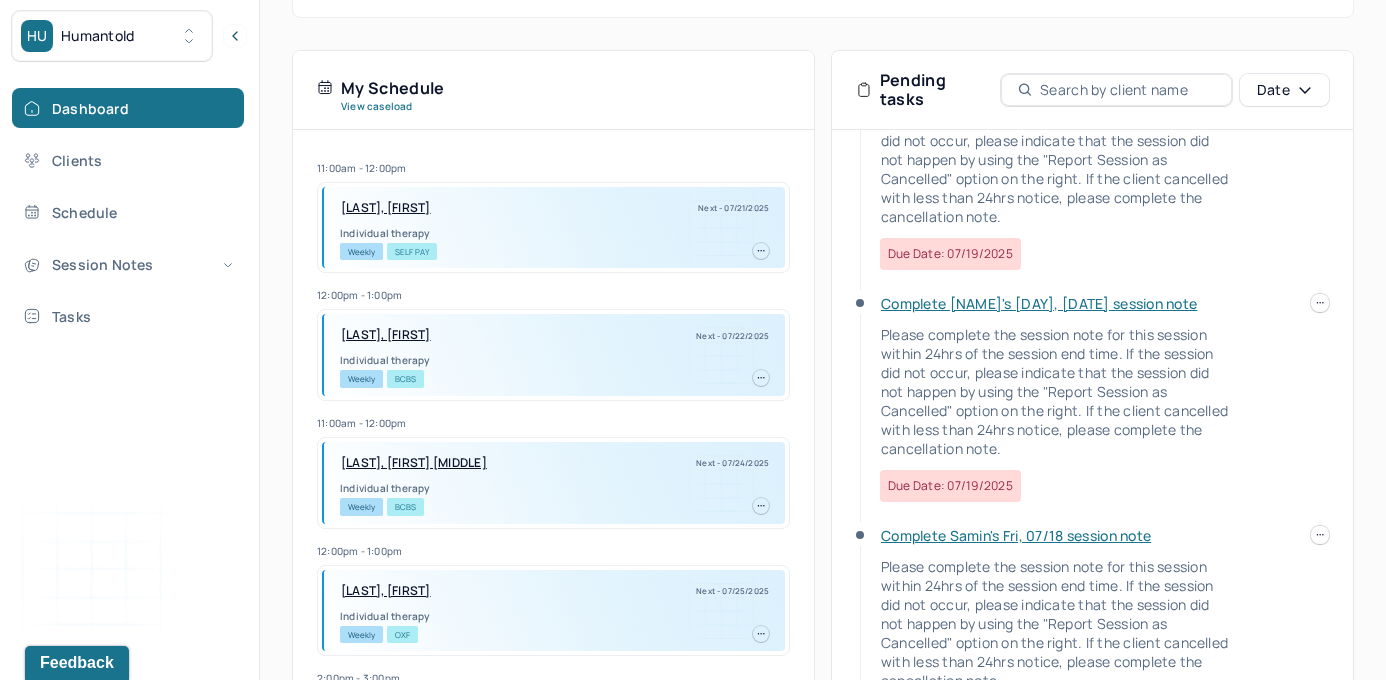 click on "Complete Samin's Fri, 07/18 session note" at bounding box center [1016, 535] 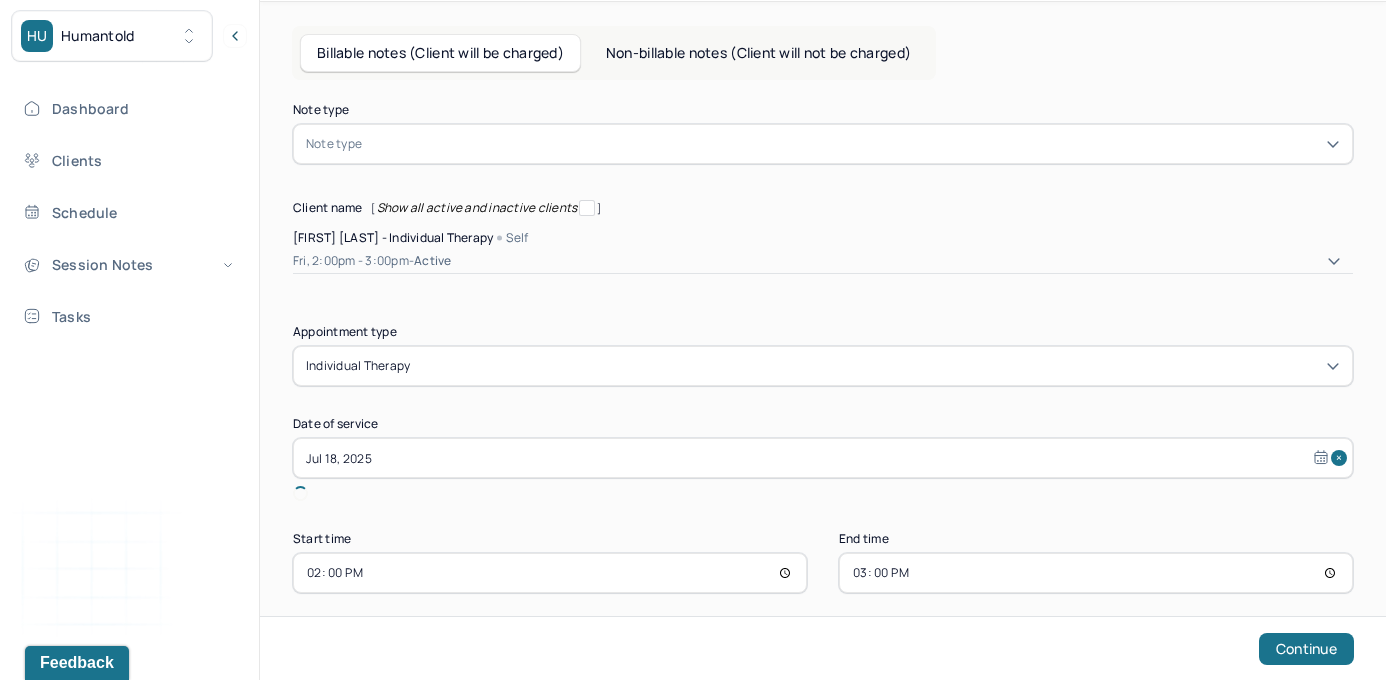 scroll, scrollTop: 91, scrollLeft: 0, axis: vertical 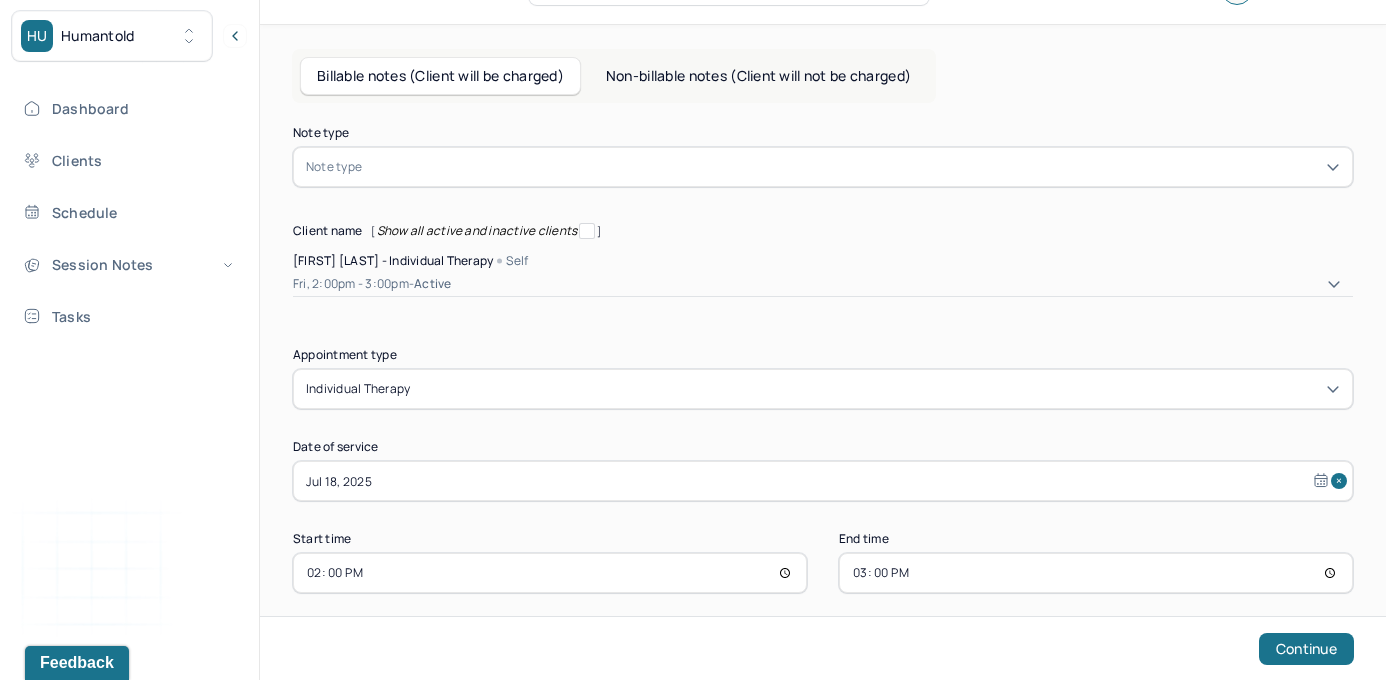 click at bounding box center [853, 167] 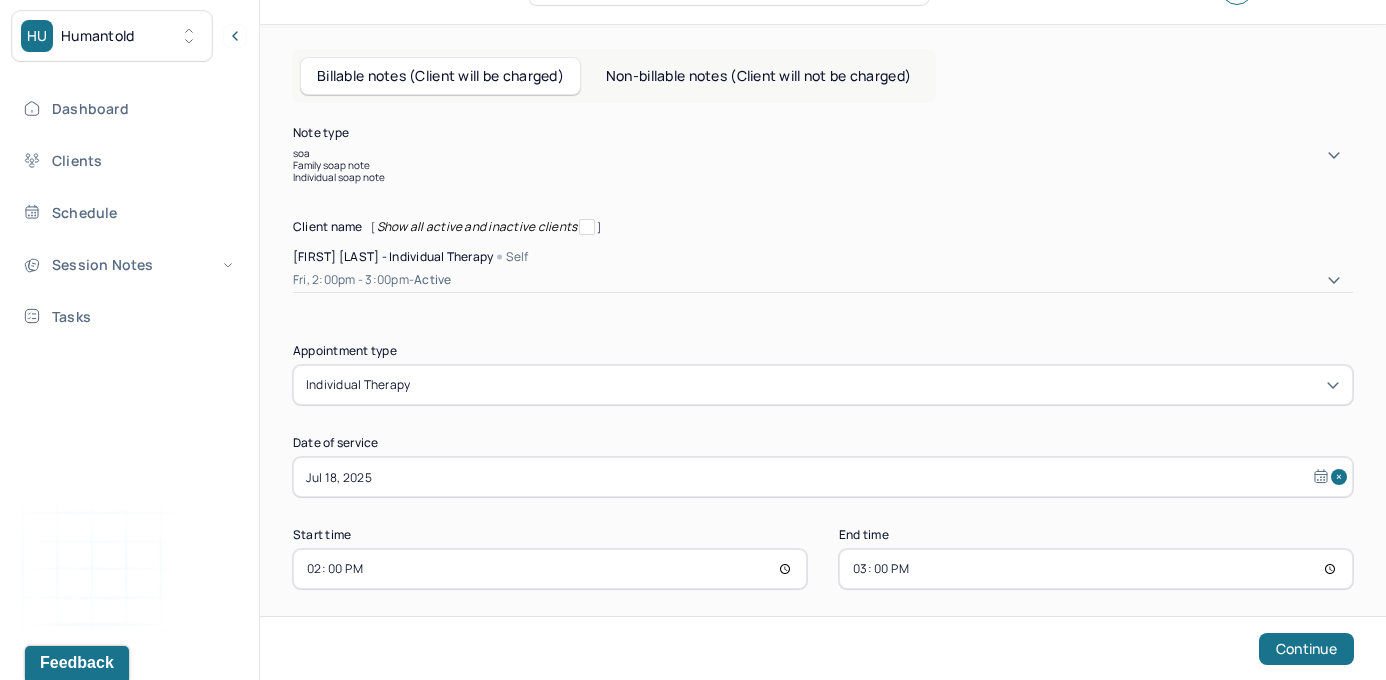 type on "soap" 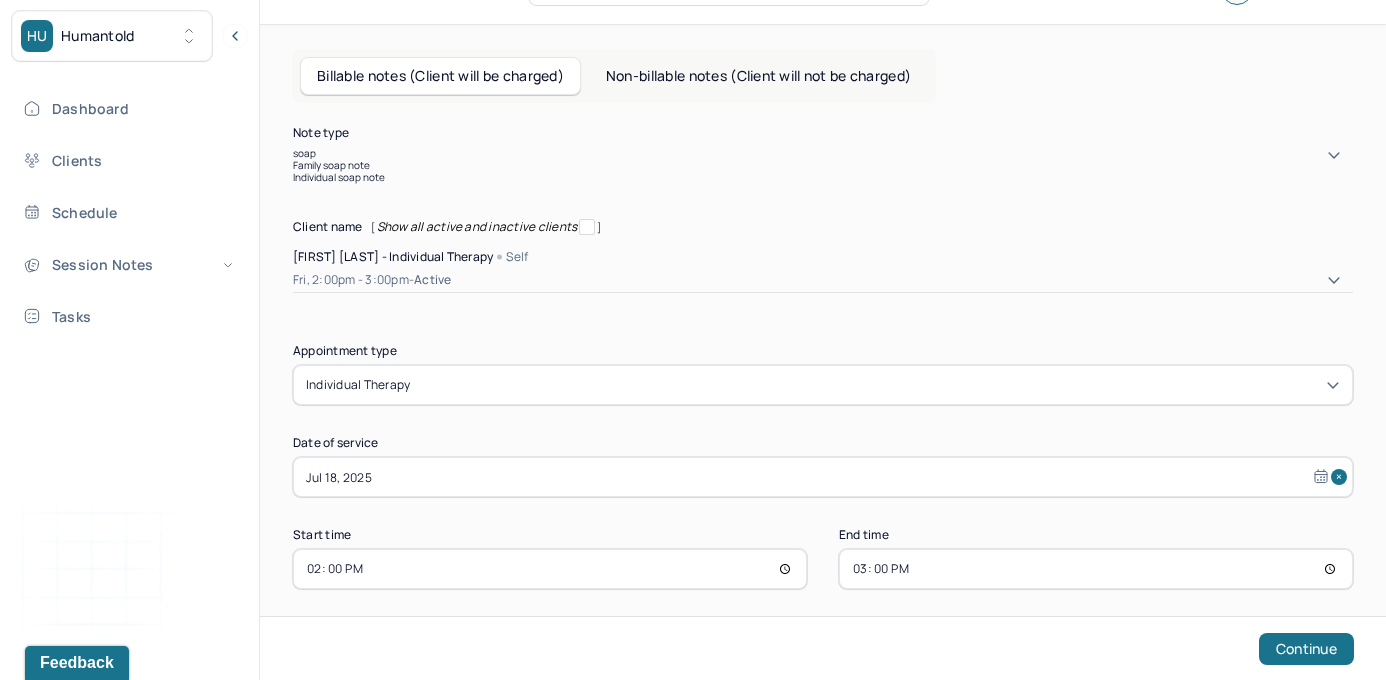 click on "Individual soap note" at bounding box center [823, 177] 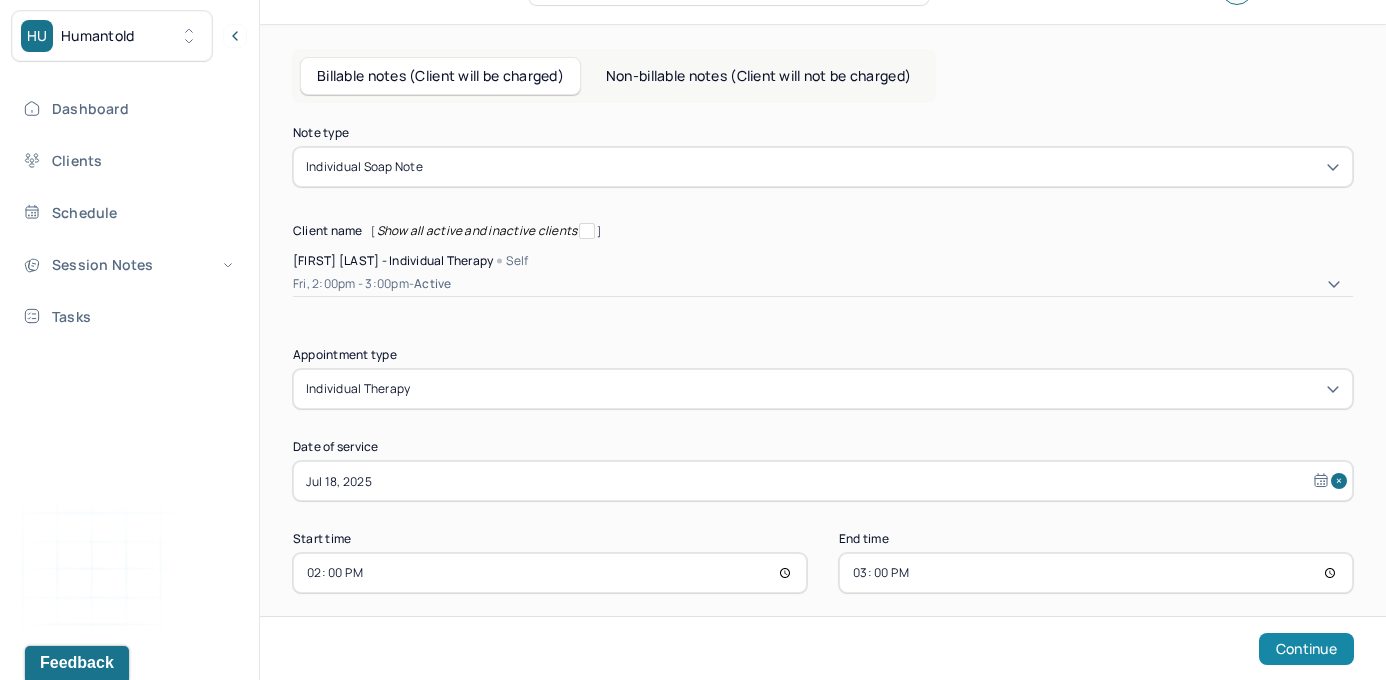 click on "Continue" at bounding box center (1306, 649) 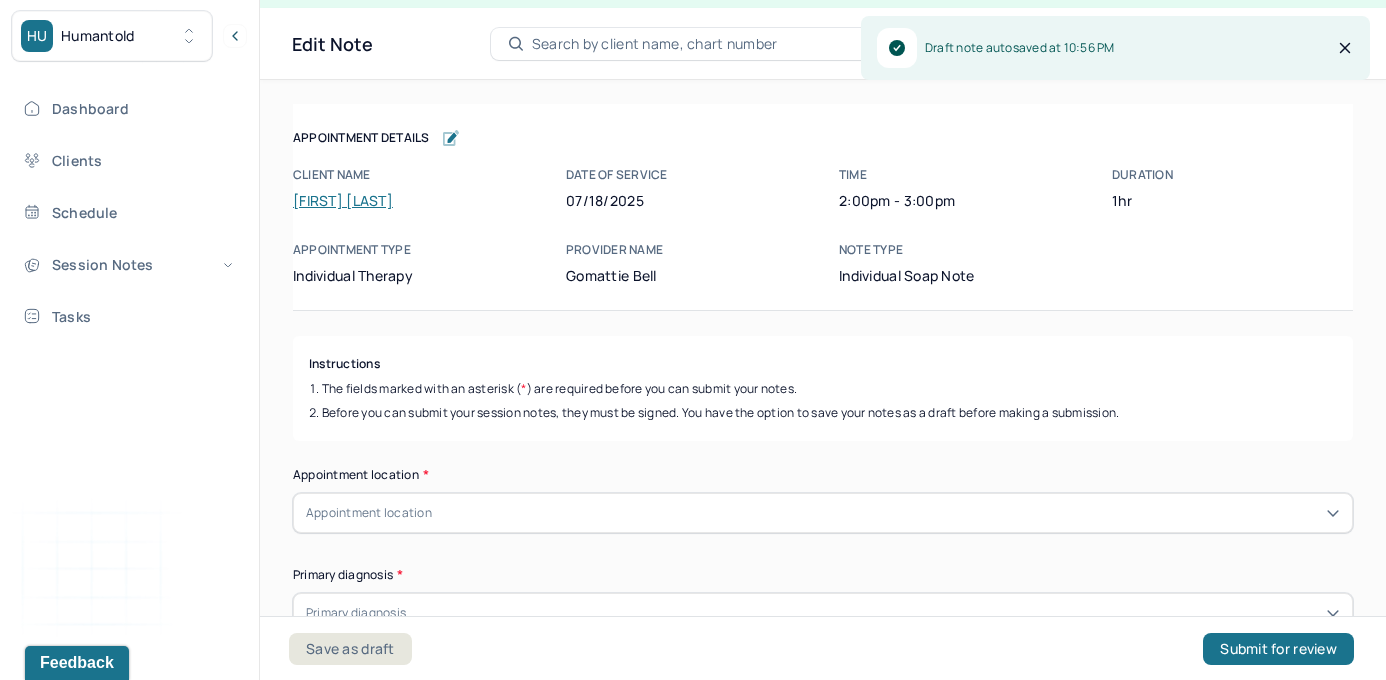 scroll, scrollTop: 36, scrollLeft: 0, axis: vertical 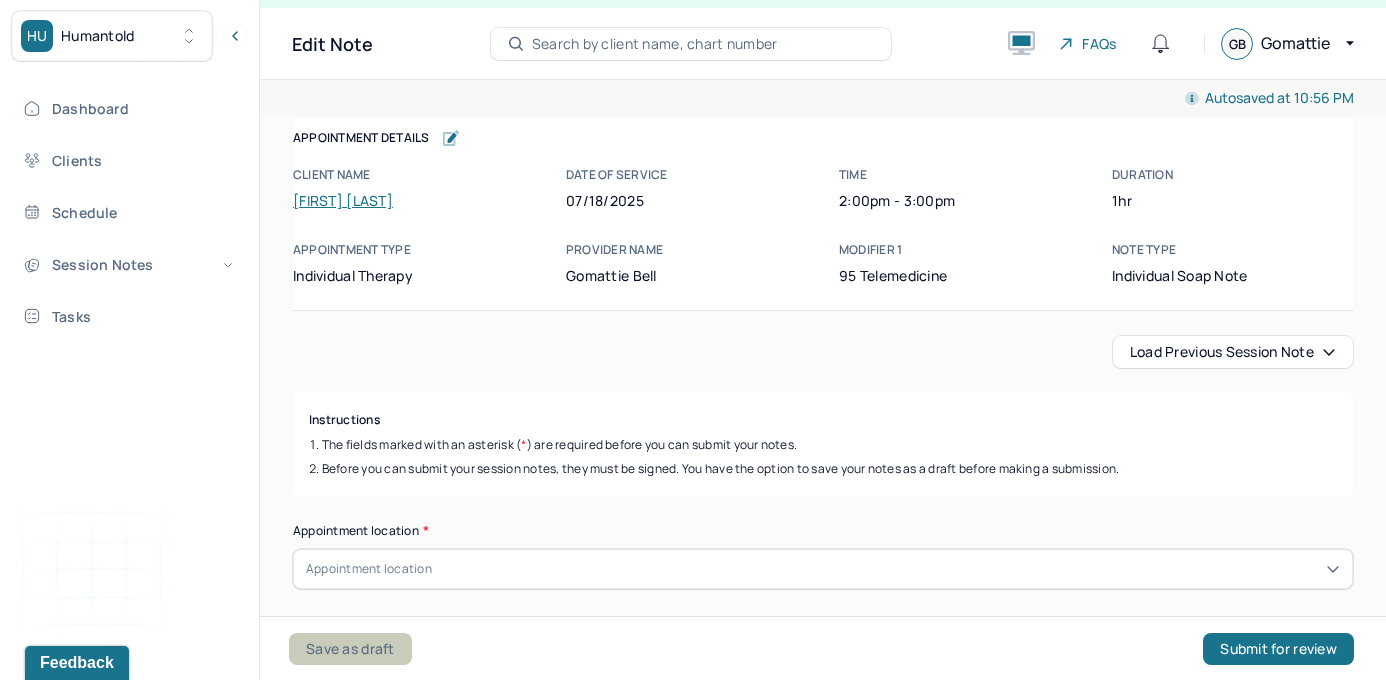 click on "Save as draft" at bounding box center (350, 649) 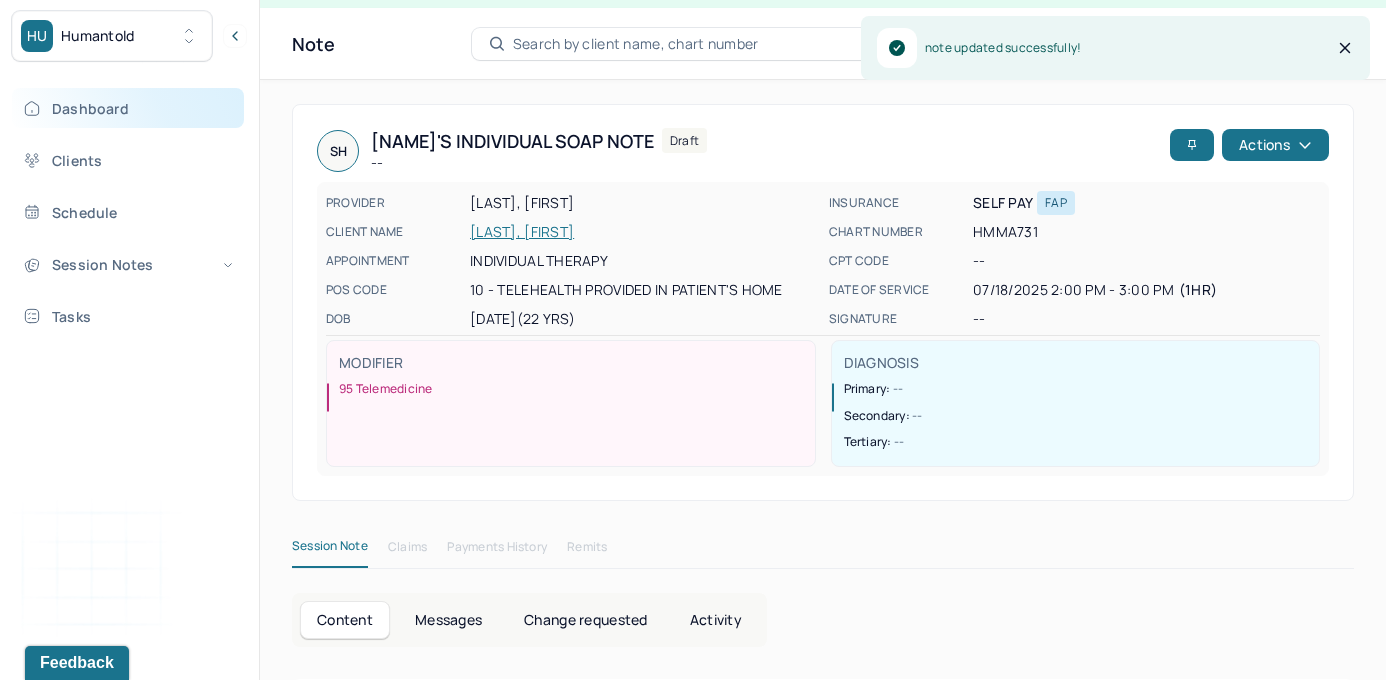 click on "Dashboard" at bounding box center [128, 108] 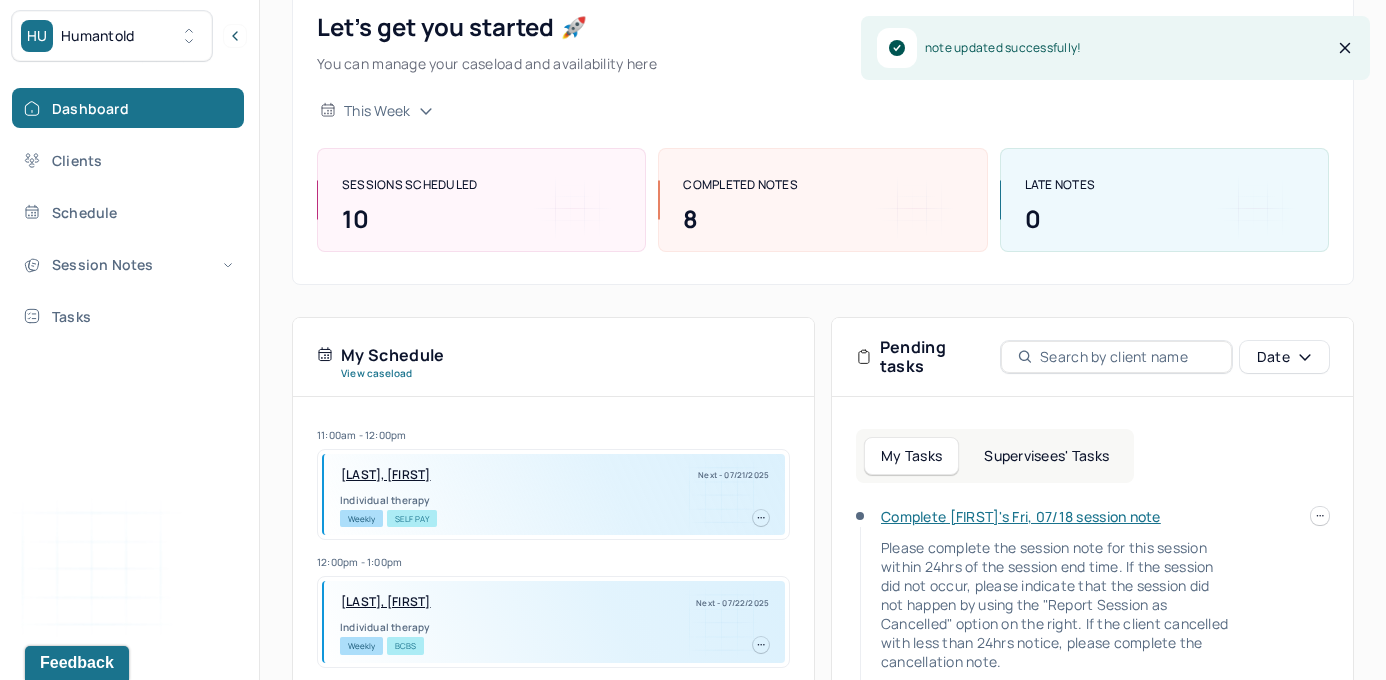 scroll, scrollTop: 183, scrollLeft: 0, axis: vertical 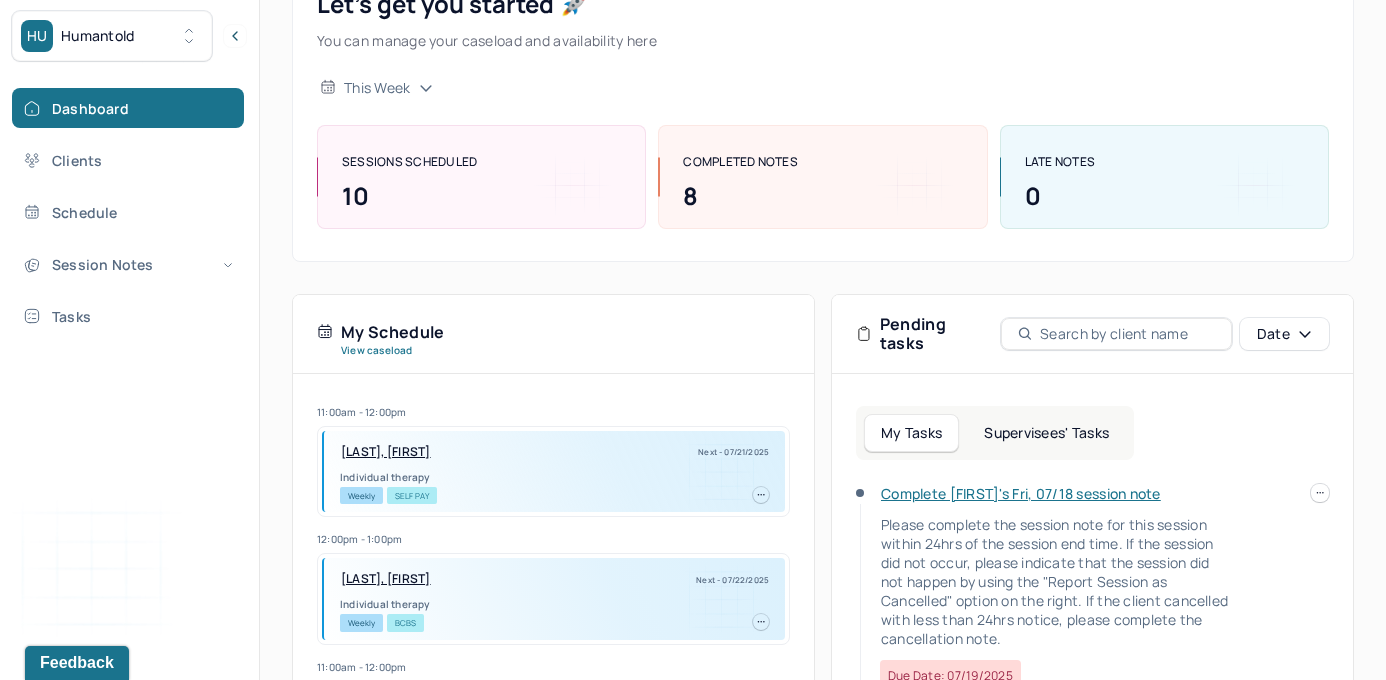 click on "Supervisees' Tasks" at bounding box center [1046, 433] 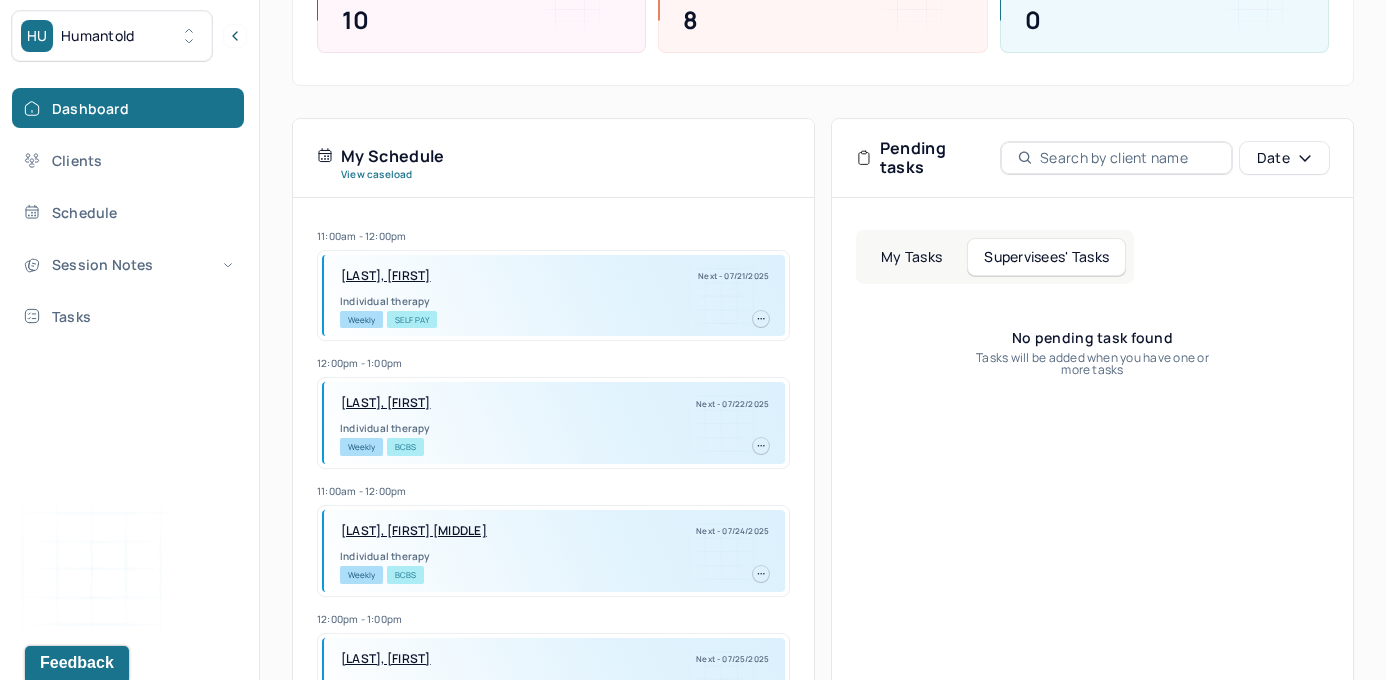 scroll, scrollTop: 377, scrollLeft: 0, axis: vertical 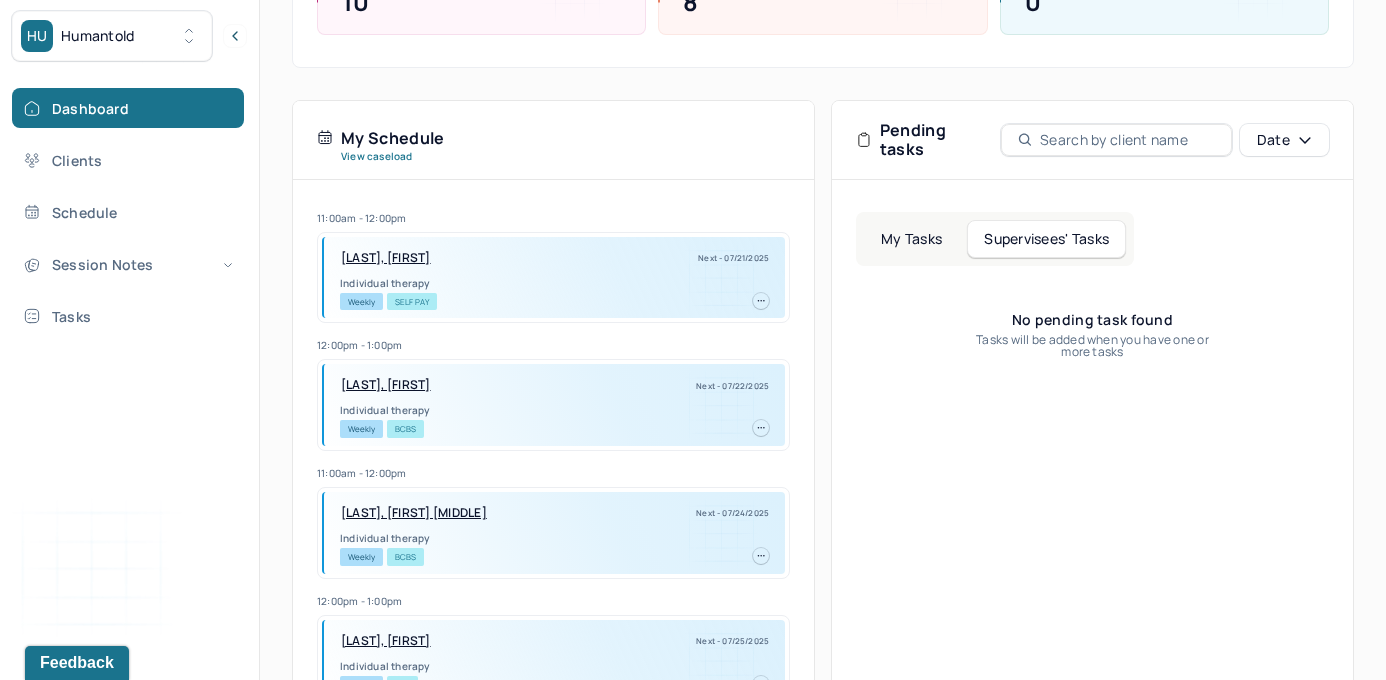 click on "My Tasks" at bounding box center (911, 239) 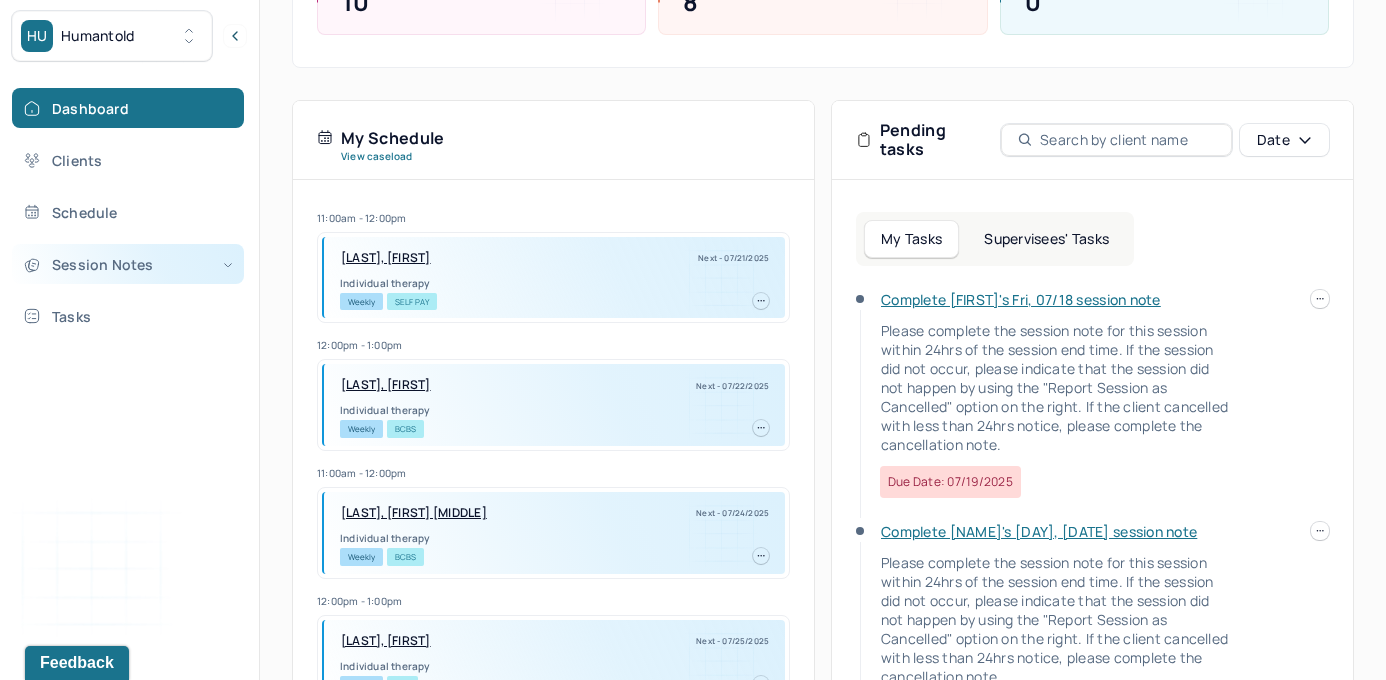 click on "Session Notes" at bounding box center (128, 264) 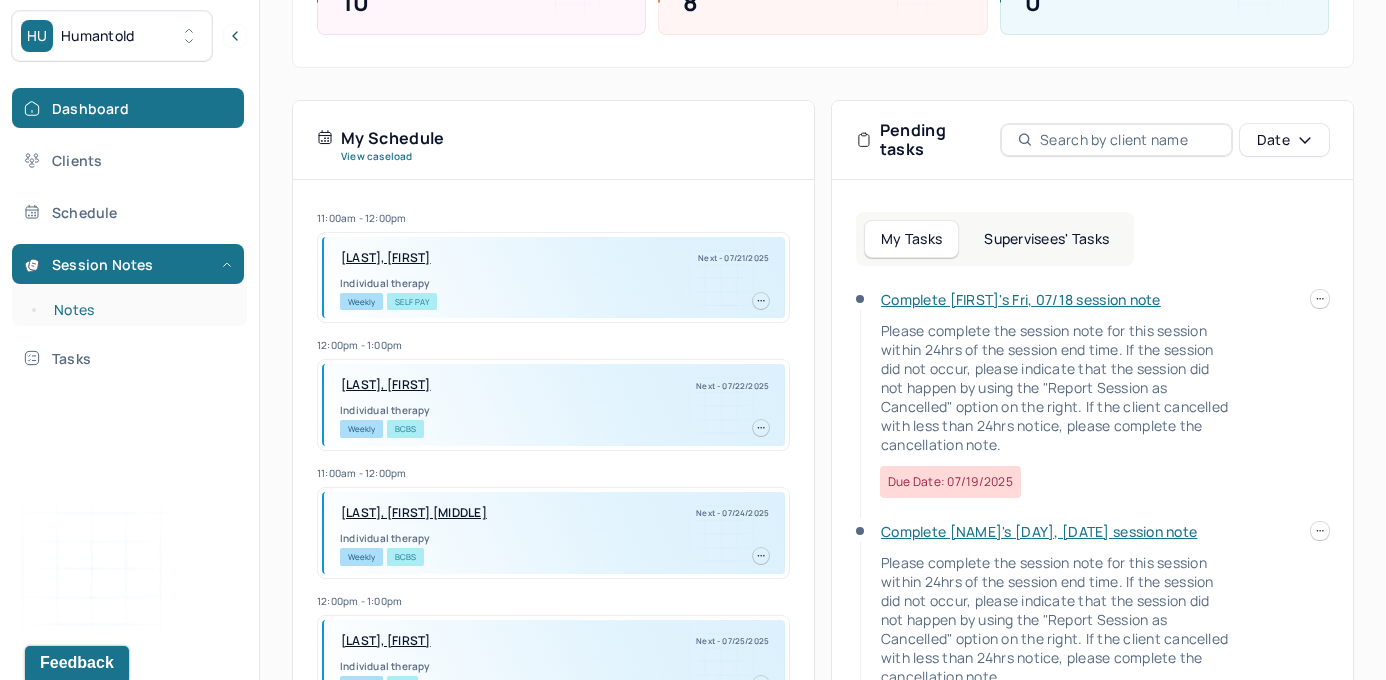 click on "Notes" at bounding box center [139, 310] 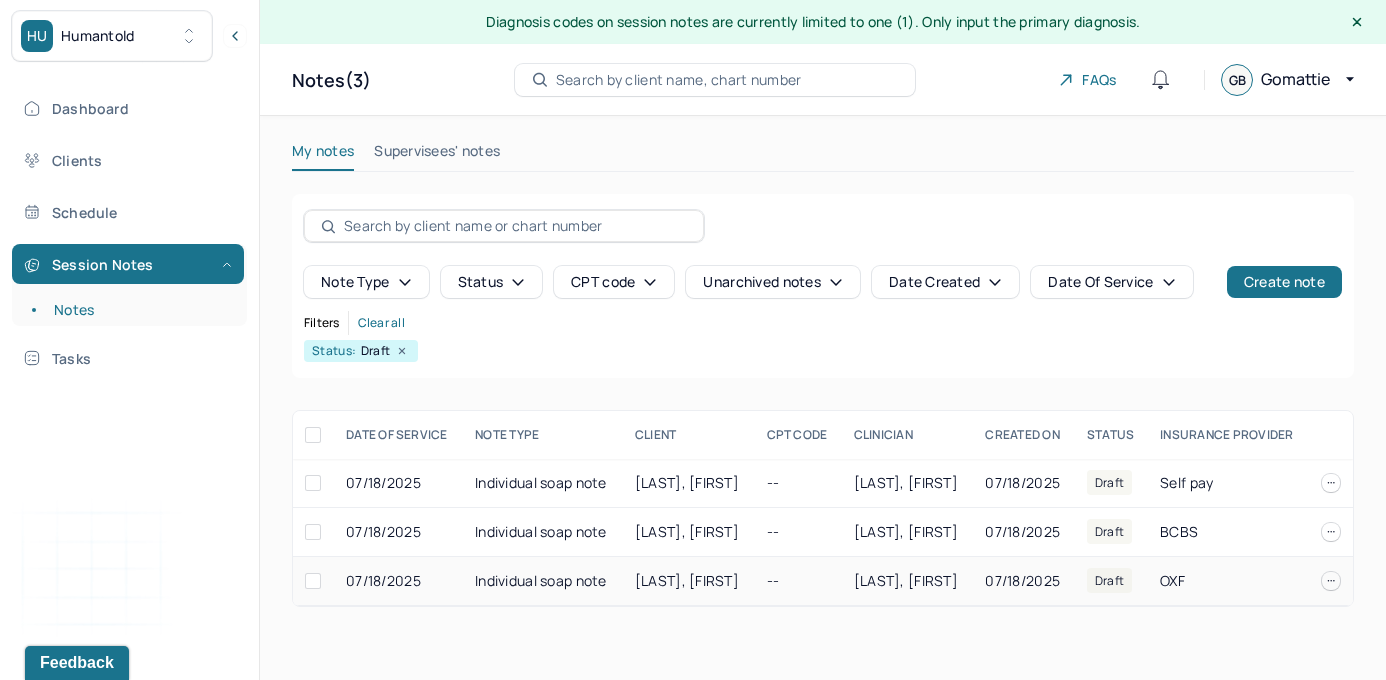 click on "Individual soap note" at bounding box center (543, 581) 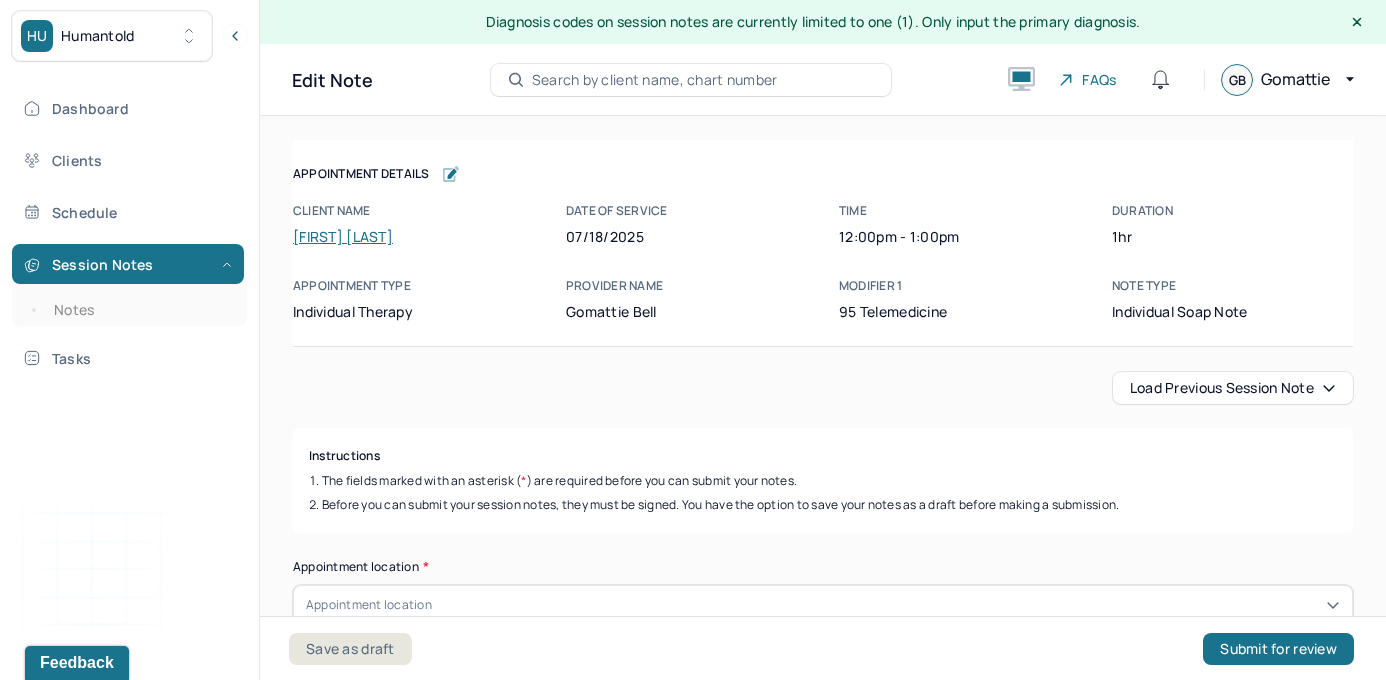 click on "HU Humantold Dashboard Clients Schedule Session Notes Notes Tasks GB Gomattie Bell provider Logout Diagnosis codes on session notes are currently limited to one (1). Only input the primary diagnosis. Edit Note Search by client name, chart number FAQs GB Gomattie Appointment Details Client name [FIRST] [LAST] Date of service [DATE] Time [TIME] Duration [DURATION] Appointment type individual therapy Provider name [PROVIDER_NAME] Modifier 1 95 Telemedicine Note type Individual soap note Appointment Details Client name [FIRST] [LAST] Date of service [DATE] Time [TIME] Duration [DURATION] Appointment type individual therapy Provider name [PROVIDER_NAME] Modifier 1 95 Telemedicine Note type Individual soap note Load previous session note Instructions The fields marked with an asterisk ( * ) are required before you can submit your notes. Appointment location * Appointment location Primary diagnosis * Primary diagnosis Secondary diagnosis (optional) * * *" at bounding box center (693, 358) 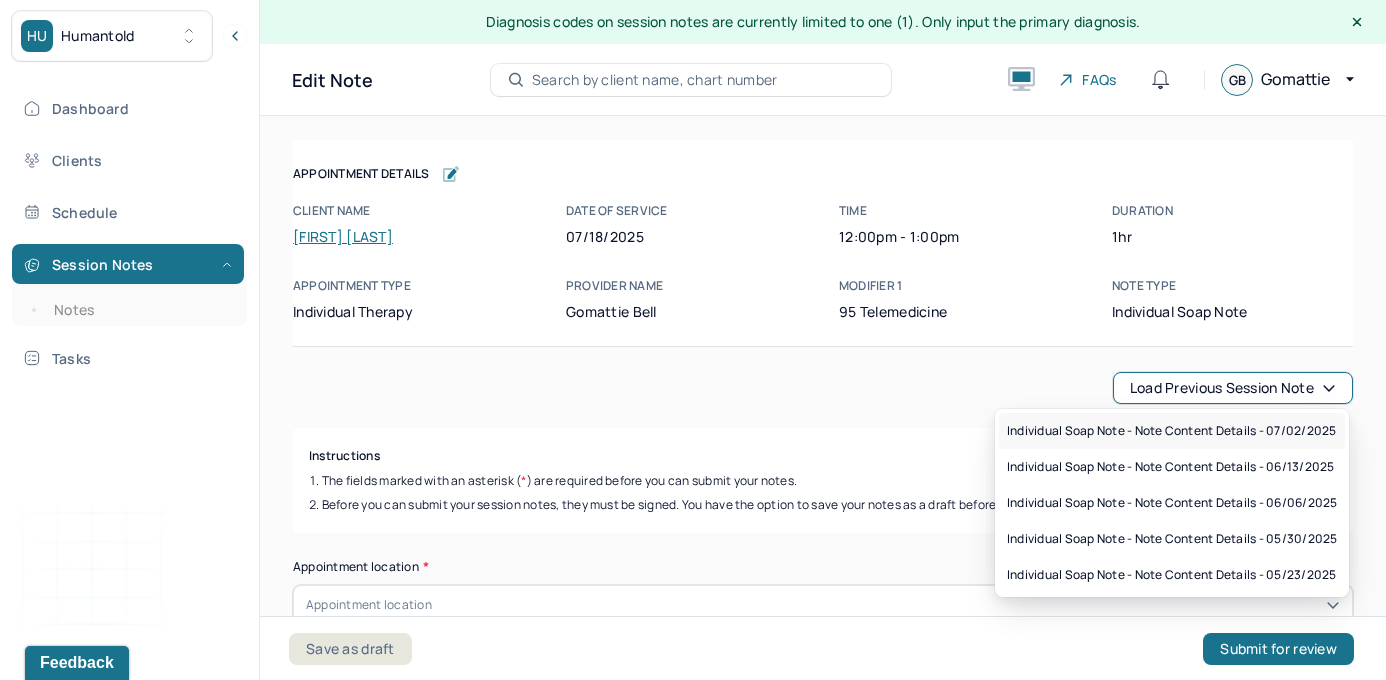 click on "Individual soap note   - Note content Details -   07/02/2025" at bounding box center (1171, 431) 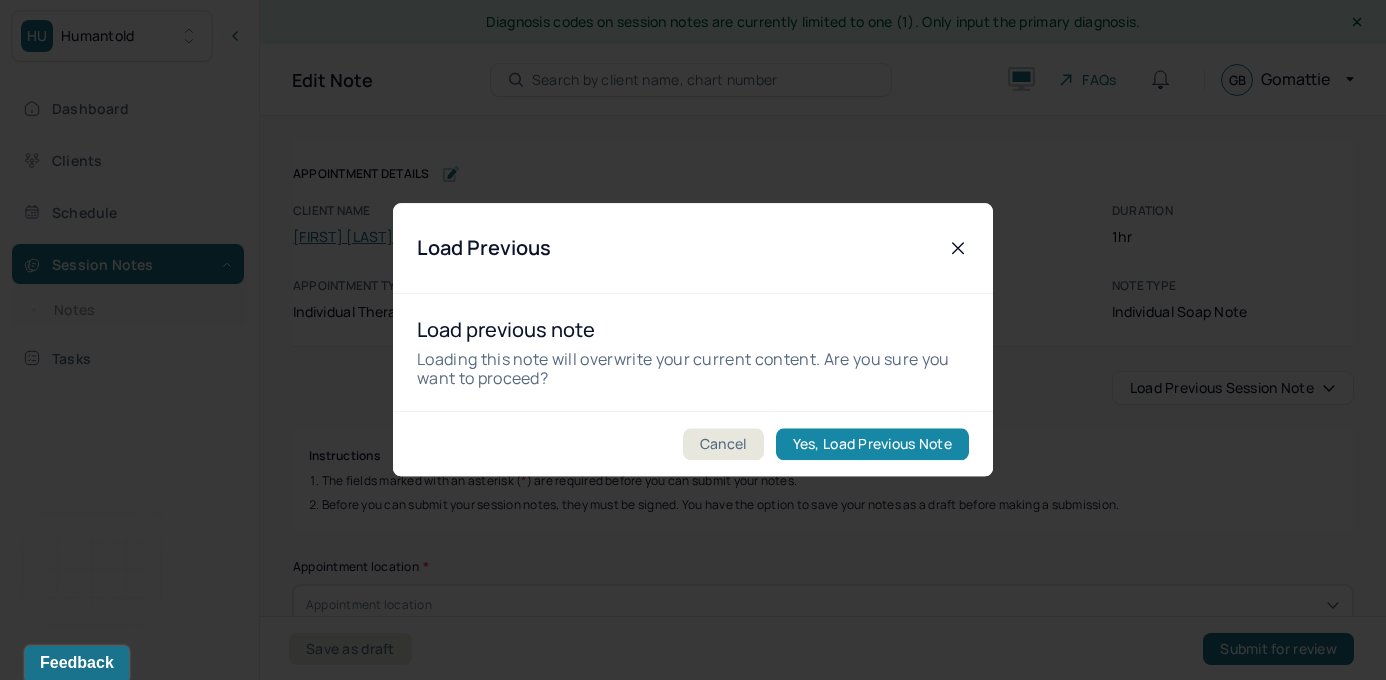 click on "Yes, Load Previous Note" at bounding box center (872, 445) 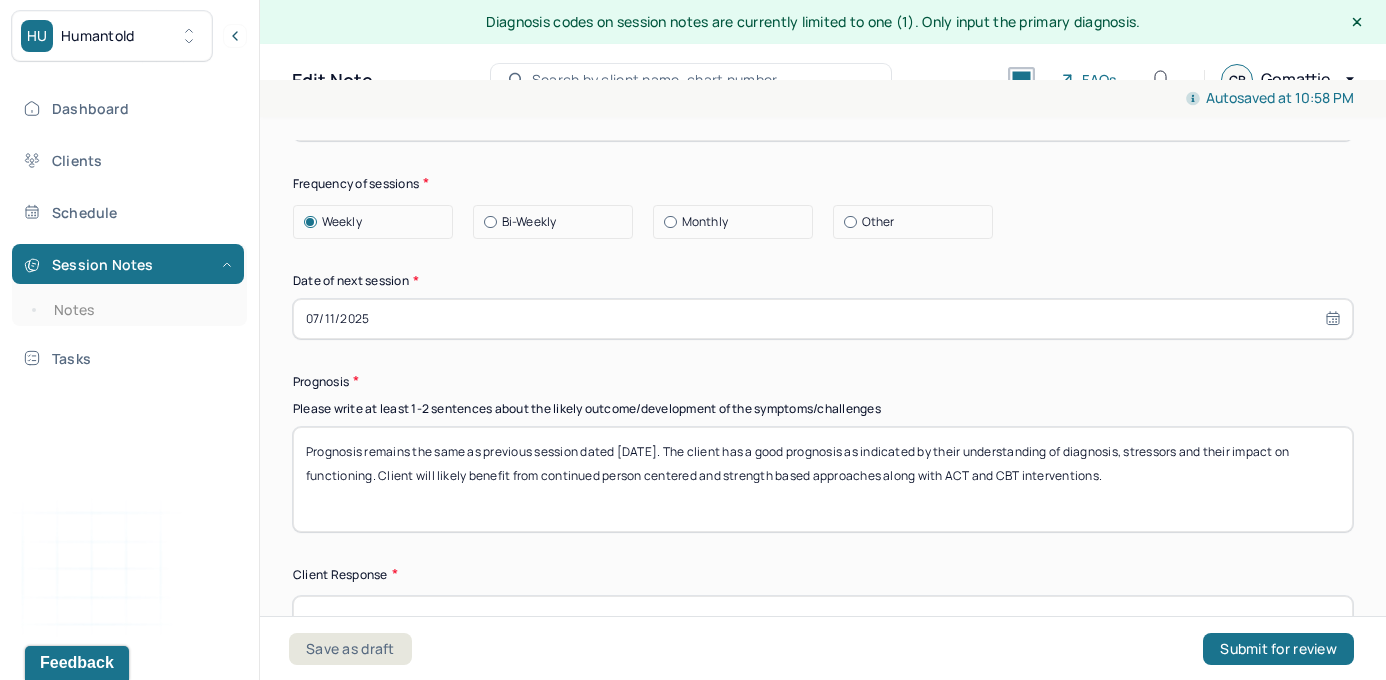 scroll, scrollTop: 2793, scrollLeft: 0, axis: vertical 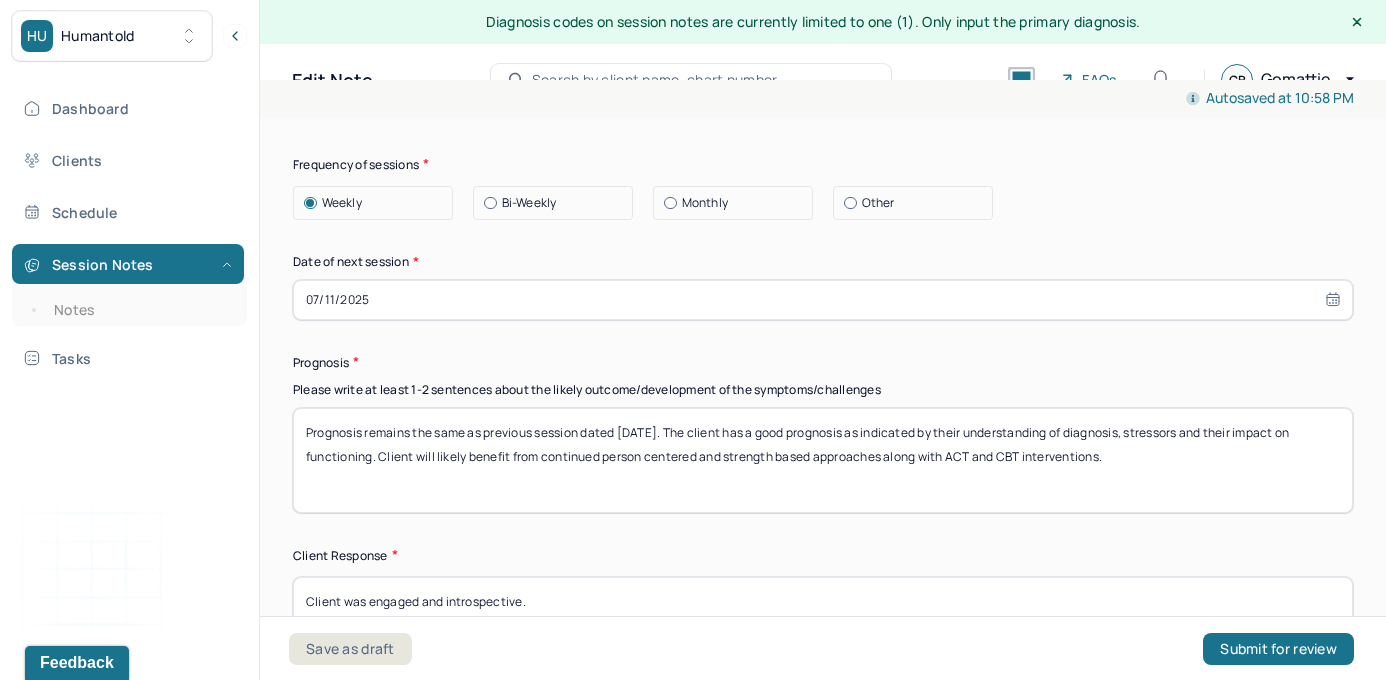 click on "Prognosis remains the same as previous session dated [DATE]. The client has a good prognosis as indicated by their understanding of diagnosis, stressors and their impact on functioning. Client will likely benefit from continued person centered and strength based approaches along with ACT and CBT interventions." at bounding box center (823, 460) 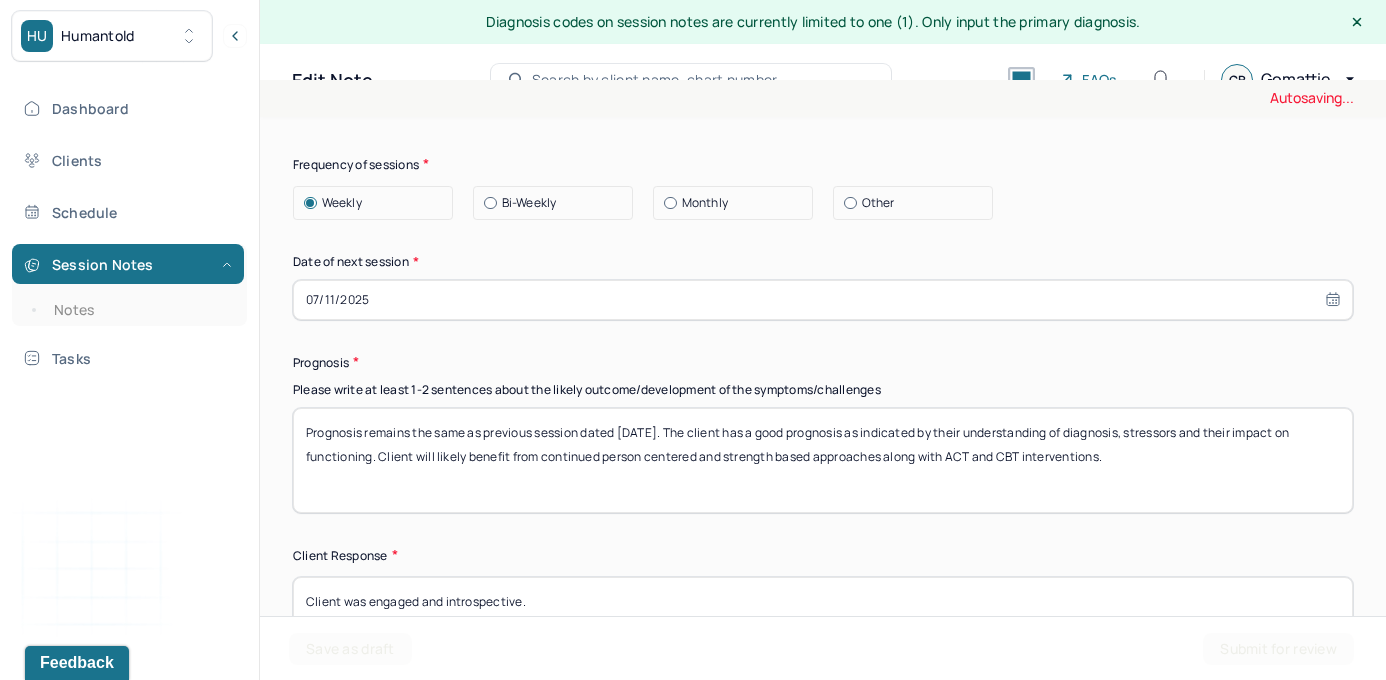 type on "Prognosis remains the same as previous session dated [DATE]. The client has a good prognosis as indicated by their understanding of diagnosis, stressors and their impact on functioning. Client will likely benefit from continued person centered and strength based approaches along with ACT and CBT interventions." 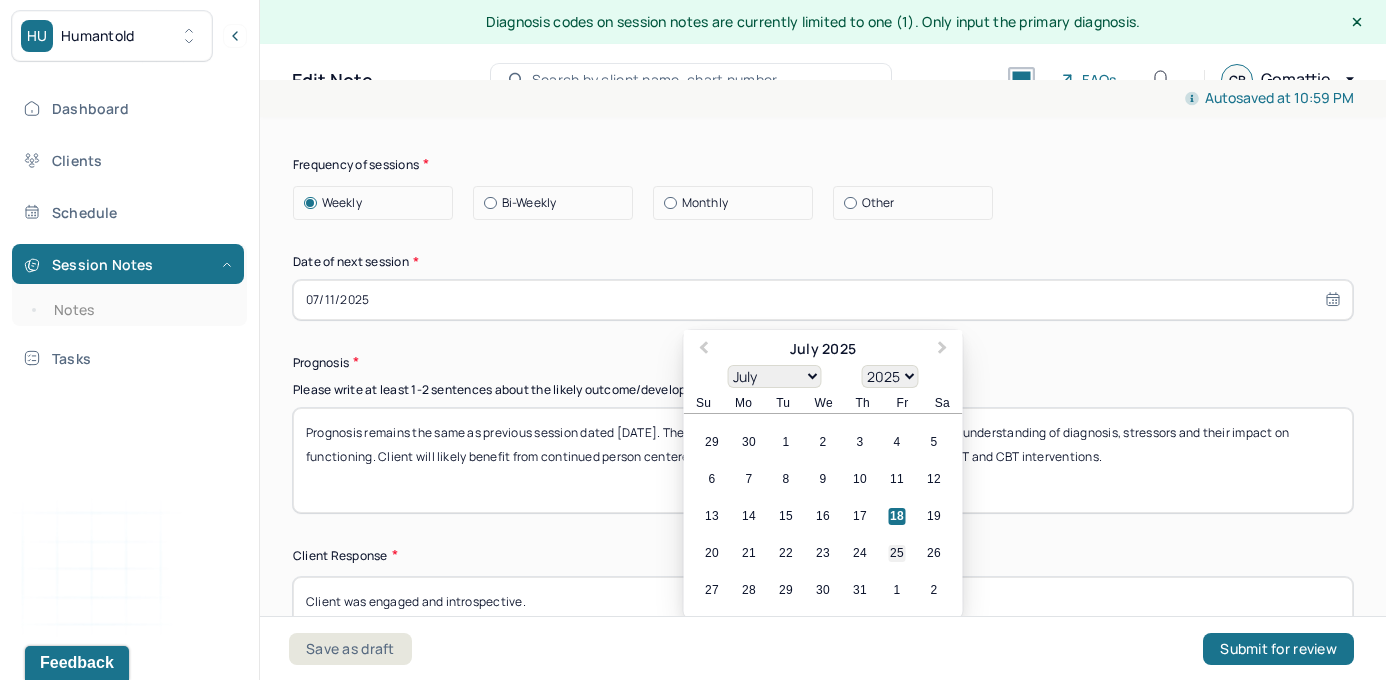 click on "25" at bounding box center (897, 553) 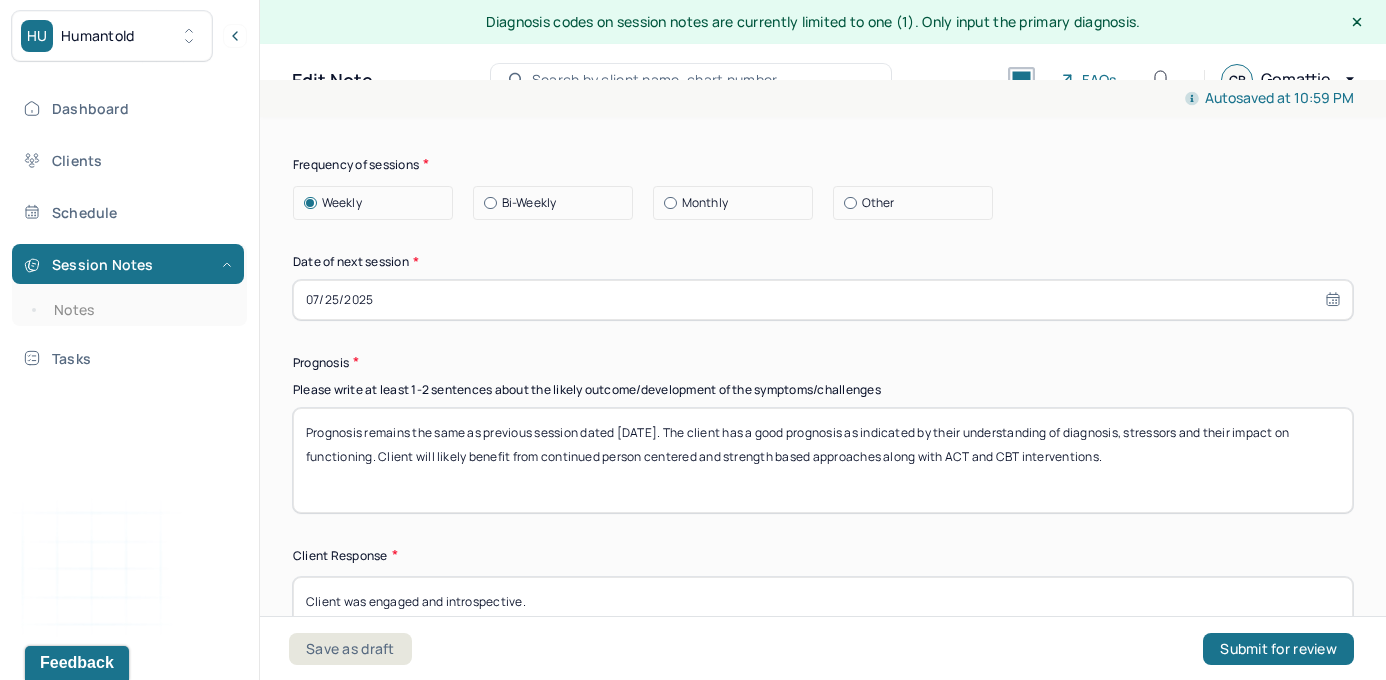 click on "Prognosis" at bounding box center (823, 362) 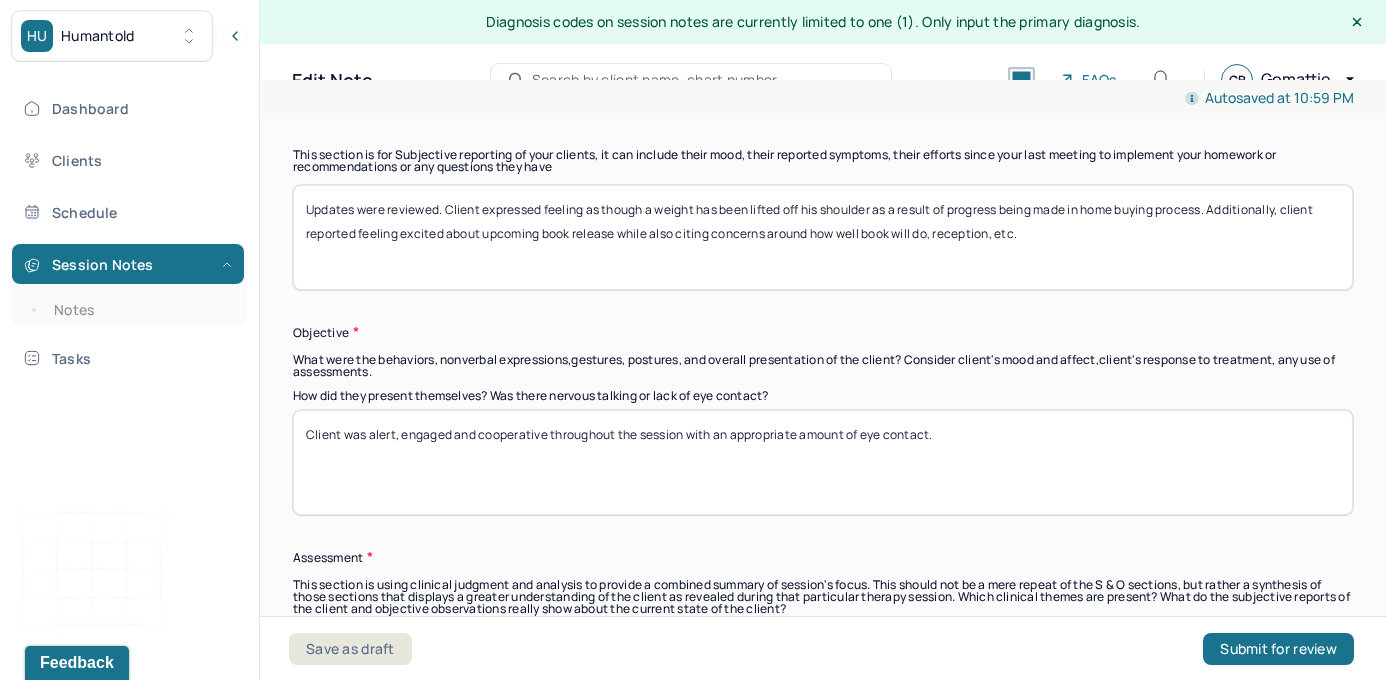 scroll, scrollTop: 1480, scrollLeft: 0, axis: vertical 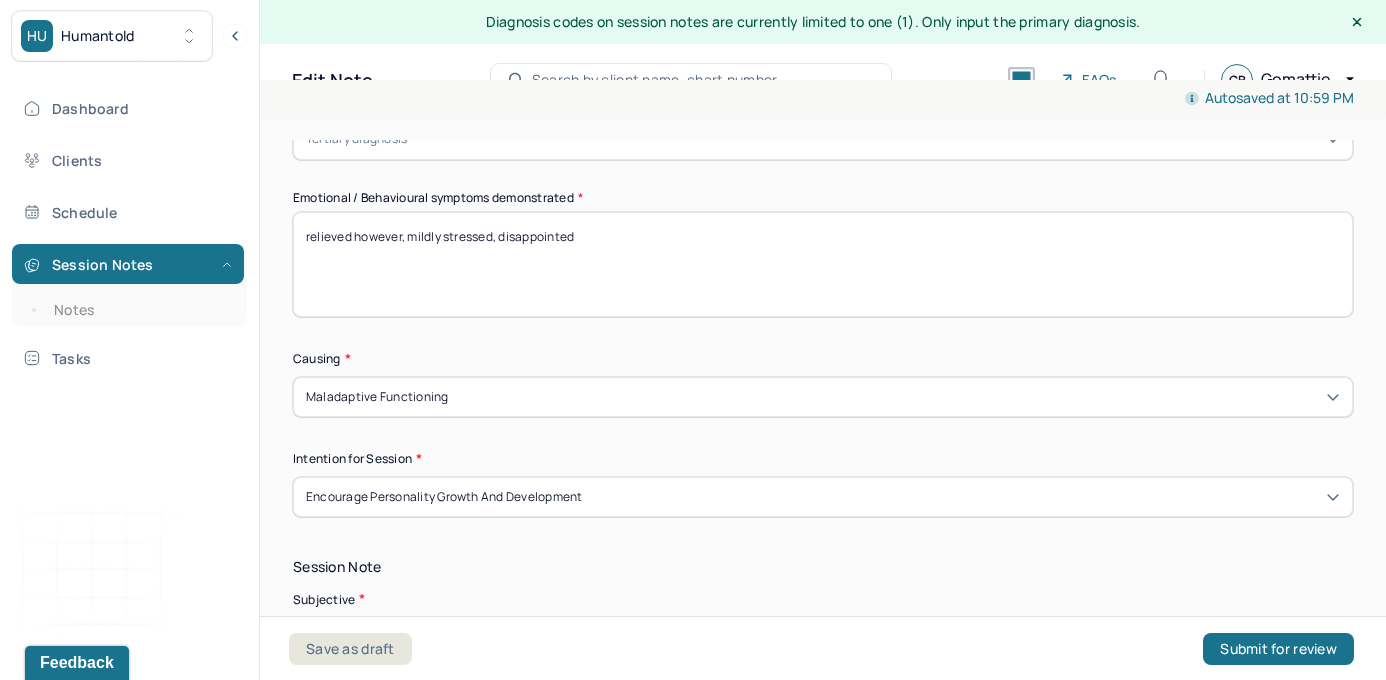 drag, startPoint x: 1037, startPoint y: 239, endPoint x: 379, endPoint y: 136, distance: 666.01276 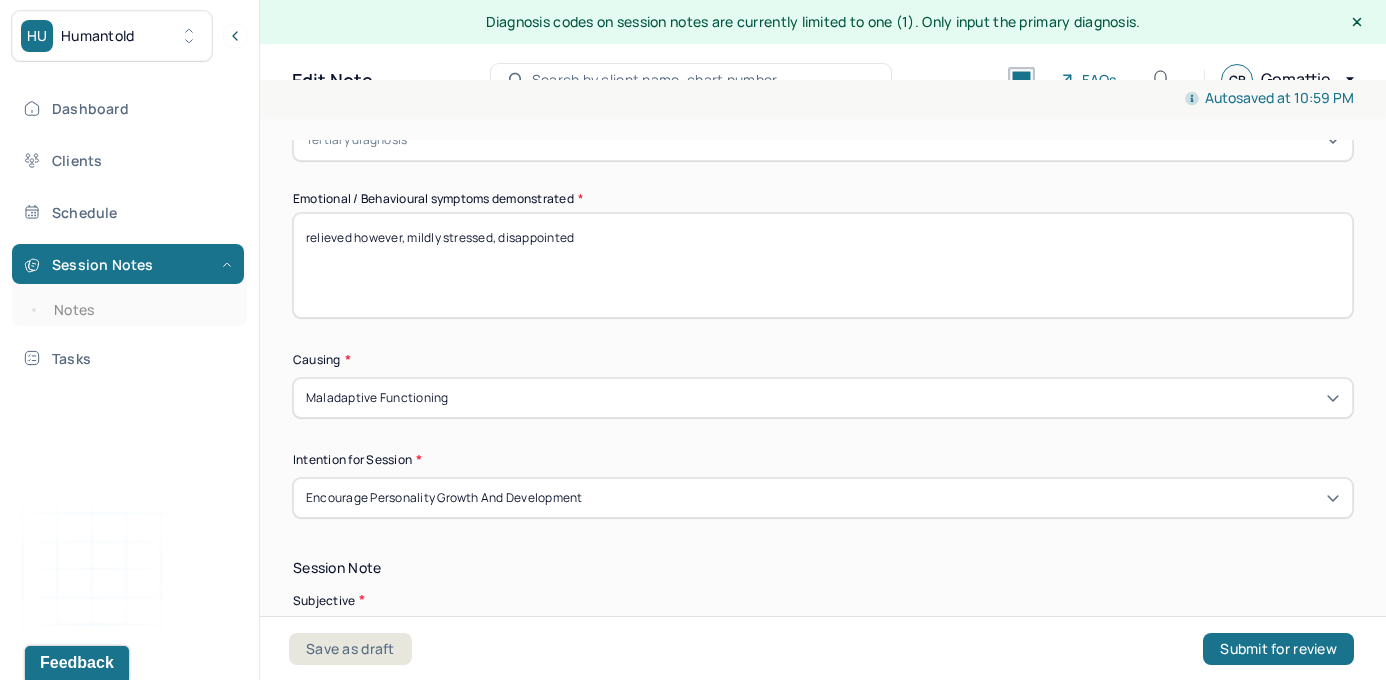 click on "Autosaved at 10:59 PM Appointment Details     Client name Alex Cohen Date of service 07/18/2025 Time 12:00pm - 1:00pm Duration 1hr Appointment type individual therapy Provider name Gomattie Bell Modifier 1 95 Telemedicine Note type Individual soap note Appointment Details     Client name Alex Cohen Date of service 07/18/2025 Time 12:00pm - 1:00pm Duration 1hr Appointment type individual therapy Provider name Gomattie Bell Modifier 1 95 Telemedicine Note type Individual soap note   Load previous session note   Instructions The fields marked with an asterisk ( * ) are required before you can submit your notes. Before you can submit your session notes, they must be signed. You have the option to save your notes as a draft before making a submission. Appointment location * Teletherapy Client Teletherapy Location Home Office Other Provider Teletherapy Location Home Office Other Consent was received for the teletherapy session The teletherapy session was conducted via video Primary diagnosis * Secondary diagnosis *" at bounding box center [823, 416] 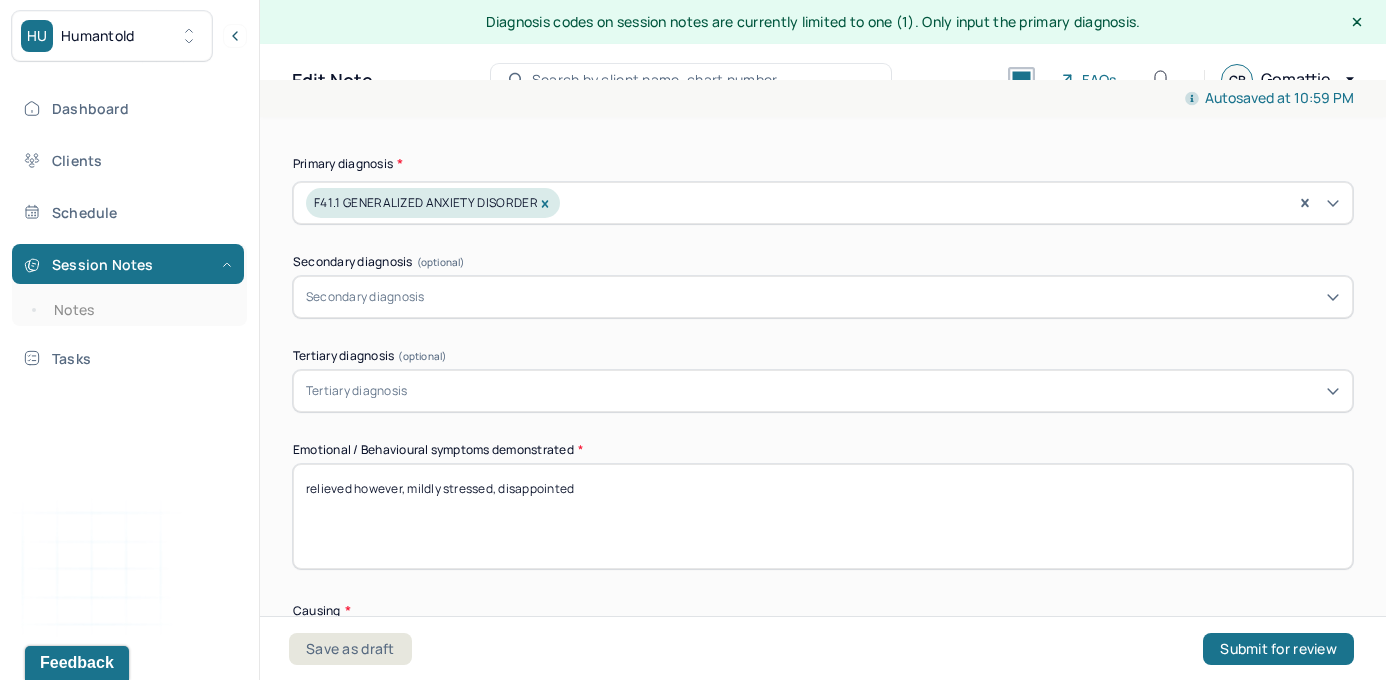 scroll, scrollTop: 762, scrollLeft: 0, axis: vertical 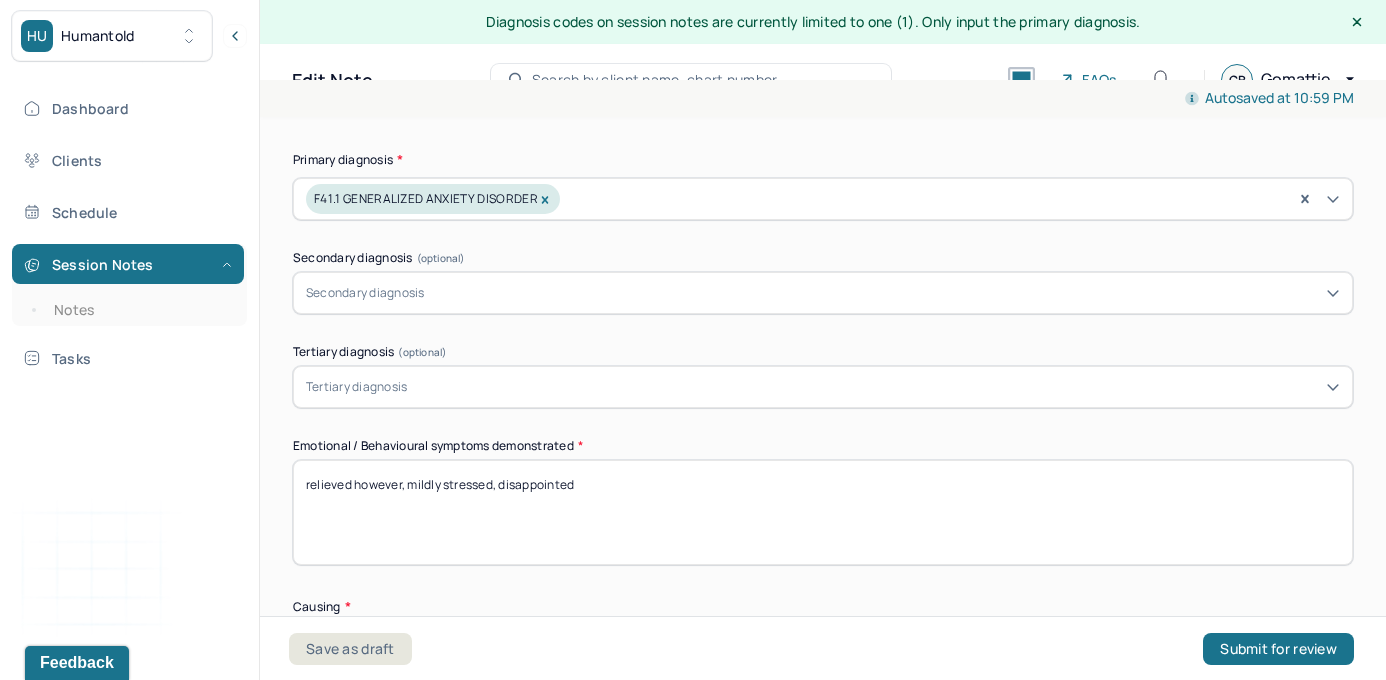 type 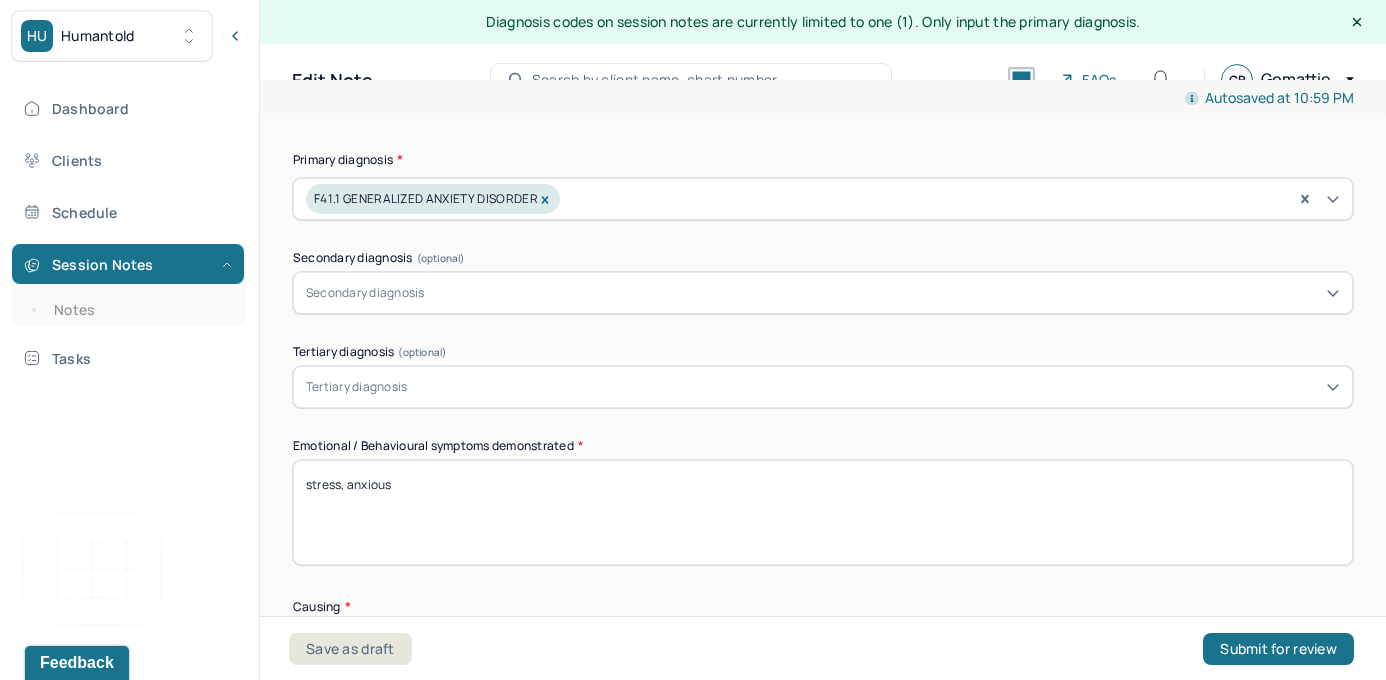 scroll, scrollTop: 36, scrollLeft: 0, axis: vertical 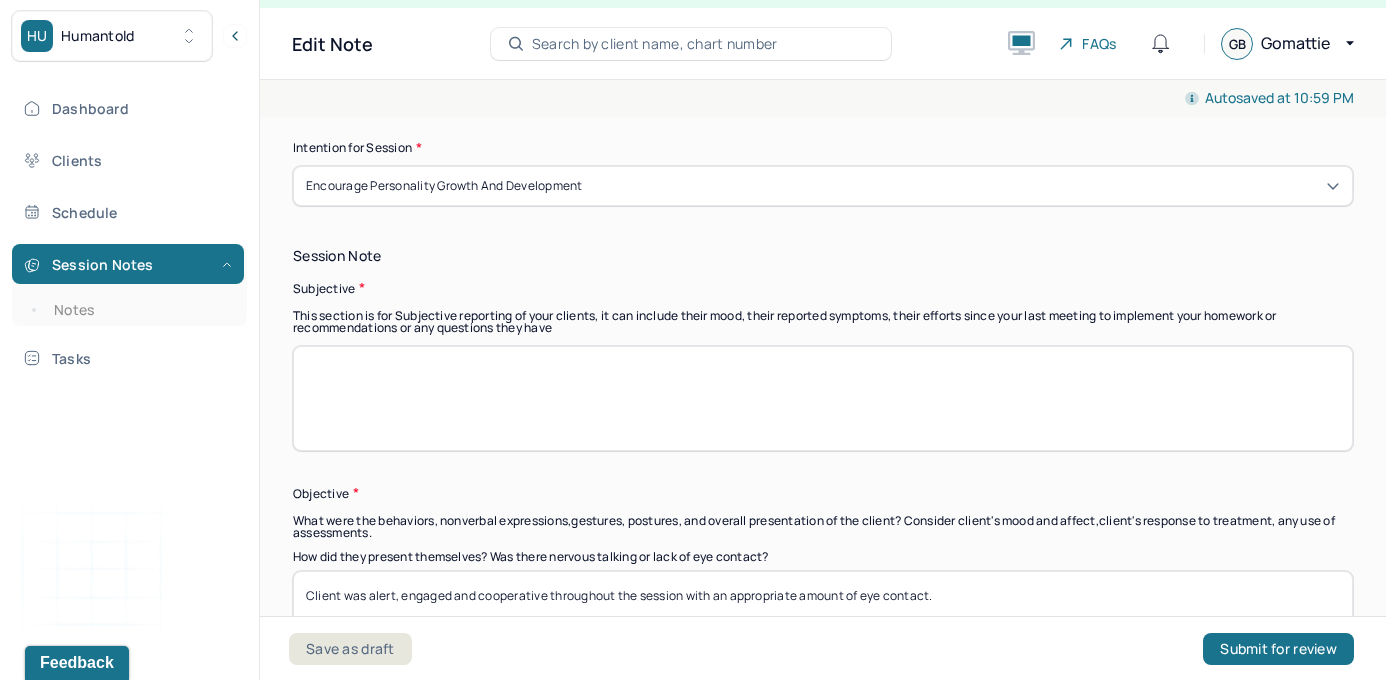 type on "stress, anxious" 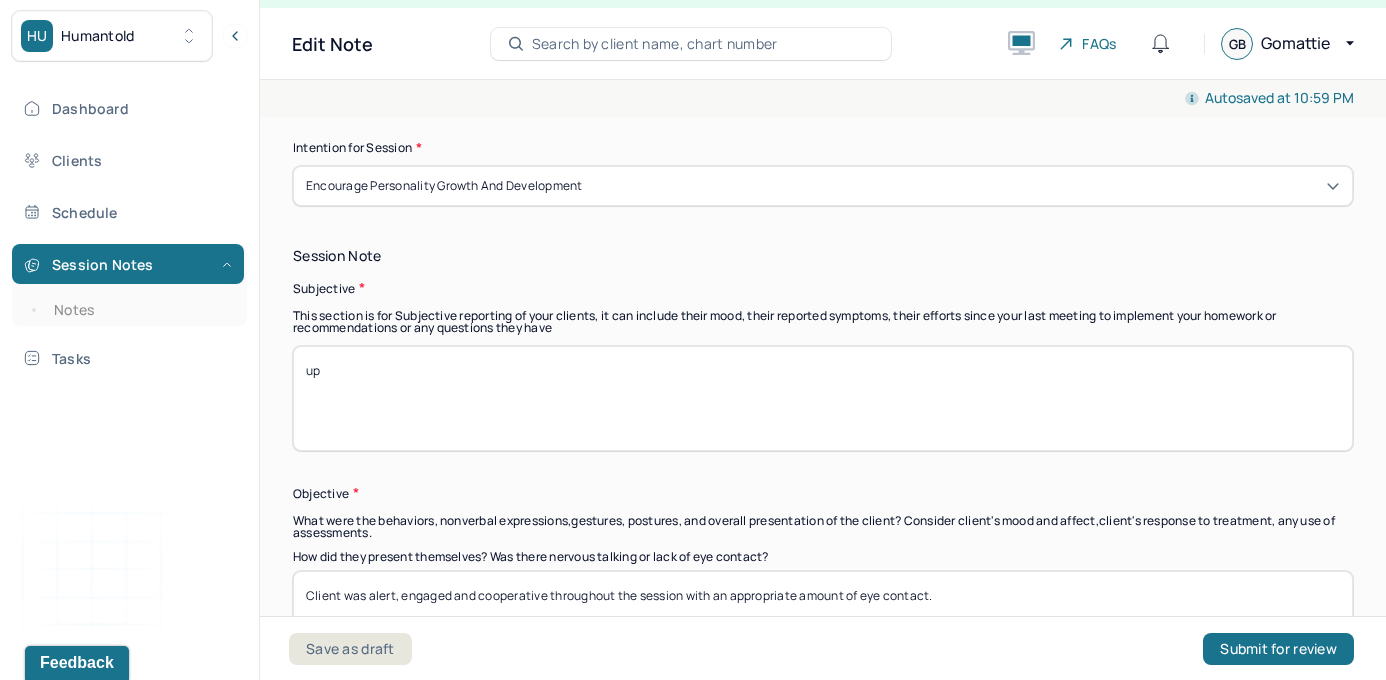 type on "u" 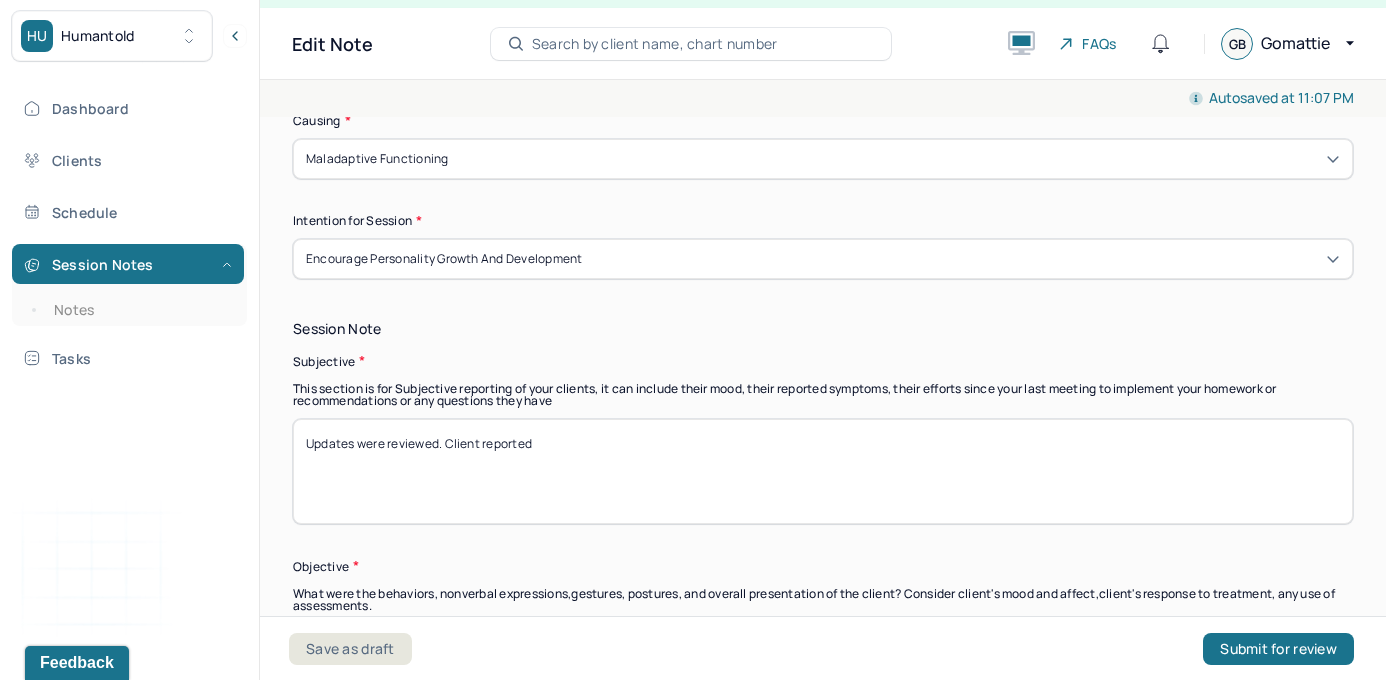 scroll, scrollTop: 1213, scrollLeft: 0, axis: vertical 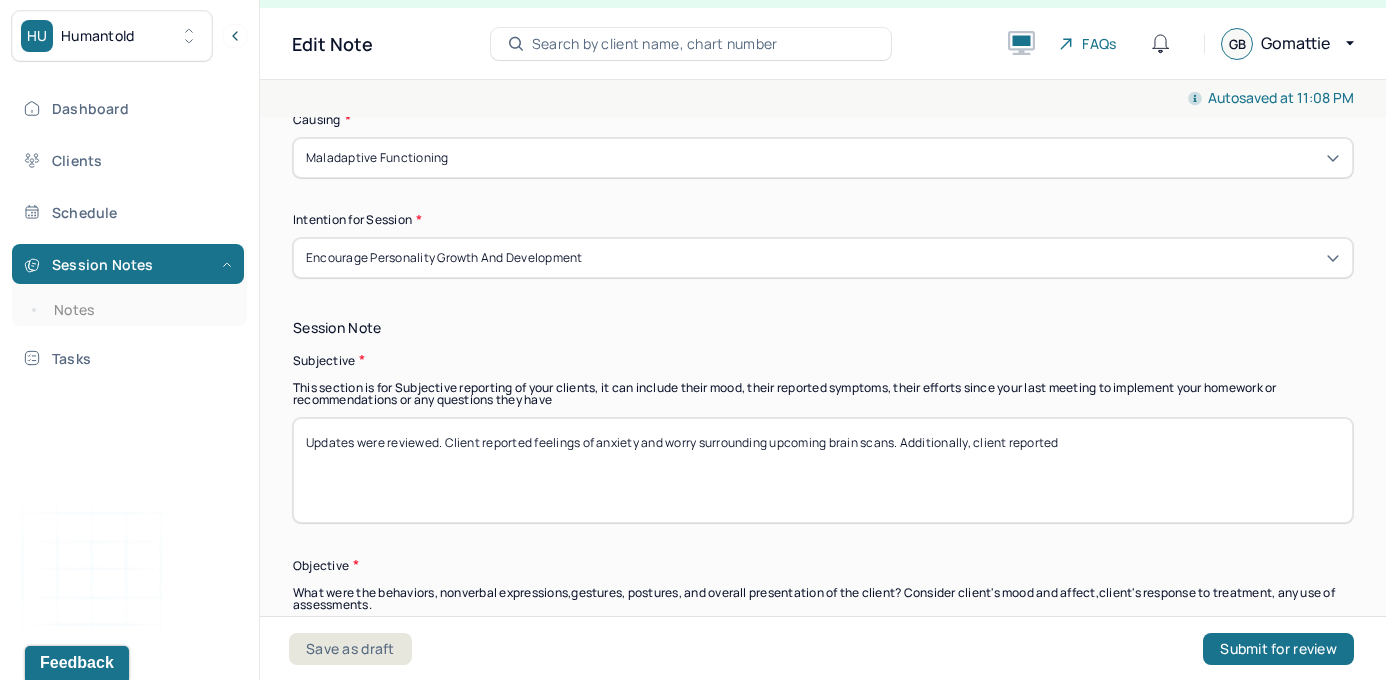 click on "Updates were reviewed. Client reported feelings of anxiety and worry surroudning upcoming brain scans. Additionally, client reported" at bounding box center [823, 470] 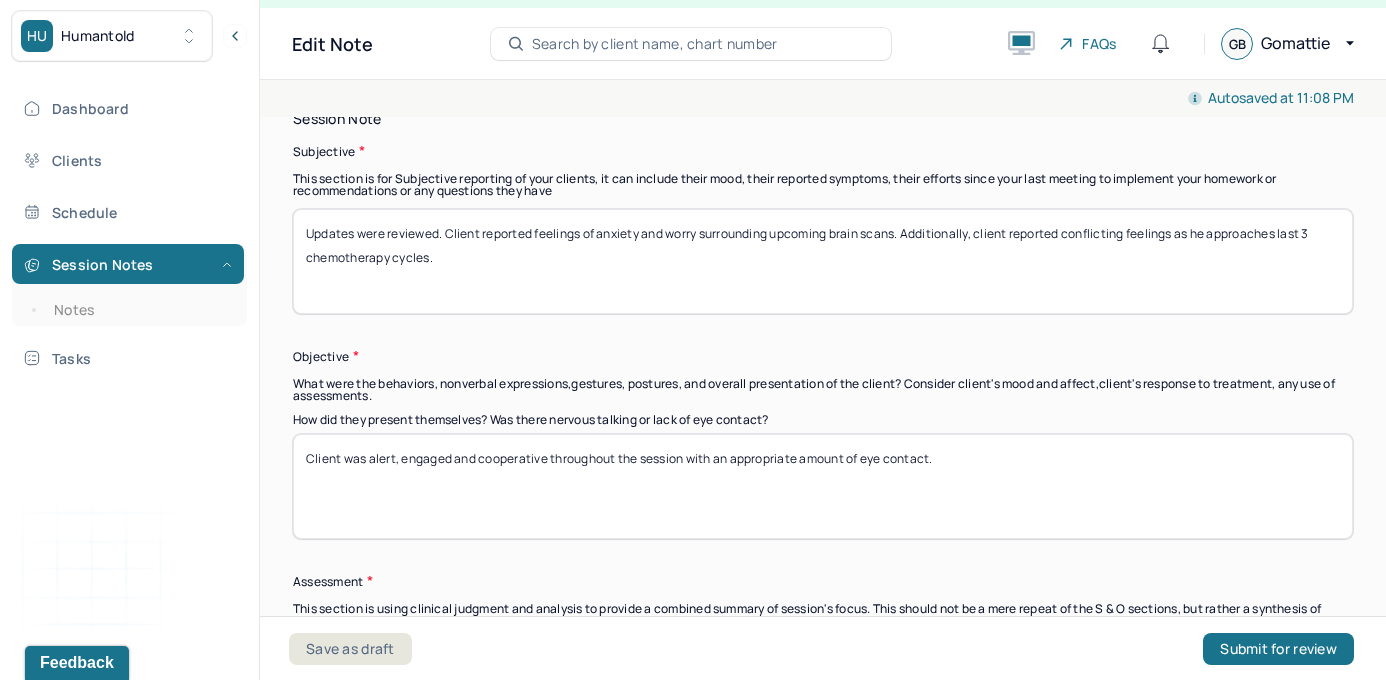 scroll, scrollTop: 1440, scrollLeft: 0, axis: vertical 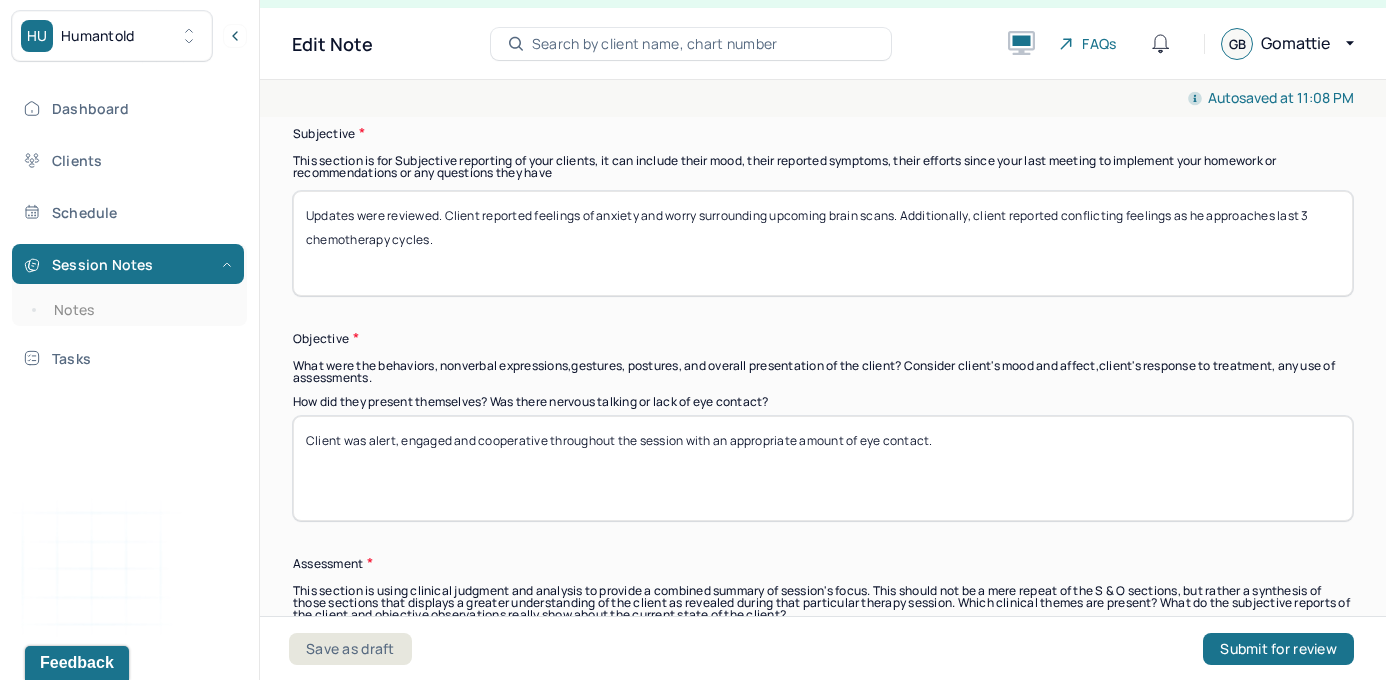 type on "Updates were reviewed. Client reported feelings of anxiety and worry surrounding upcoming brain scans. Additionally, client reported conflicting feelings as he approaches last 3 chemotherapy cycles." 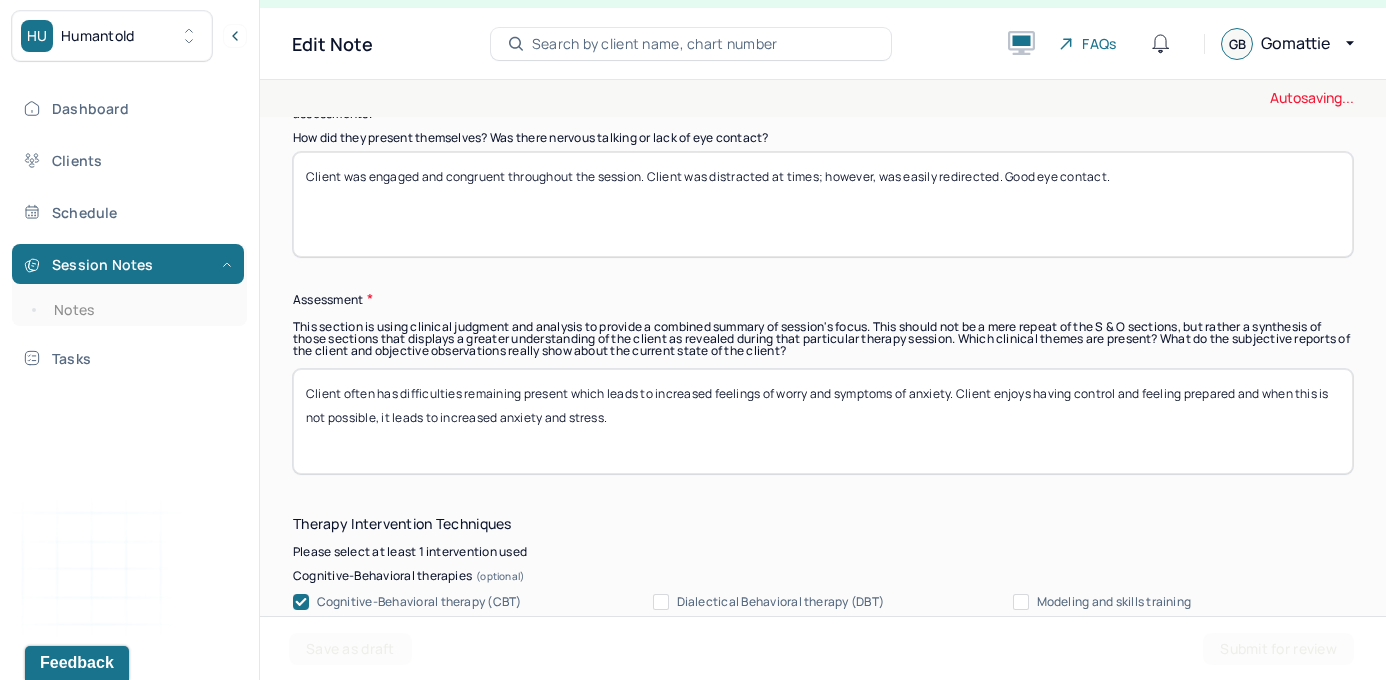 scroll, scrollTop: 1707, scrollLeft: 0, axis: vertical 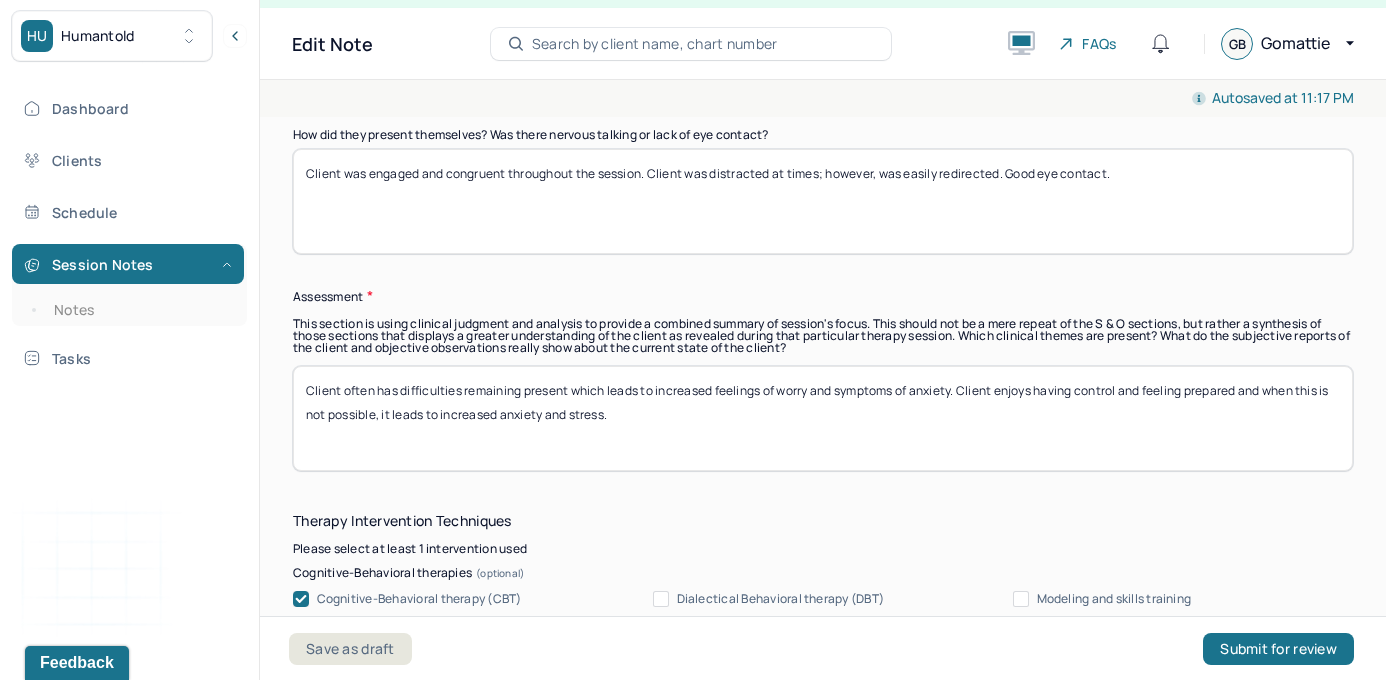 type on "Client was engaged and congruent throughout the session. Client was distracted at times; however, was easily redirected. Good eye contact." 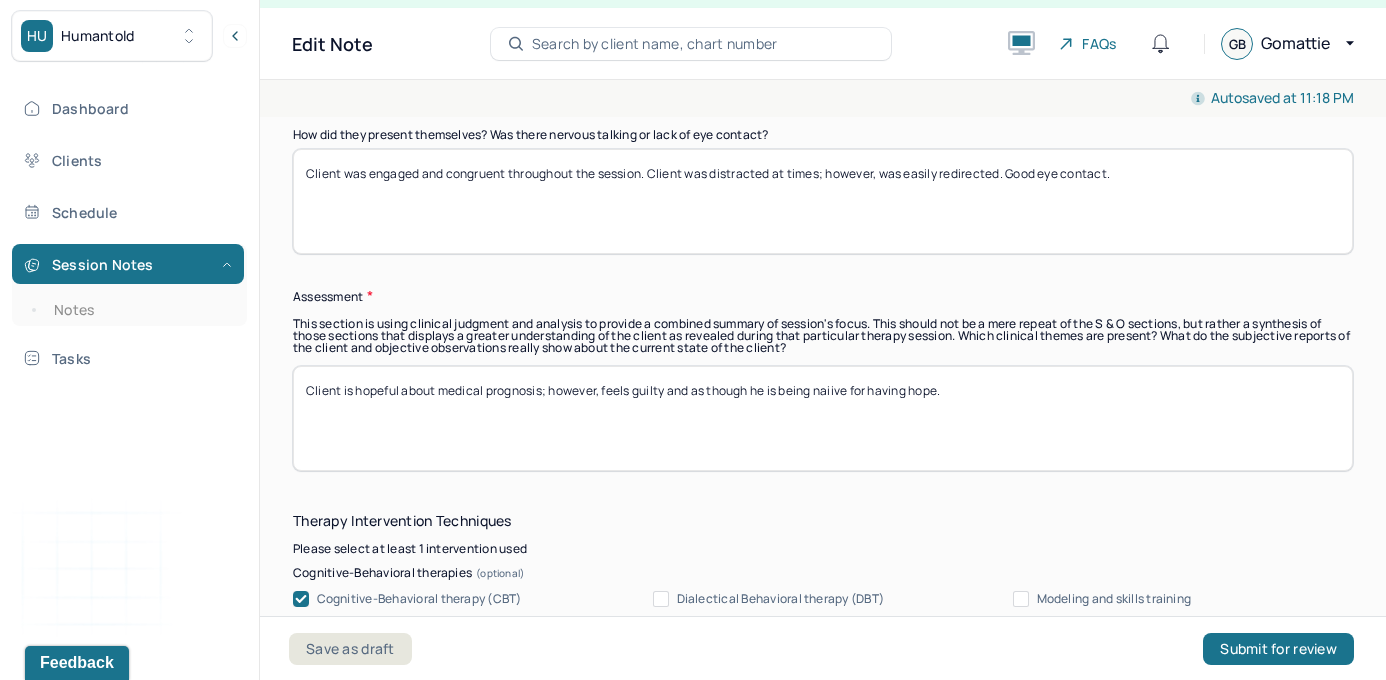 click on "Client is hopeful about medical prognosis; however, feels guilty and as though he is being naive for having hope." at bounding box center [823, 418] 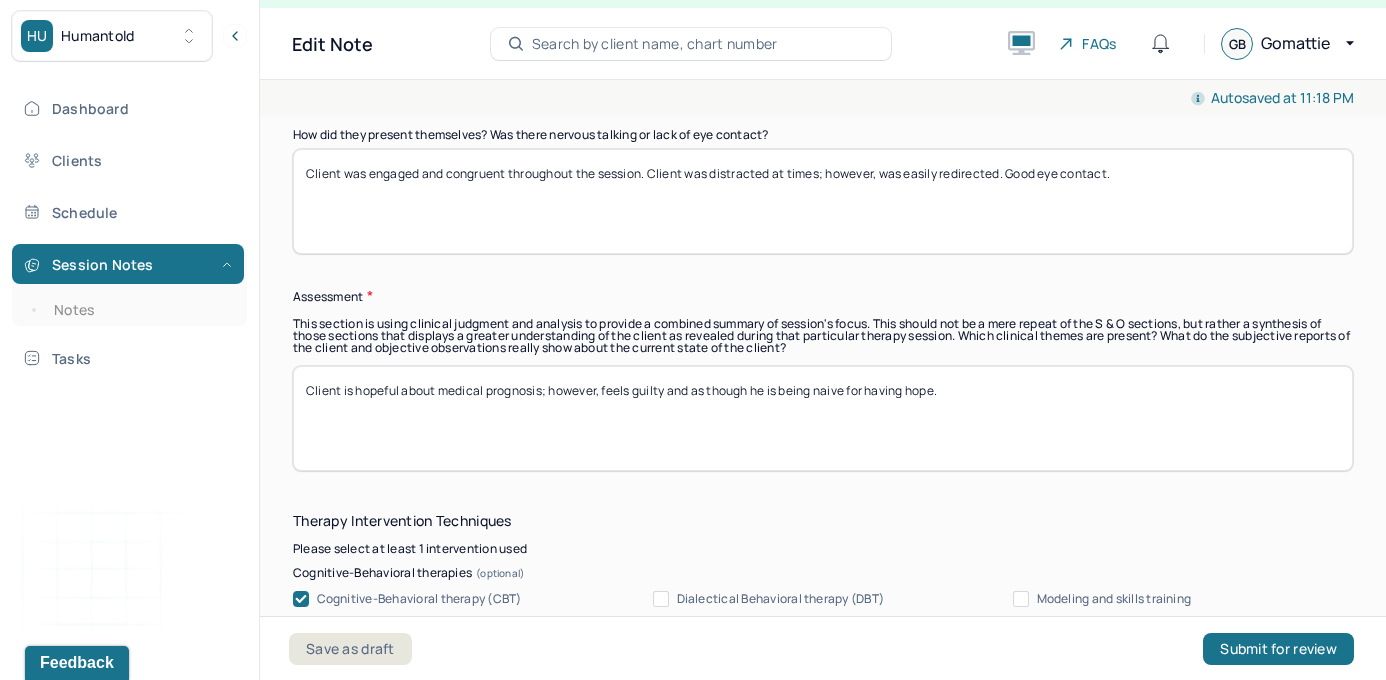 click on "Client is hopeful about medical prognosis; however, feels guilty and as though he is being naiive for having hope." at bounding box center [823, 418] 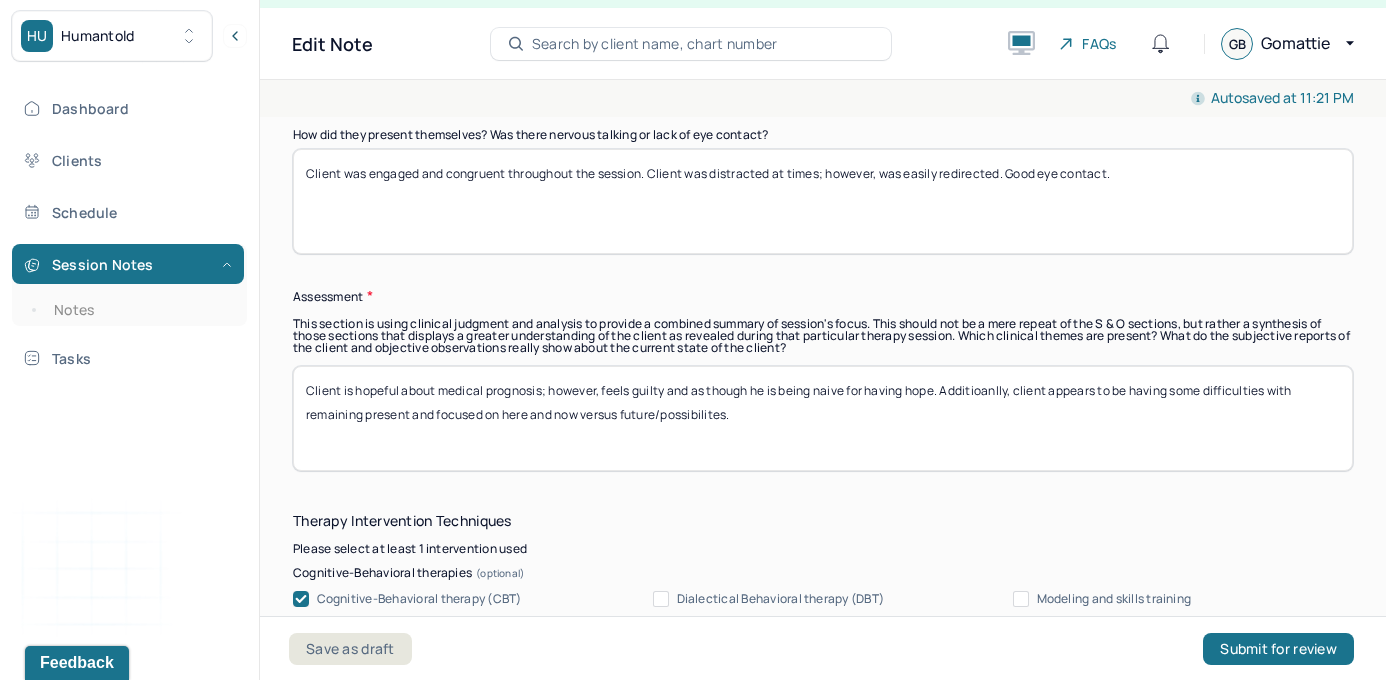 click on "Client is hopeful about medical prognosis; however, feels guilty and as though he is being naive for having hope. Additioanlly, client appears to be having some difficulties with remaining present and focused on here and now versus future/possibilites." at bounding box center [823, 418] 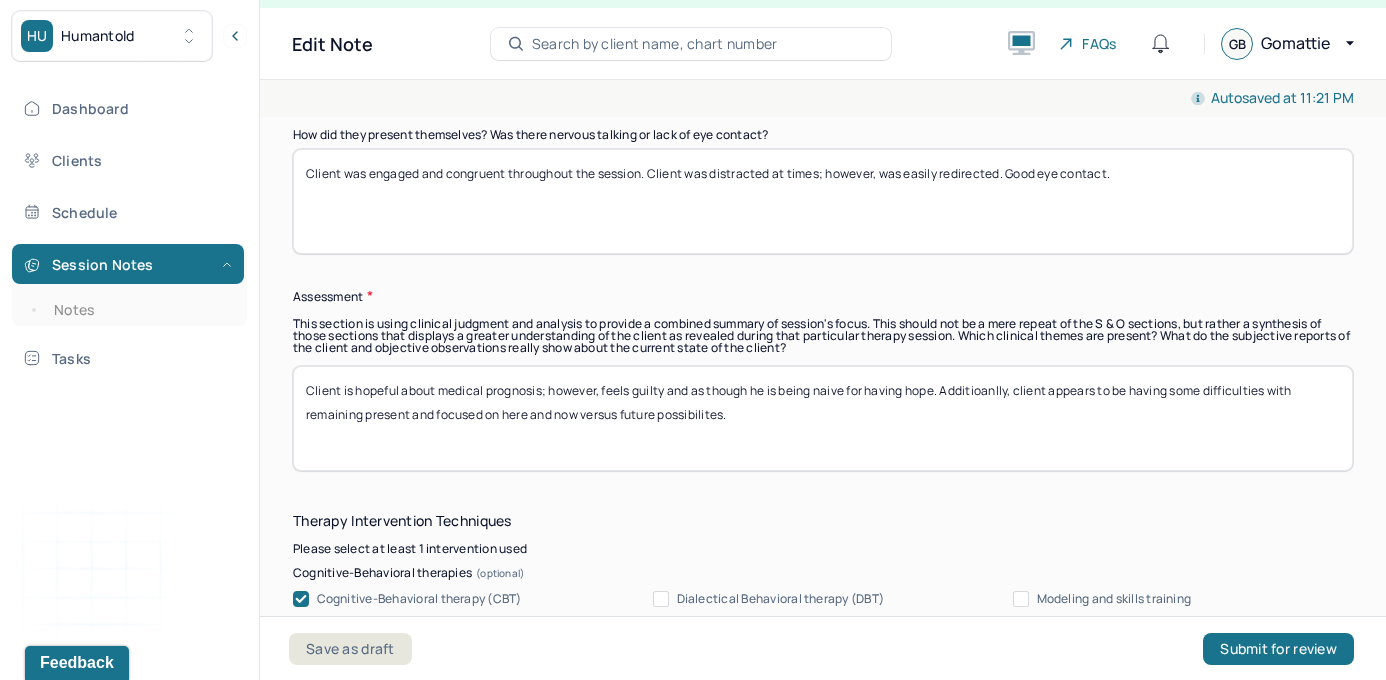 click on "Client is hopeful about medical prognosis; however, feels guilty and as though he is being naive for having hope. Additioanlly, client appears to be having some difficulties with remaining present and focused on here and now versus future possibilites." at bounding box center (823, 418) 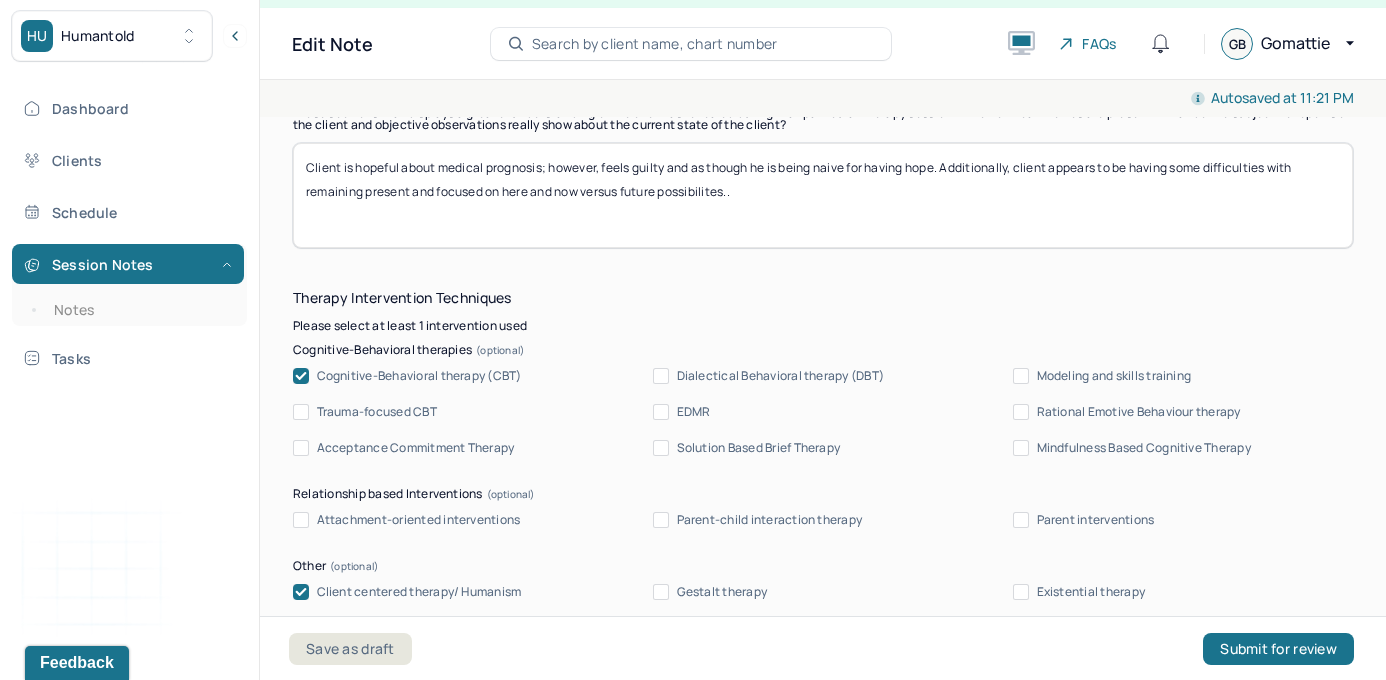 scroll, scrollTop: 1824, scrollLeft: 0, axis: vertical 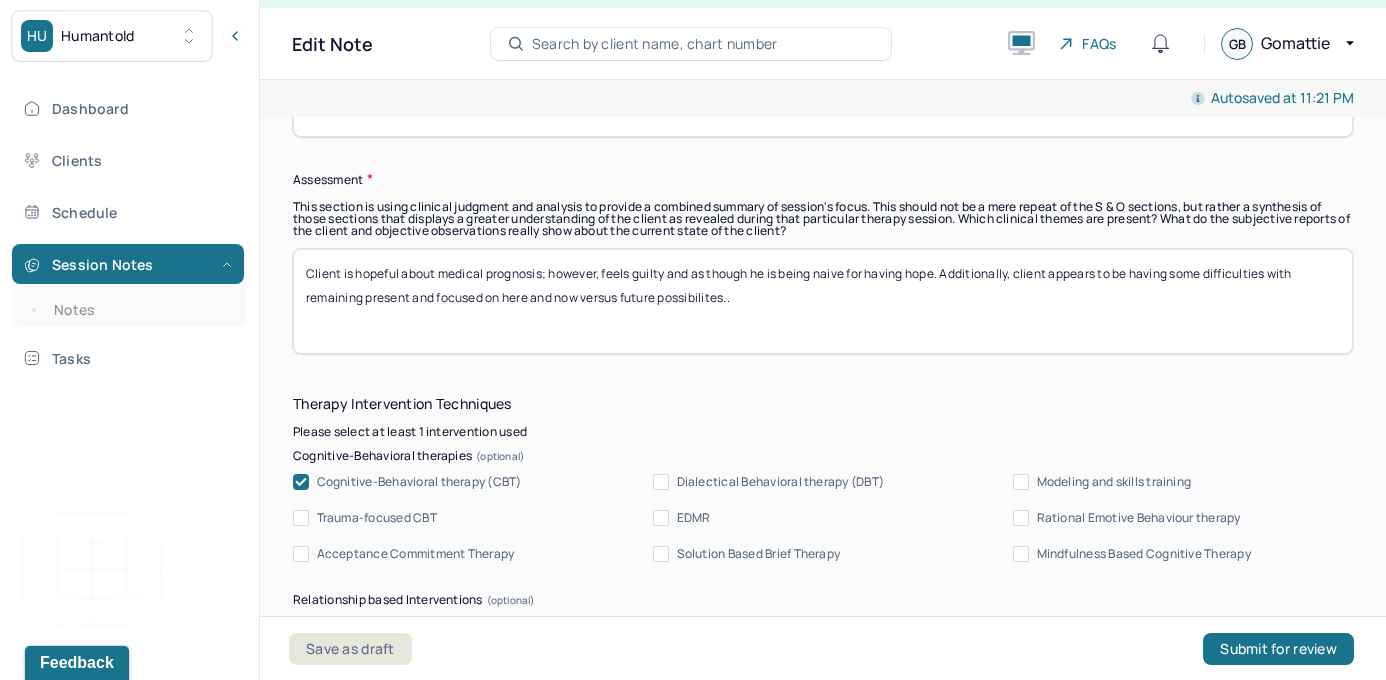 click on "Client is hopeful about medical prognosis; however, feels guilty and as though he is being naive for having hope. Additionally, client appears to be having some difficulties with remaining present and focused on here and now versus future possibilites.." at bounding box center [823, 301] 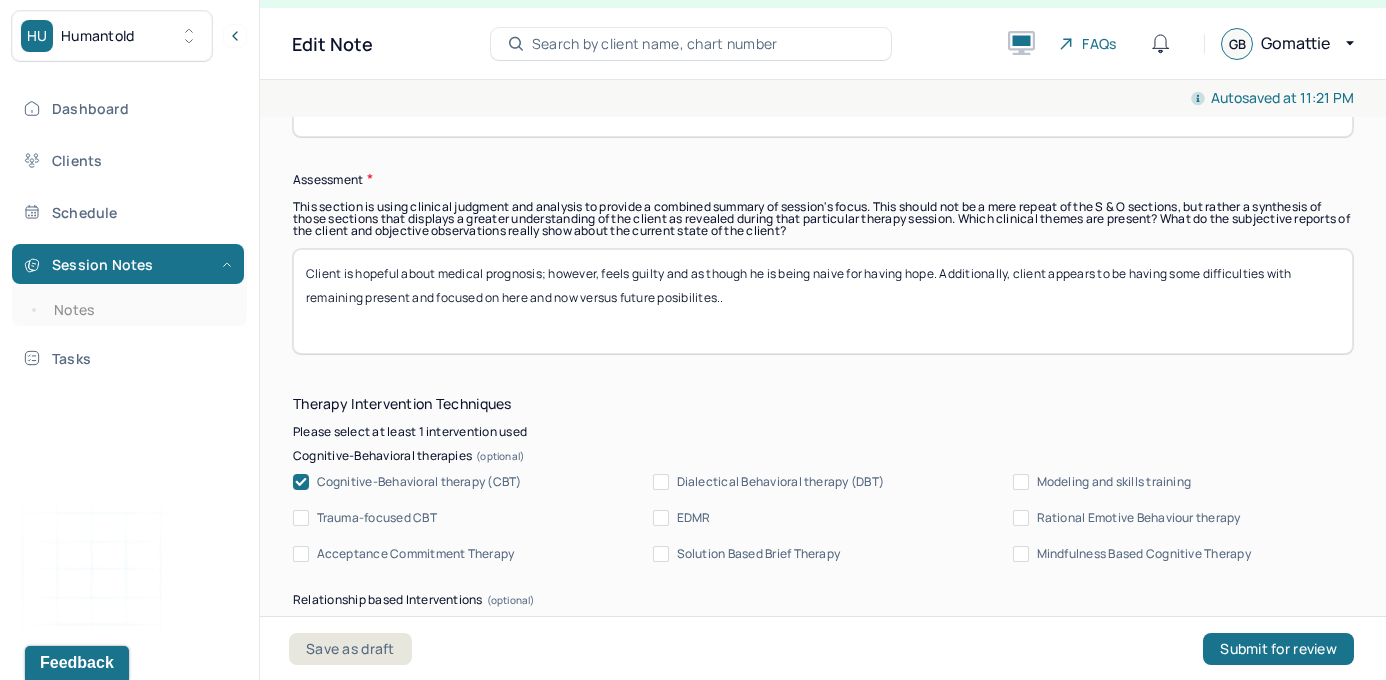click on "Client is hopeful about medical prognosis; however, feels guilty and as though he is being naive for having hope. Additionally, client appears to be having some difficulties with remaining present and focused on here and now versus future possibilites.." at bounding box center [823, 301] 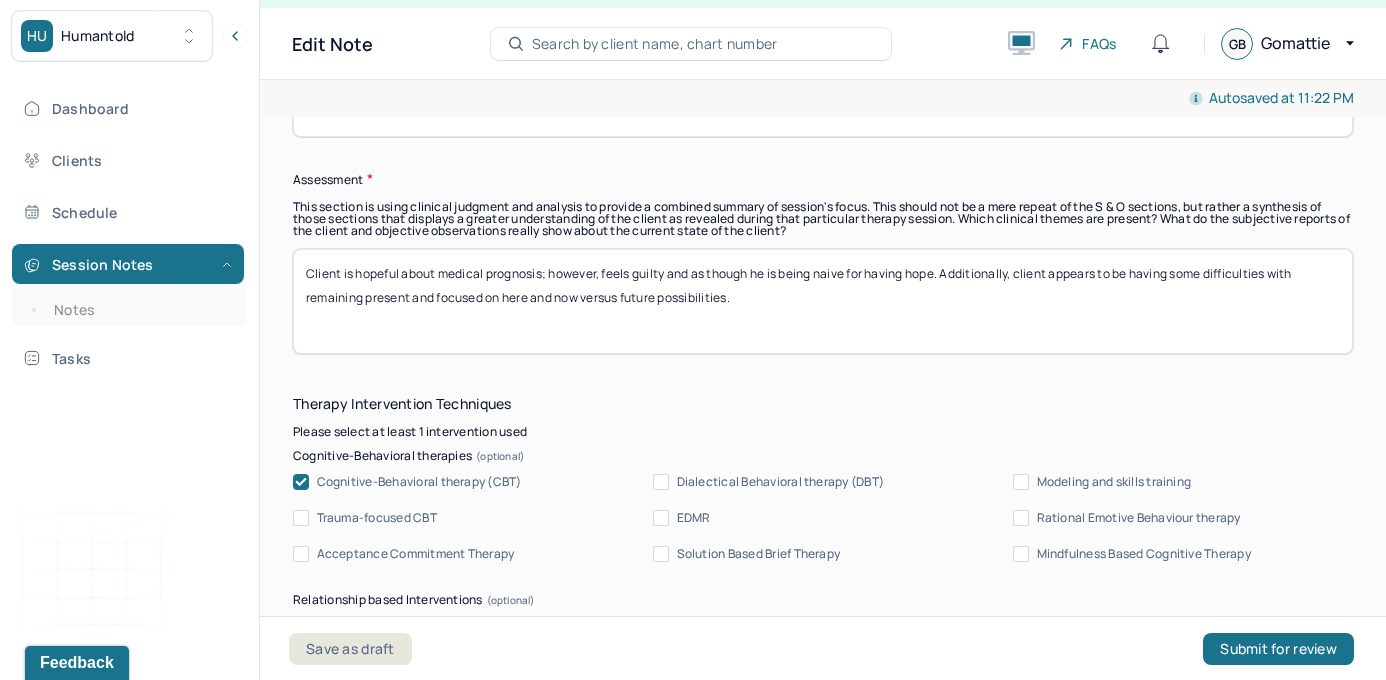 click on "Client is hopeful about medical prognosis; however, feels guilty and as though he is being naive for having hope. Additionally, client appears to be having some difficulties with remaining present and focused on here and now versus future possibilit." at bounding box center [823, 301] 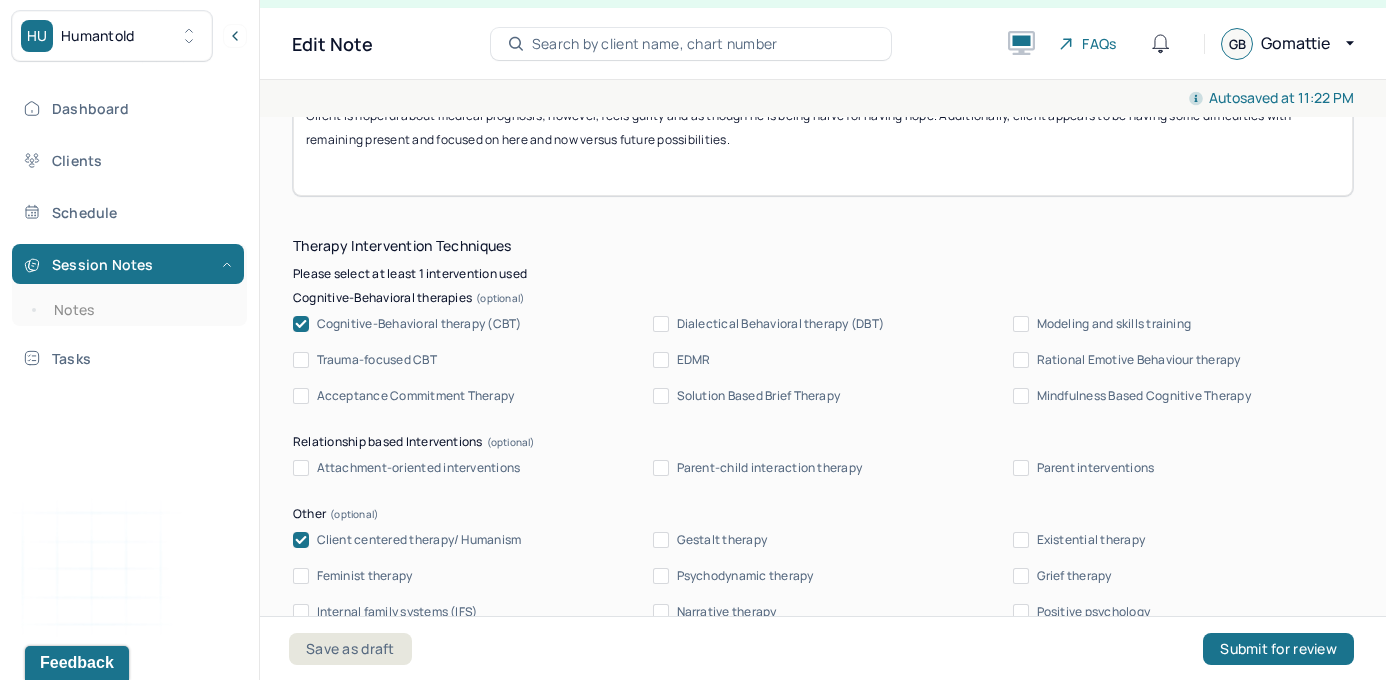 scroll, scrollTop: 1991, scrollLeft: 0, axis: vertical 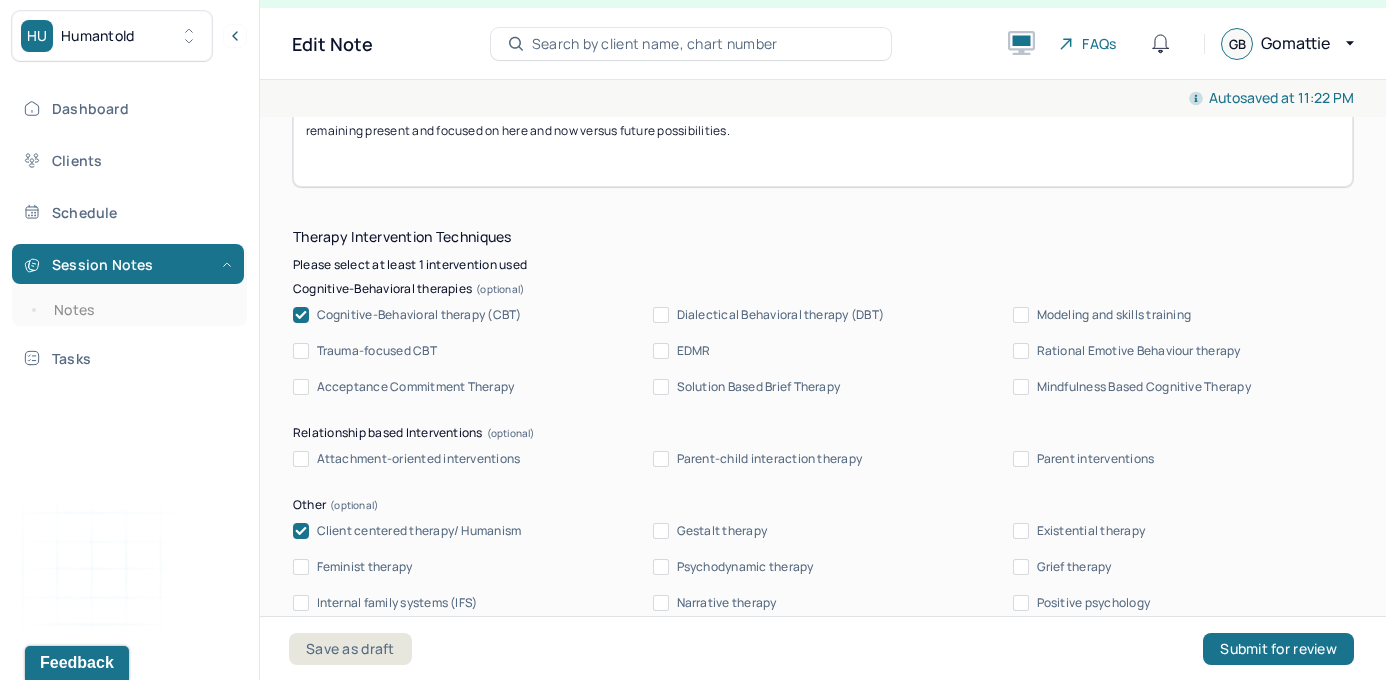 type on "Client is hopeful about medical prognosis; however, feels guilty and as though he is being naive for having hope. Additionally, client appears to be having some difficulties with remaining present and focused on here and now versus future possibilities." 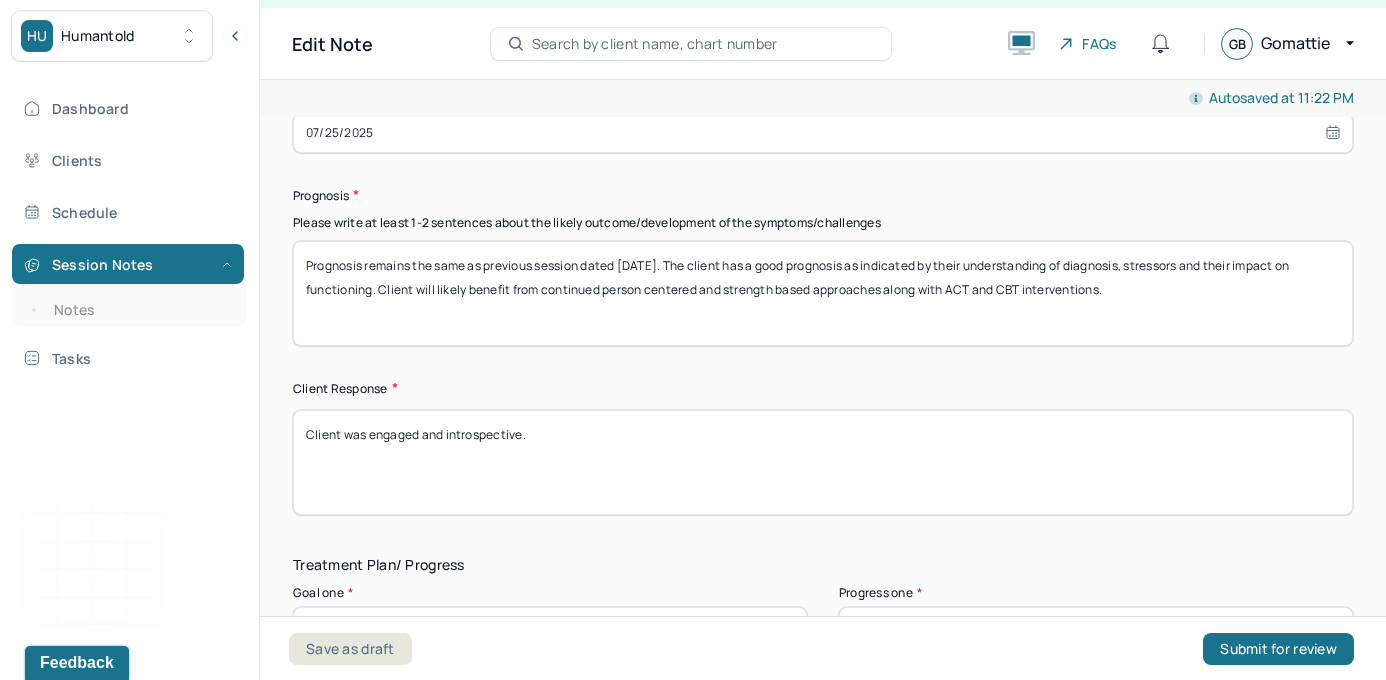 scroll, scrollTop: 2957, scrollLeft: 0, axis: vertical 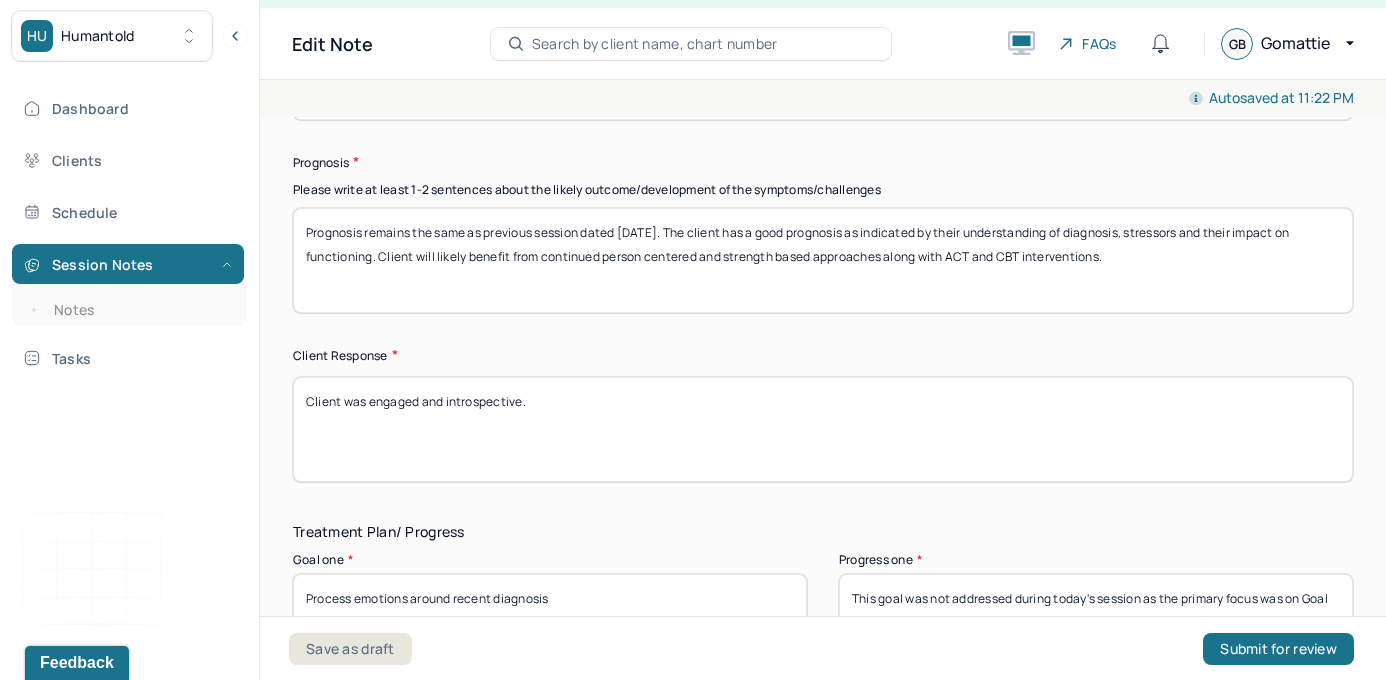 drag, startPoint x: 588, startPoint y: 392, endPoint x: 257, endPoint y: 382, distance: 331.15103 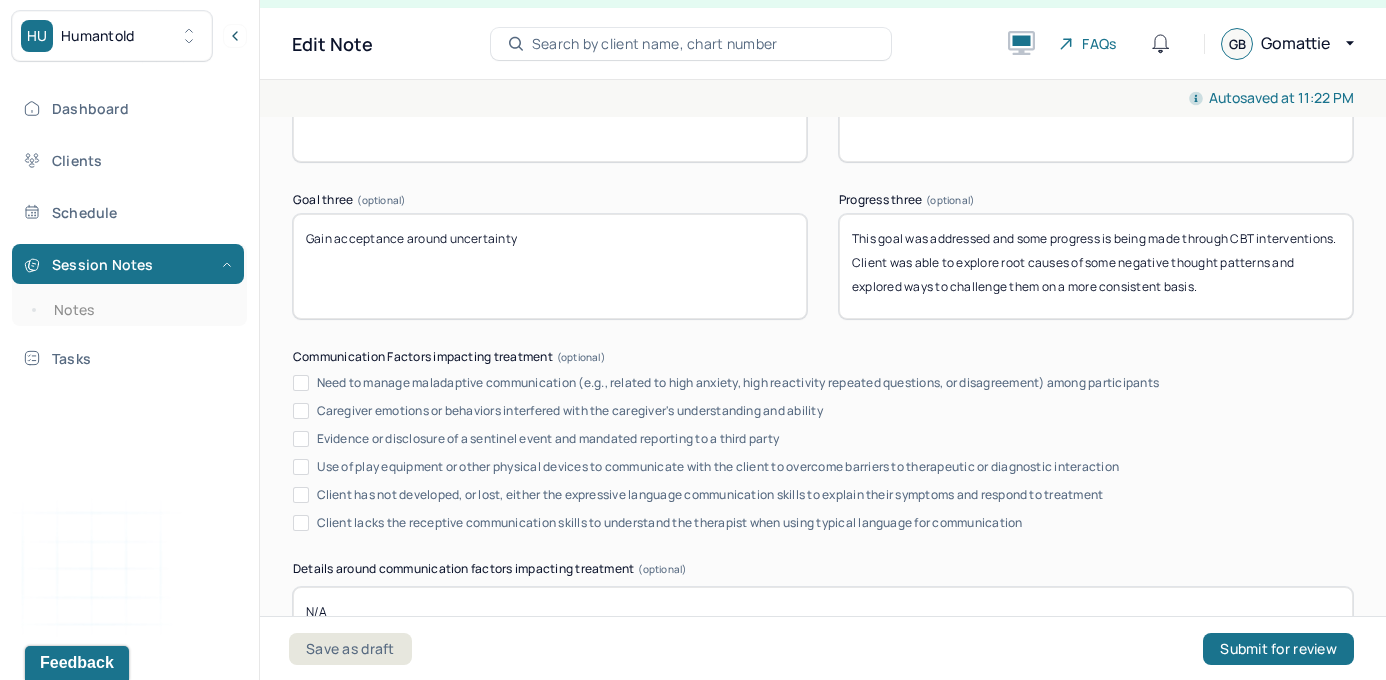 scroll, scrollTop: 3659, scrollLeft: 0, axis: vertical 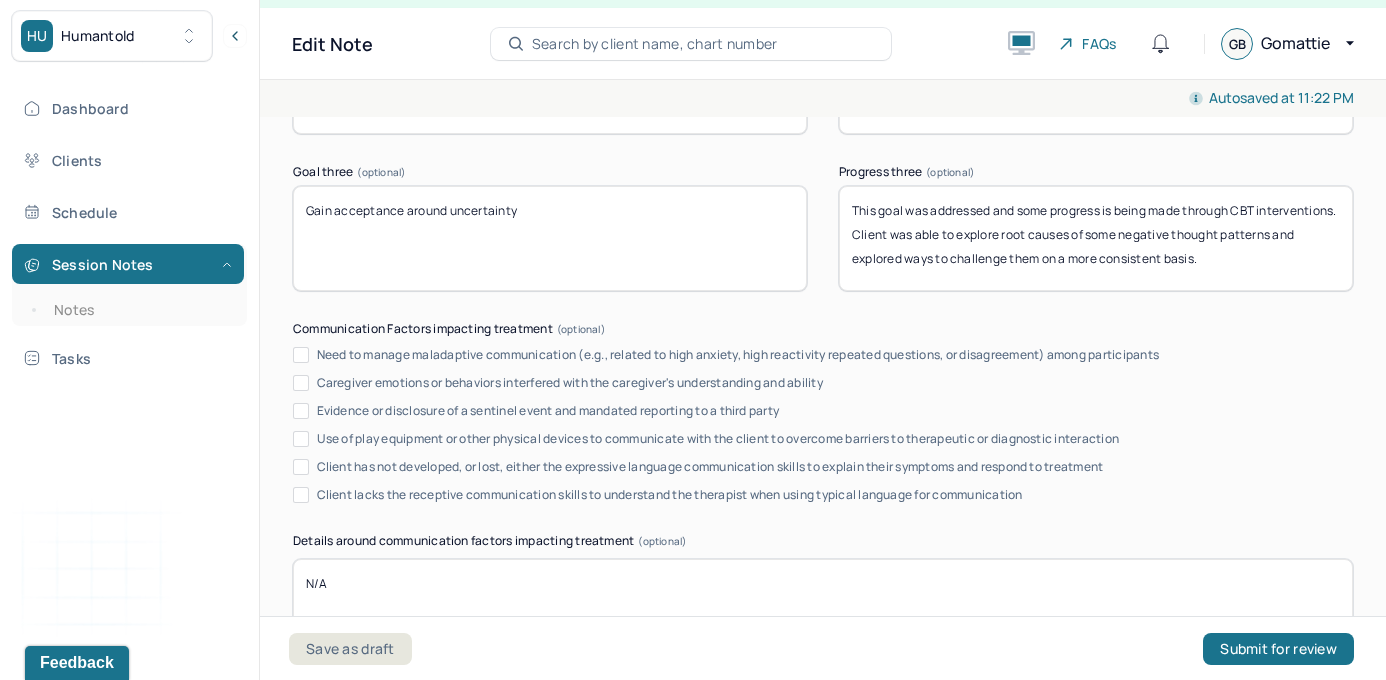 type on "Client was receptive and insightful." 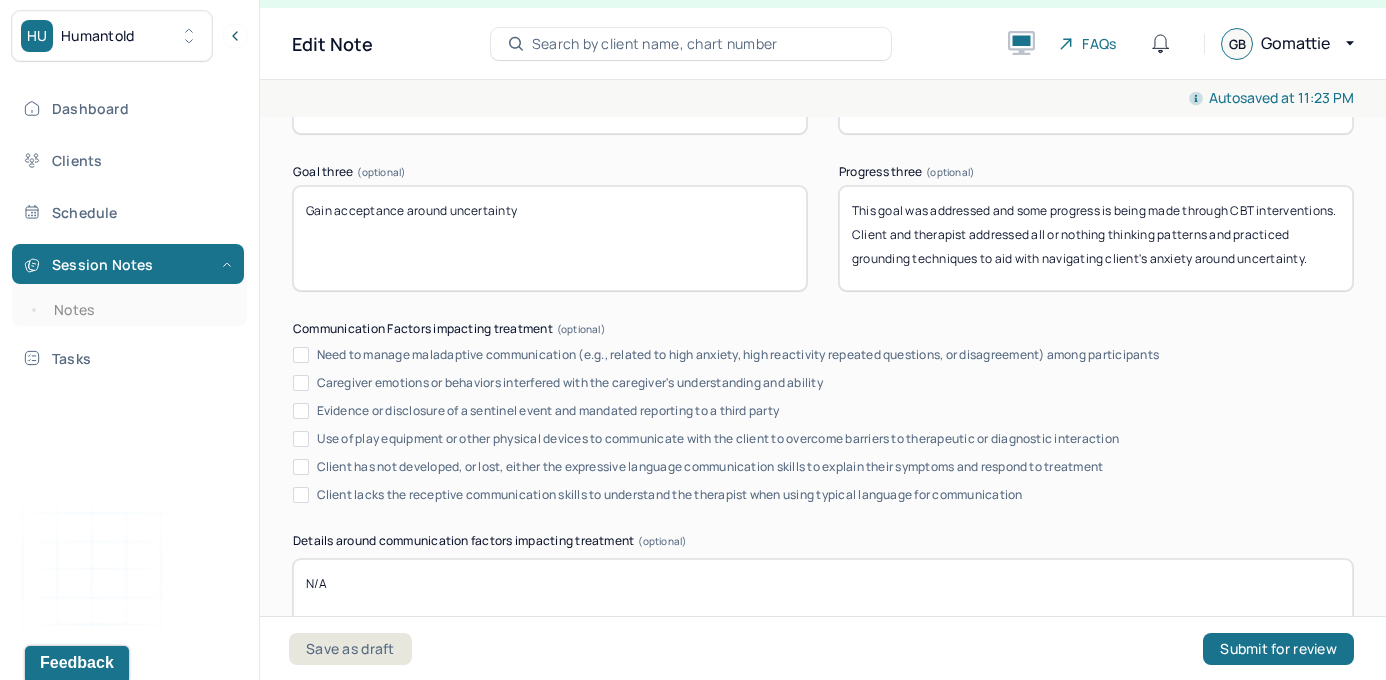 type on "This goal was addressed and some progress is being made through CBT interventions. Client and therapist addressed all or nothing thinking patterns and practiced grounding techniques to aid with navigating client's anxiety around uncertainty." 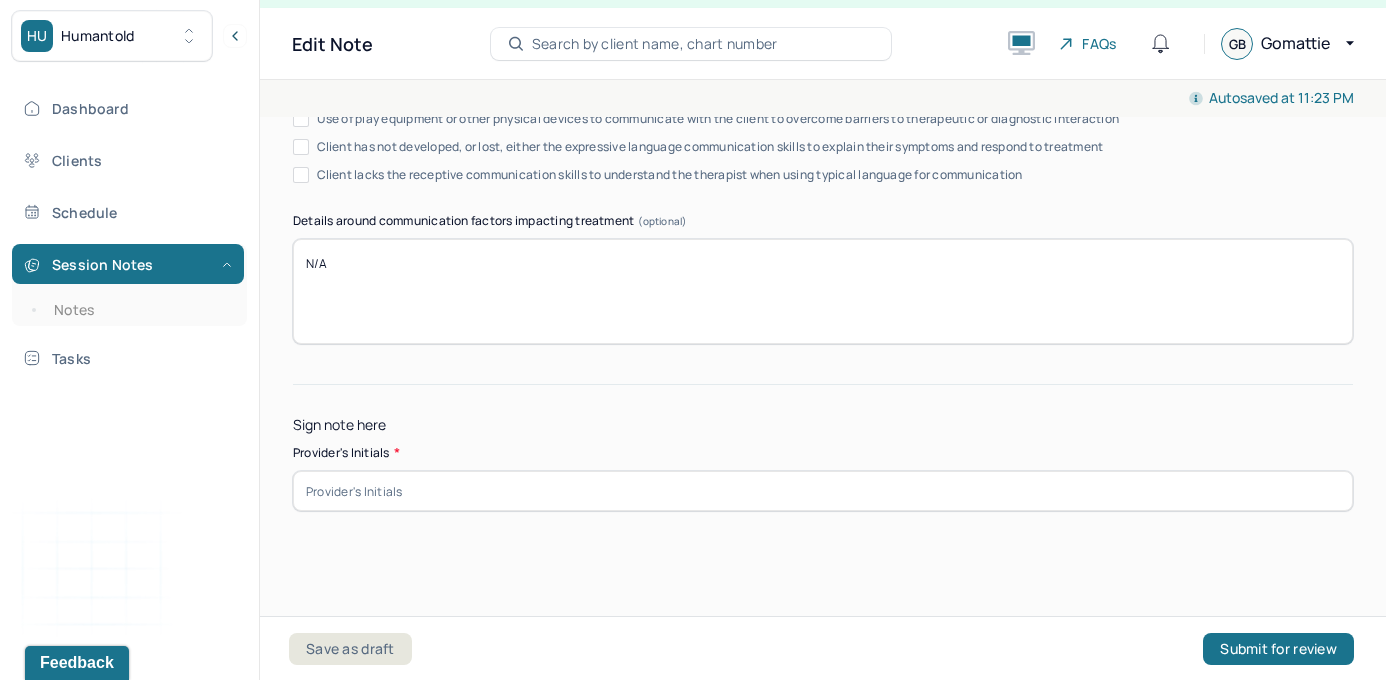 click on "Sign note here" at bounding box center [823, 425] 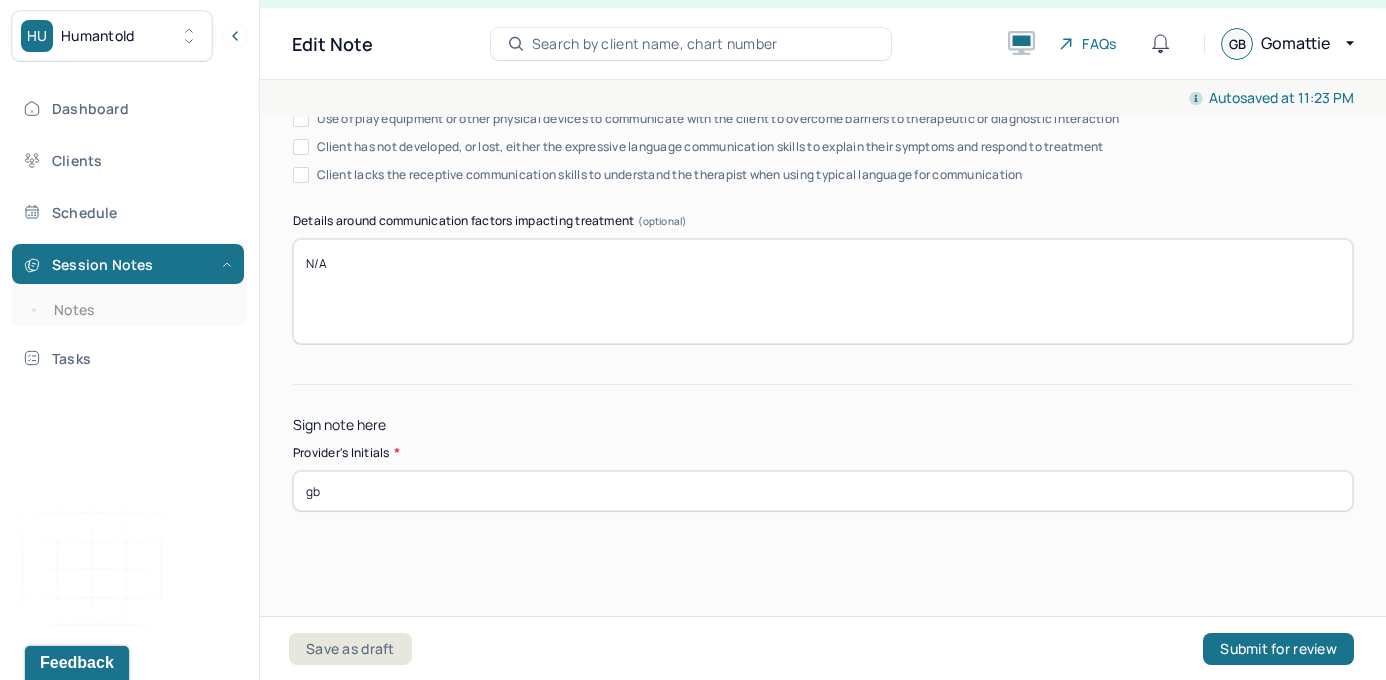type on "gb" 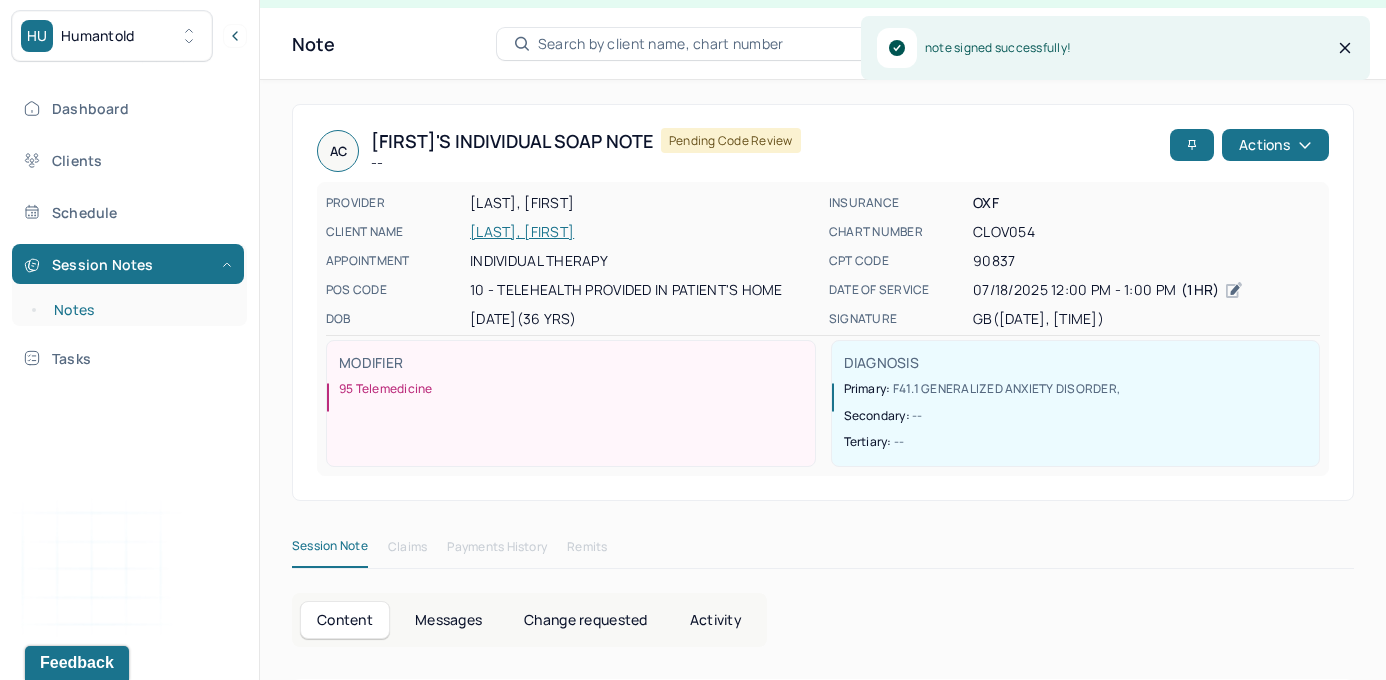 click on "Notes" at bounding box center (139, 310) 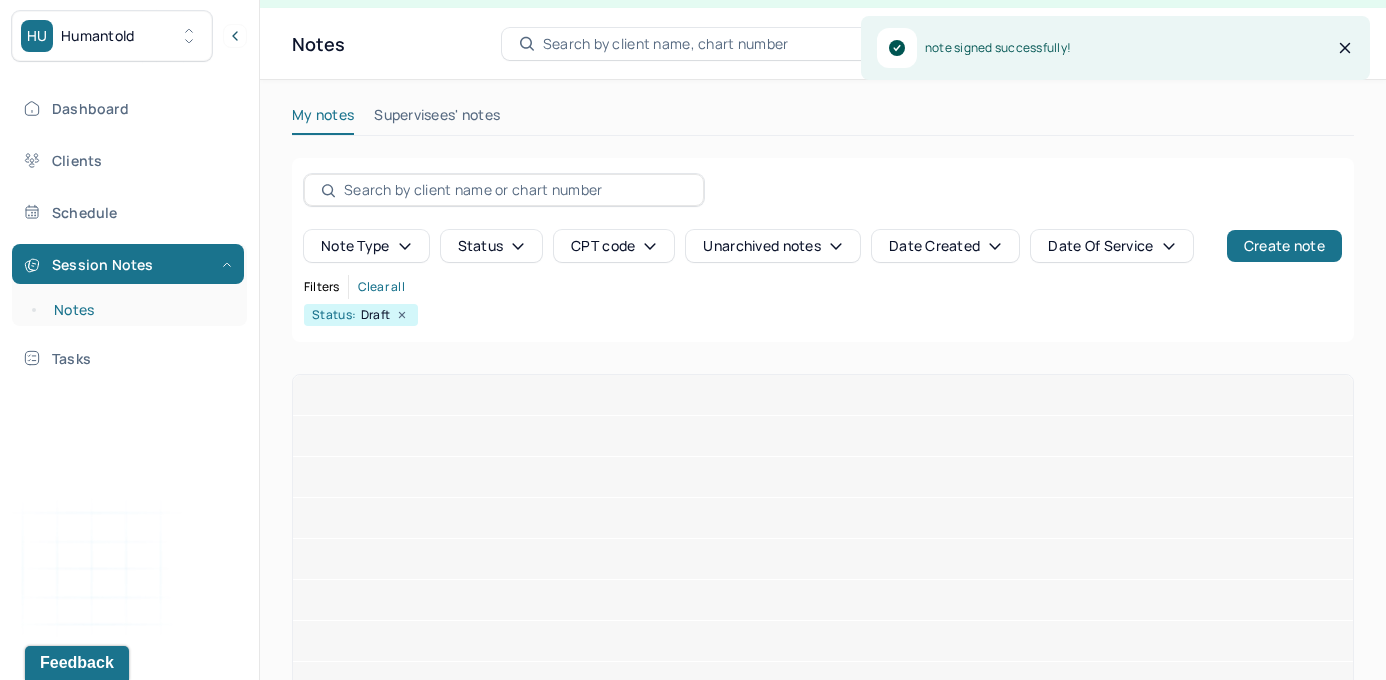 scroll, scrollTop: 0, scrollLeft: 0, axis: both 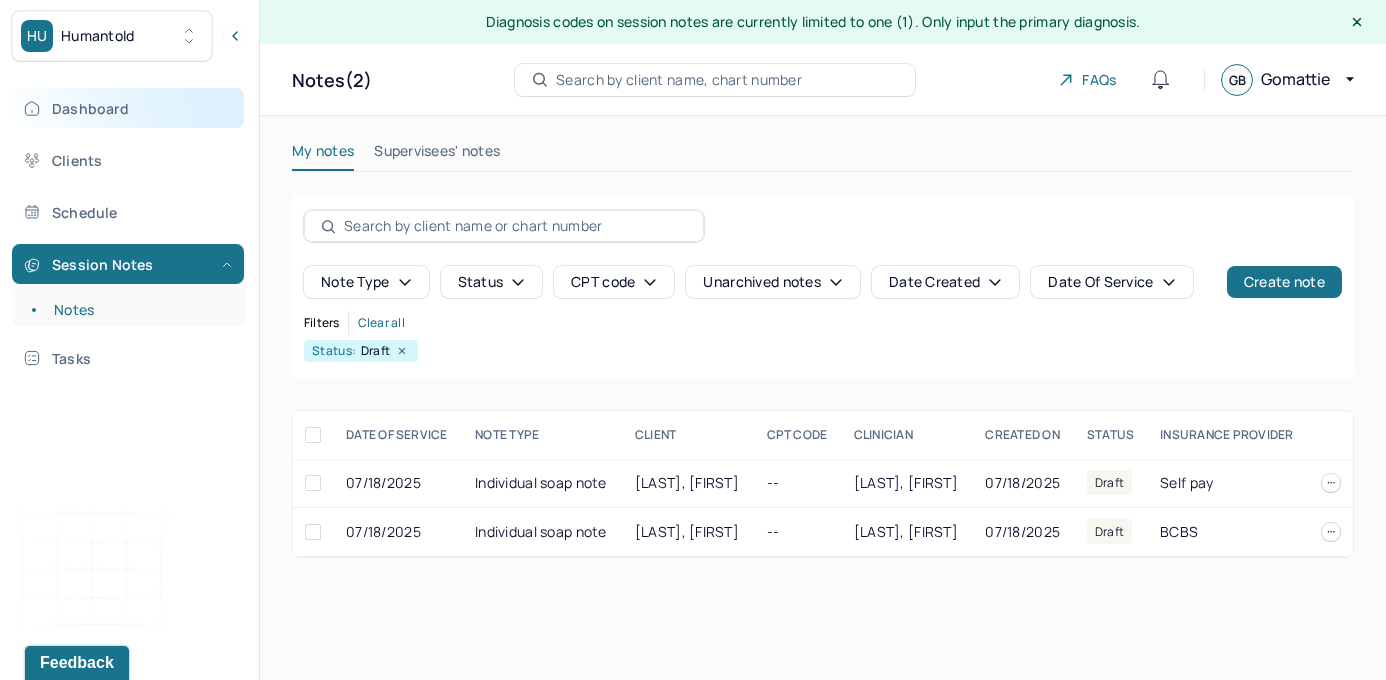 click on "Dashboard" at bounding box center (128, 108) 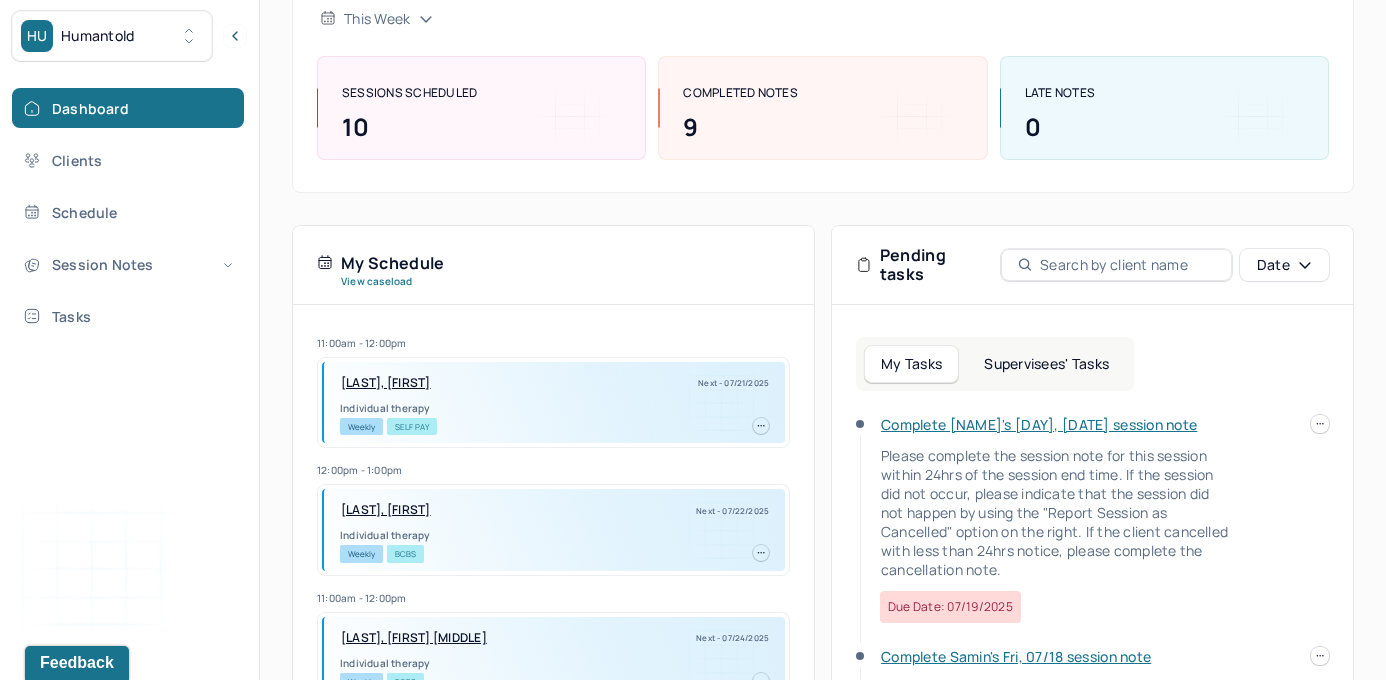 scroll, scrollTop: 253, scrollLeft: 0, axis: vertical 